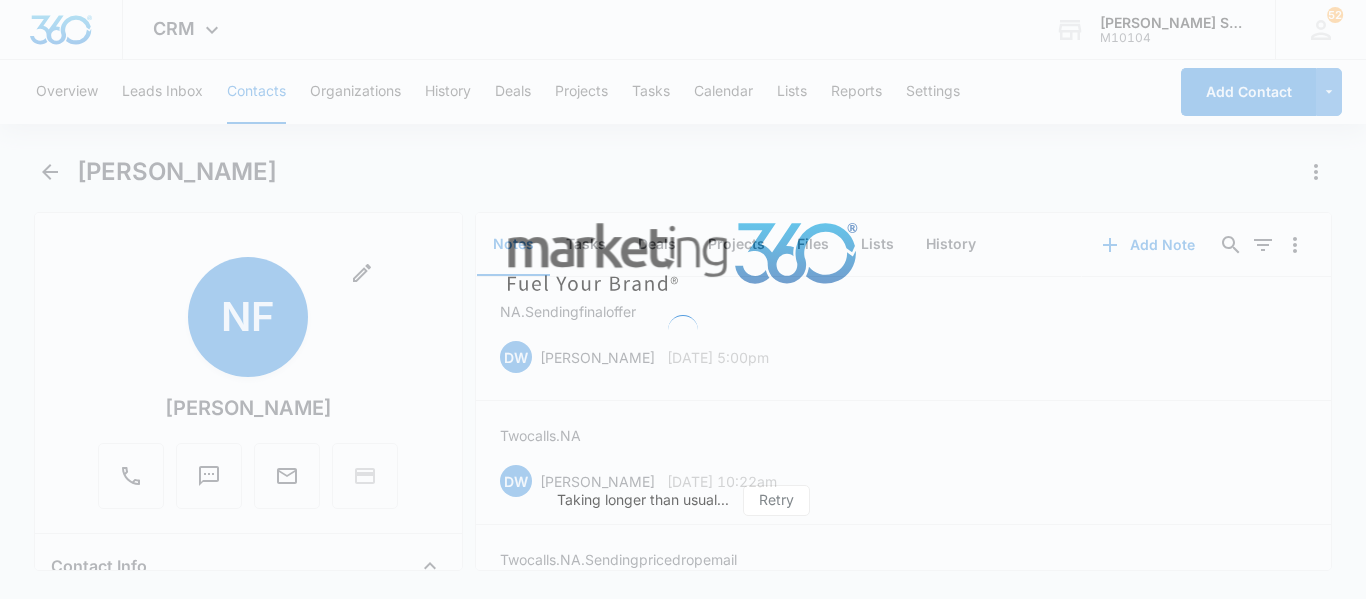 scroll, scrollTop: 0, scrollLeft: 0, axis: both 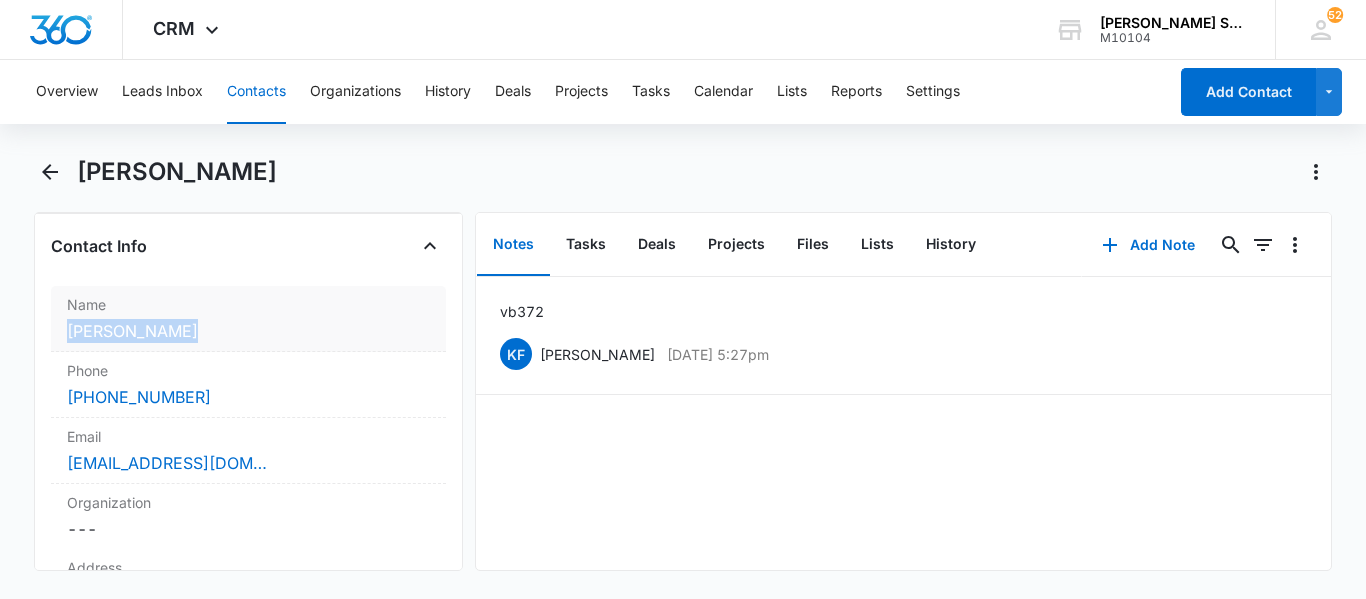 copy on "Jesse Sanchez" 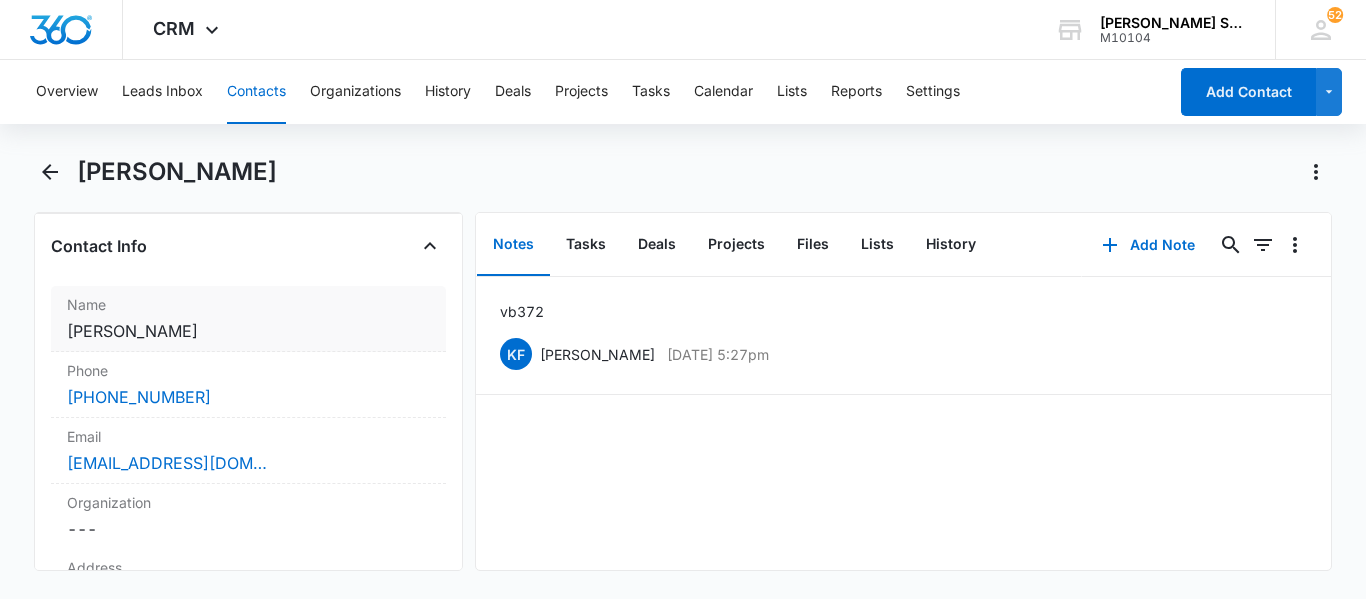 drag, startPoint x: 69, startPoint y: 326, endPoint x: 184, endPoint y: 303, distance: 117.27745 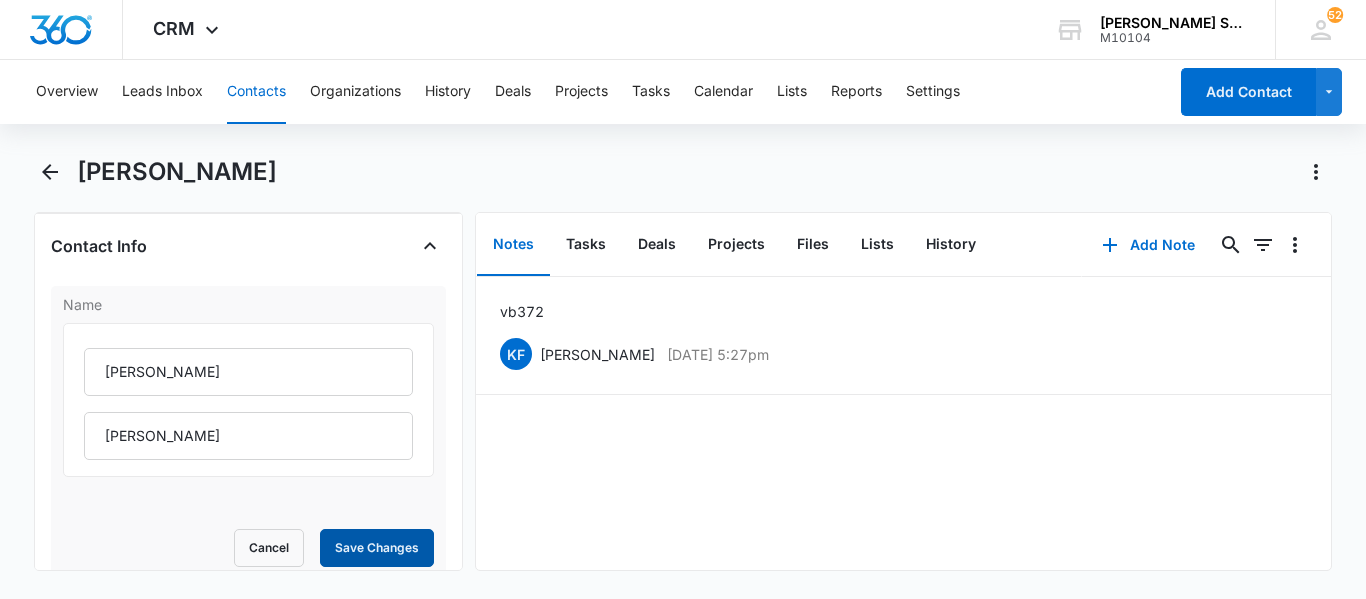 click on "Save Changes" at bounding box center [377, 548] 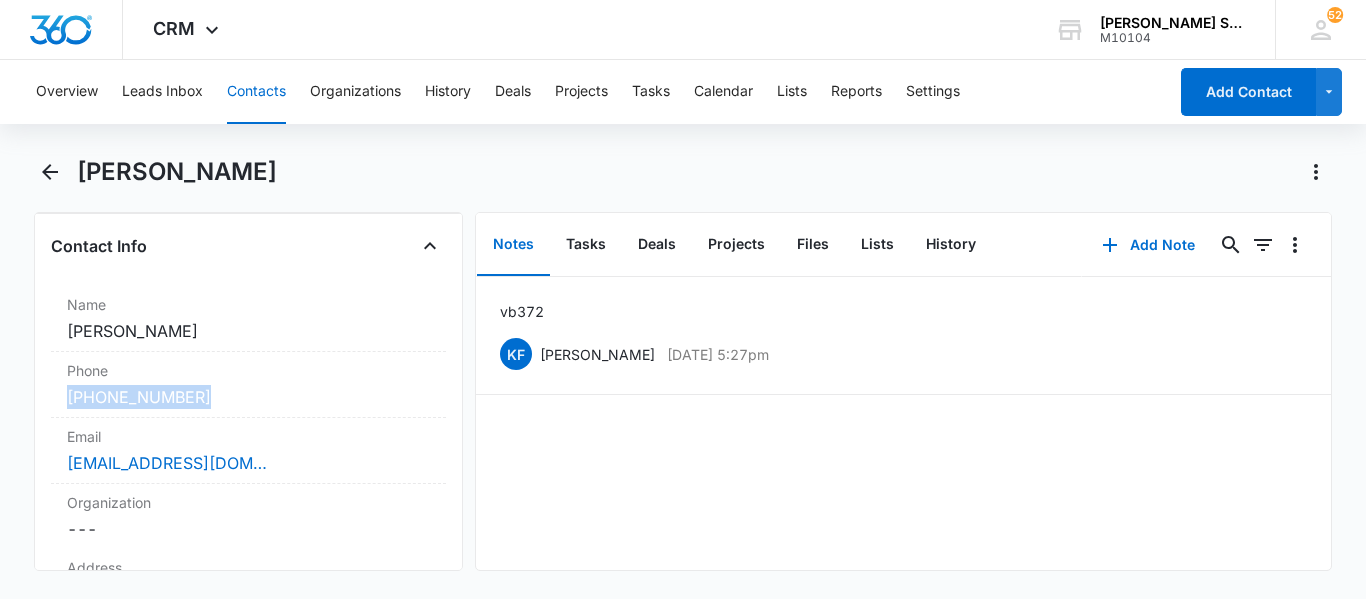 copy on "(815) 793-8223" 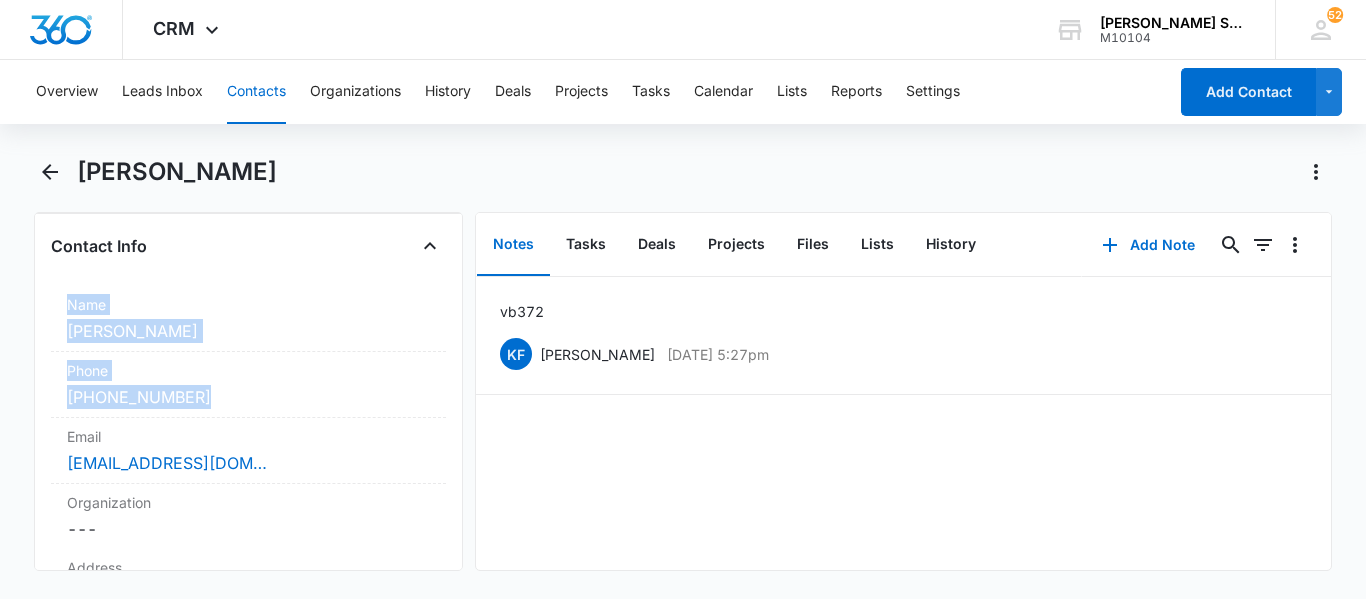 drag, startPoint x: 278, startPoint y: 402, endPoint x: 35, endPoint y: 313, distance: 258.7856 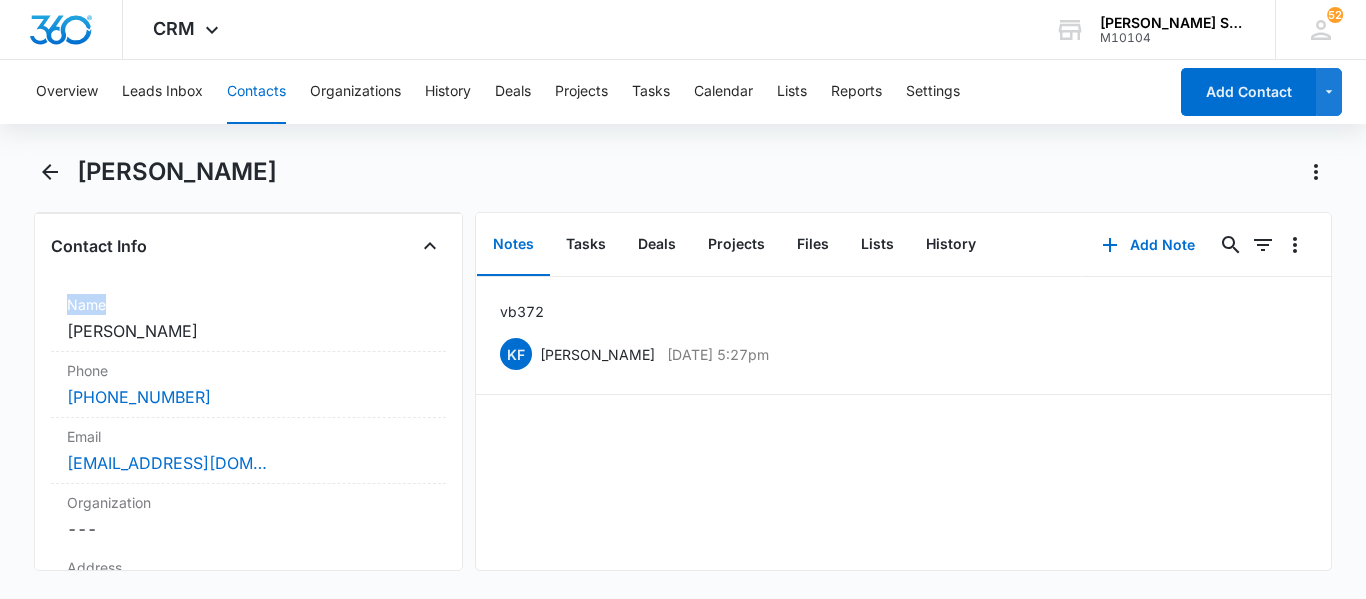 click on "Remove JS Jesse Sanchez Contact Info Name Cancel Save Changes Jesse Sanchez Phone Cancel Save Changes (815) 793-8223 Email Cancel Save Changes jsanchezgvh@gmail.com Organization Cancel Save Changes --- Address Cancel Save Changes 1104 kim ct Joliet IL 60431 Details Lead Source Cancel Save Changes Contact Form Contact Type Cancel Save Changes Lead Contact Status Cancel Save Changes Quoted Assigned To Cancel Save Changes Dominique Winters Tags Cancel Save Changes --- Next Contact Date Cancel Save Changes --- Color Tag Current Color: Cancel Save Changes Payments ID ID 4637 Created Jul 11, 2025 at 4:43pm Additional Contact Info Size Cancel Save Changes 9 Monthly Price Cancel Save Changes $36.00 Monthly Price Text Field Cancel Save Changes --- How did you hear about us? Cancel Save Changes Saw Our Truck FirstName Cancel Save Changes --- LastName Cancel Save Changes --- PreferredPhoneNumber Cancel Save Changes --- Special Notes Cancel Save Changes --- City Cancel Save Changes --- State Cancel Save Changes --- ---" at bounding box center (248, 391) 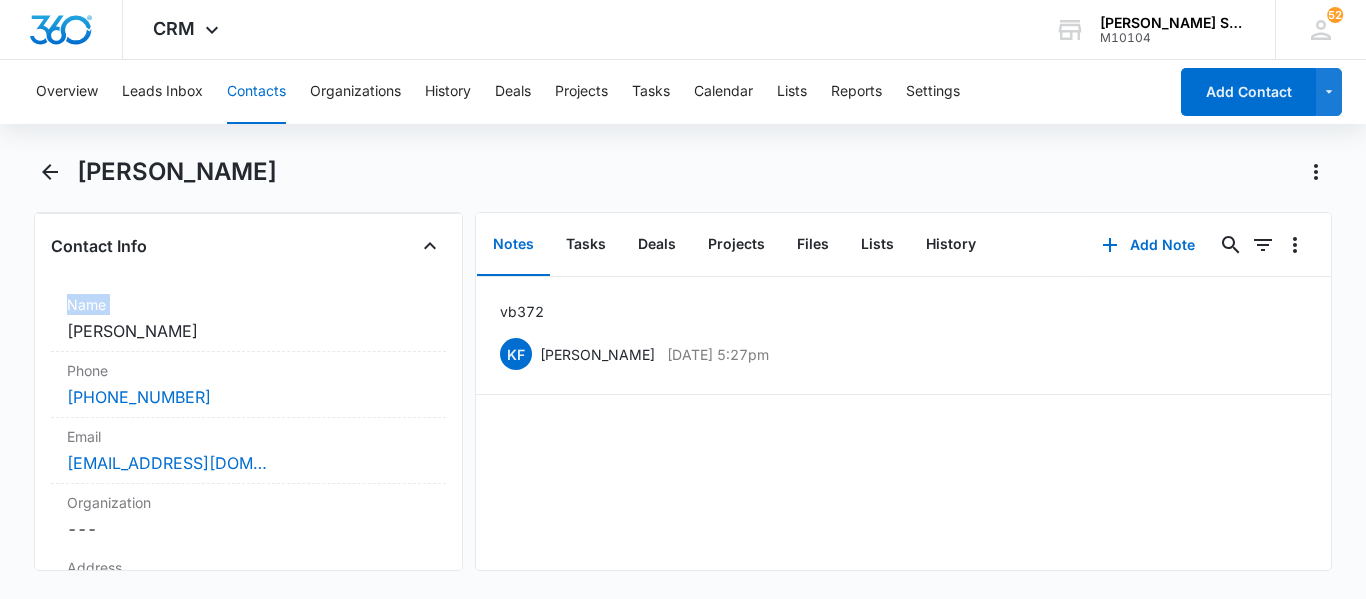 click on "Remove JS Jesse Sanchez Contact Info Name Cancel Save Changes Jesse Sanchez Phone Cancel Save Changes (815) 793-8223 Email Cancel Save Changes jsanchezgvh@gmail.com Organization Cancel Save Changes --- Address Cancel Save Changes 1104 kim ct Joliet IL 60431 Details Lead Source Cancel Save Changes Contact Form Contact Type Cancel Save Changes Lead Contact Status Cancel Save Changes Quoted Assigned To Cancel Save Changes Dominique Winters Tags Cancel Save Changes --- Next Contact Date Cancel Save Changes --- Color Tag Current Color: Cancel Save Changes Payments ID ID 4637 Created Jul 11, 2025 at 4:43pm Additional Contact Info Size Cancel Save Changes 9 Monthly Price Cancel Save Changes $36.00 Monthly Price Text Field Cancel Save Changes --- How did you hear about us? Cancel Save Changes Saw Our Truck FirstName Cancel Save Changes --- LastName Cancel Save Changes --- PreferredPhoneNumber Cancel Save Changes --- Special Notes Cancel Save Changes --- City Cancel Save Changes --- State Cancel Save Changes --- ---" at bounding box center (248, 391) 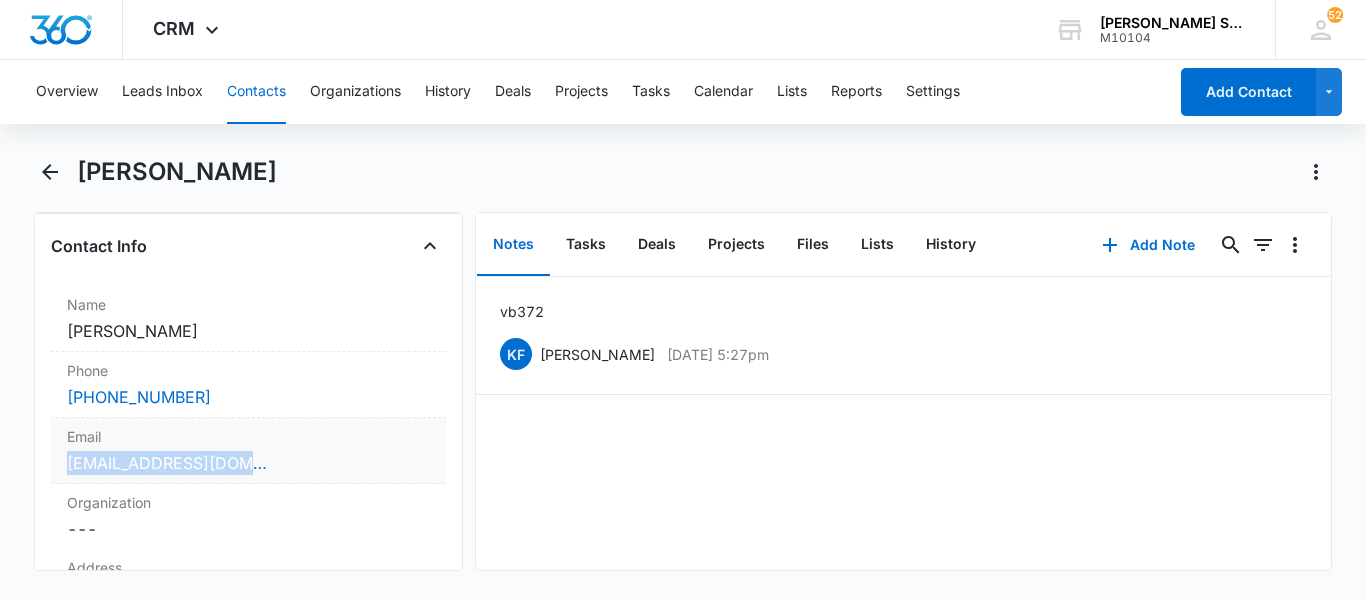 copy on "jsanchezgvh@gmail.com" 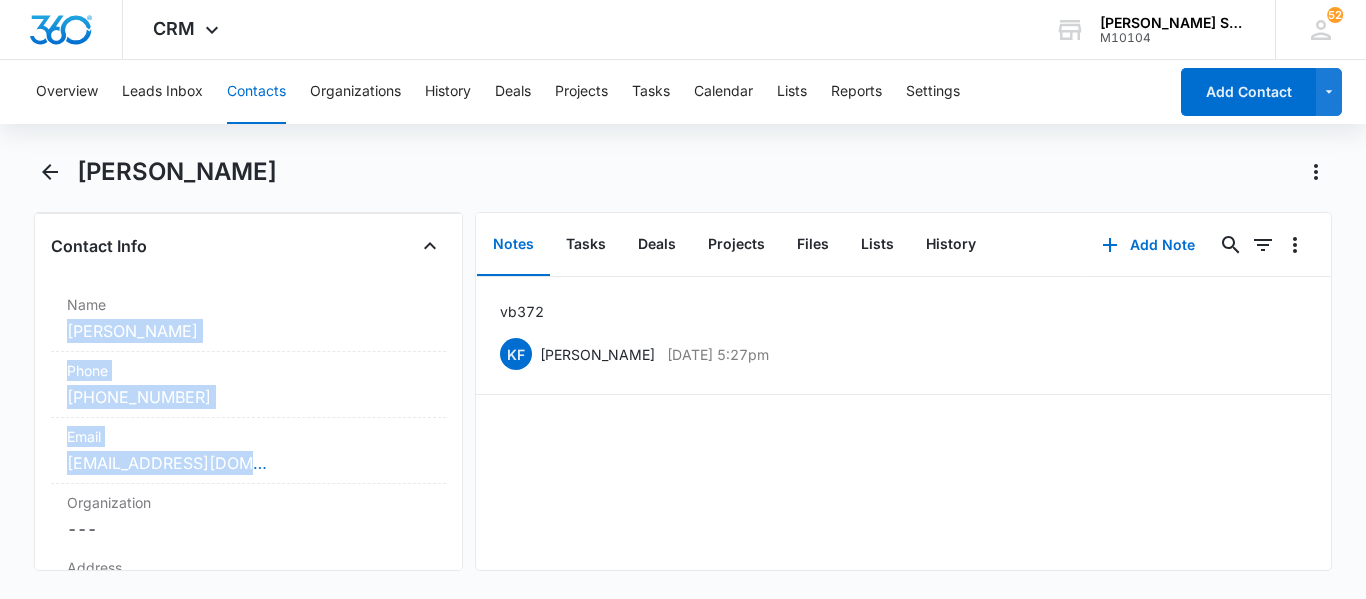 drag, startPoint x: 274, startPoint y: 457, endPoint x: 15, endPoint y: 323, distance: 291.61105 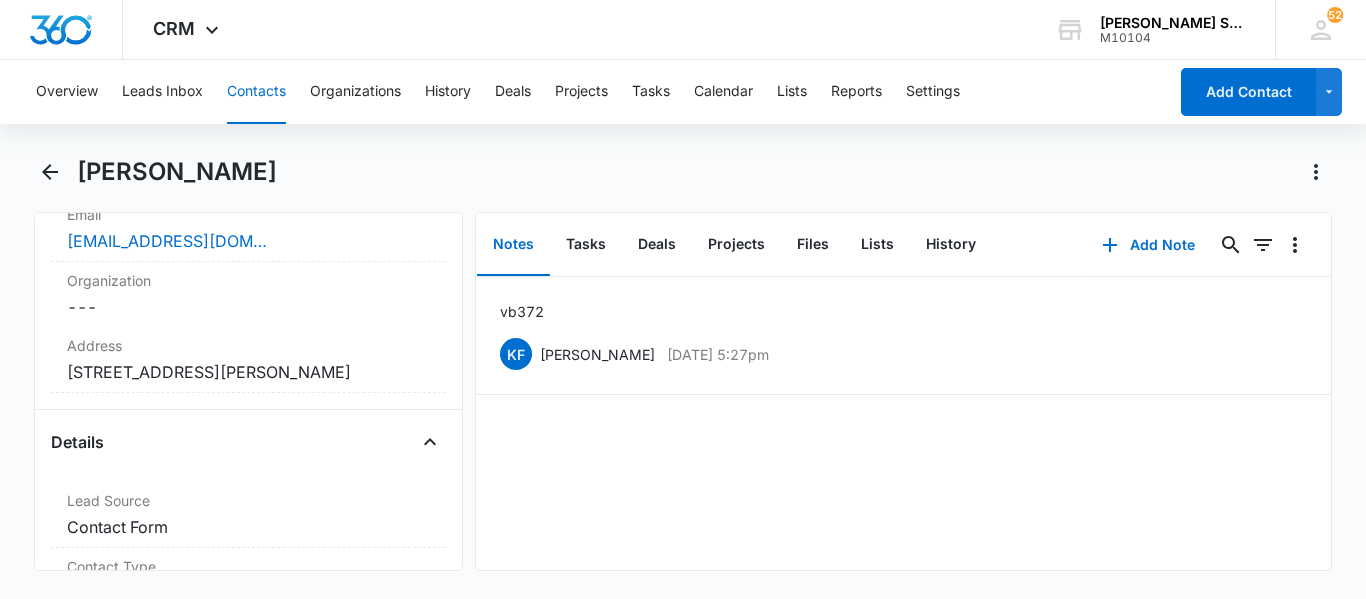 scroll, scrollTop: 560, scrollLeft: 0, axis: vertical 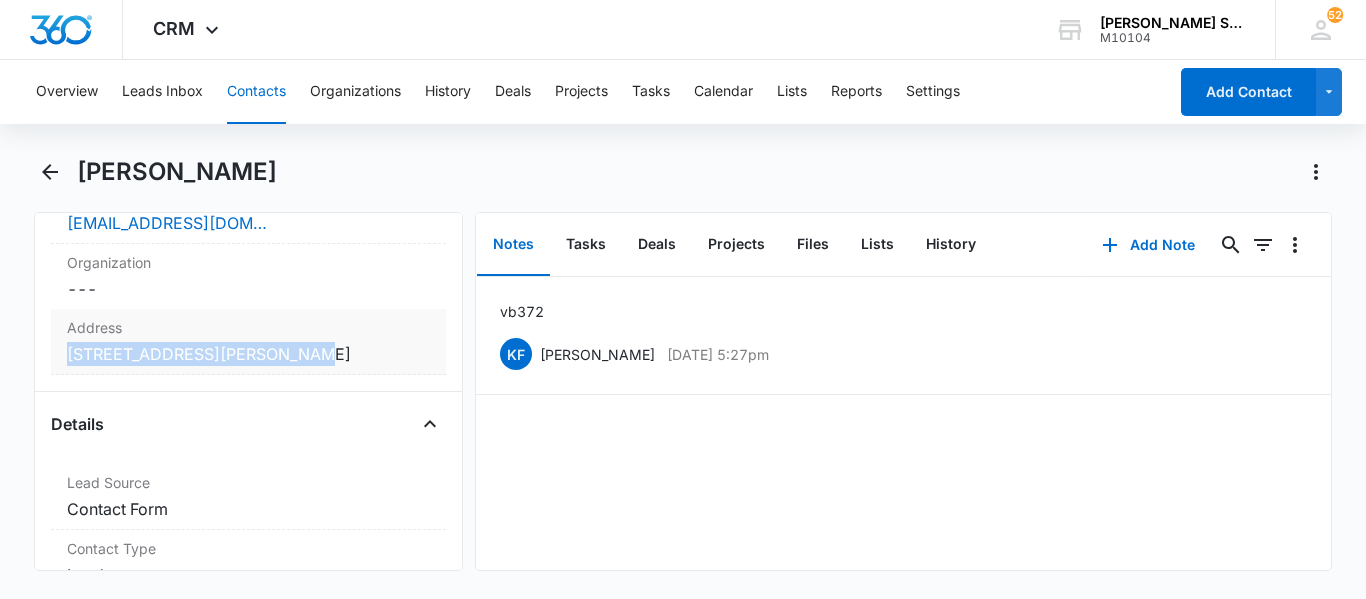copy on "1104 kim ct Joliet IL 60431" 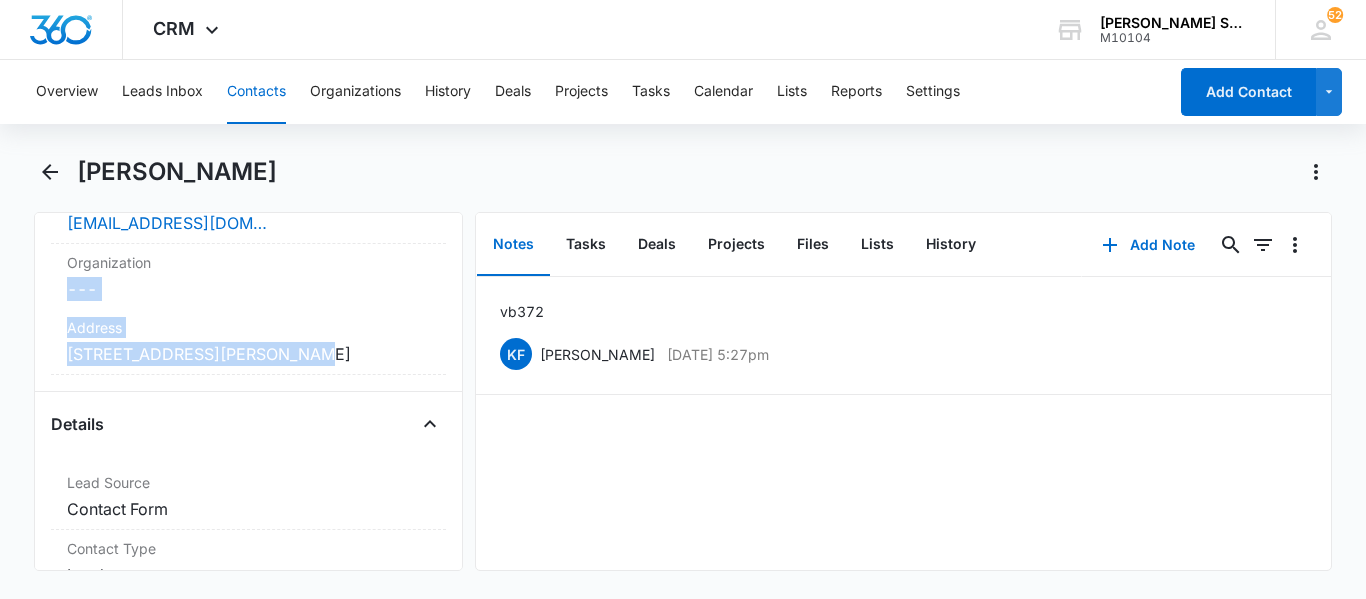 drag, startPoint x: 313, startPoint y: 361, endPoint x: 33, endPoint y: 286, distance: 289.87067 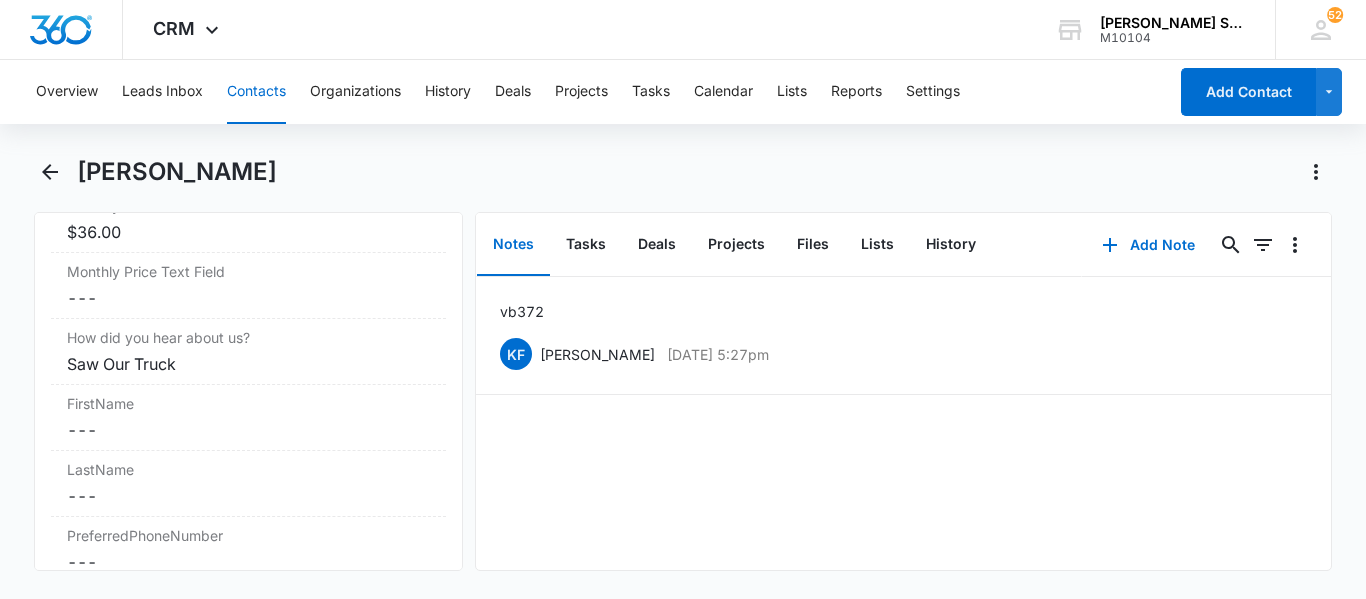 scroll, scrollTop: 1640, scrollLeft: 0, axis: vertical 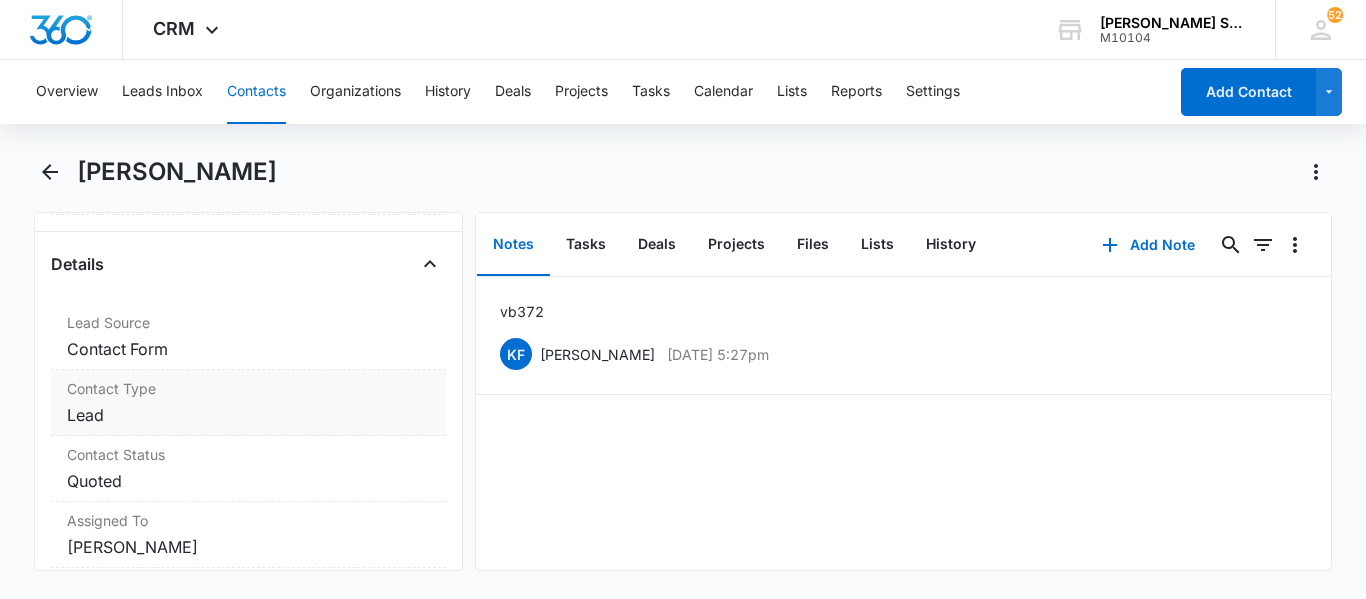 click on "Cancel Save Changes Lead" at bounding box center (248, 415) 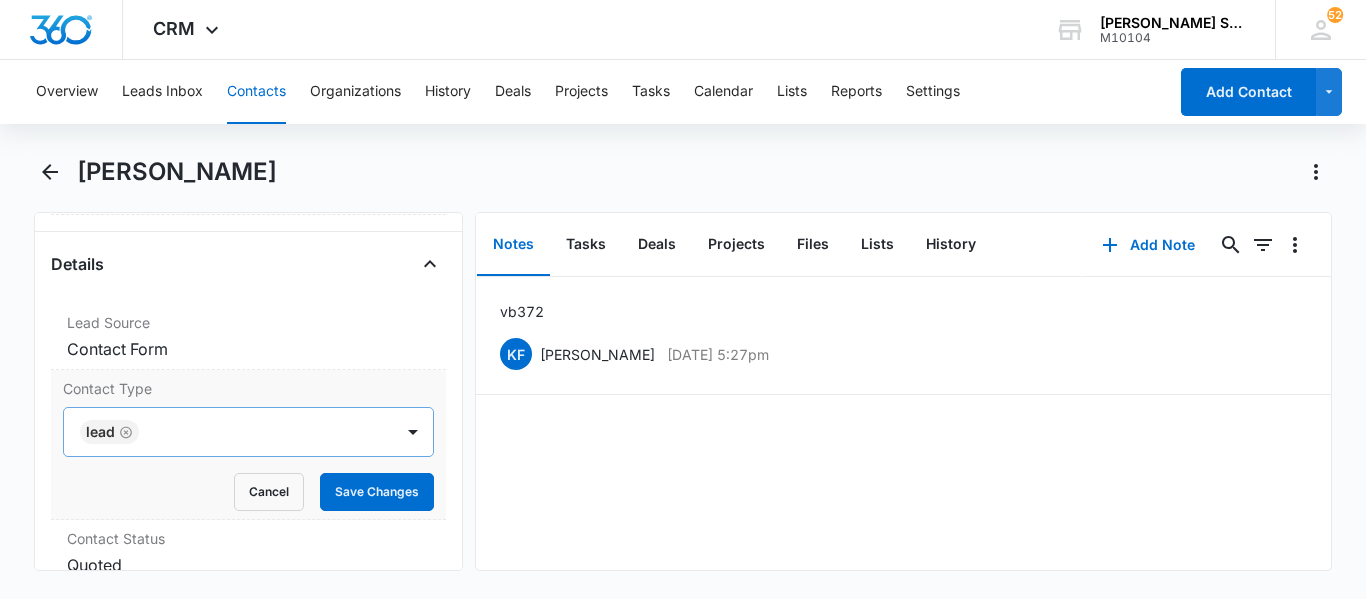 click 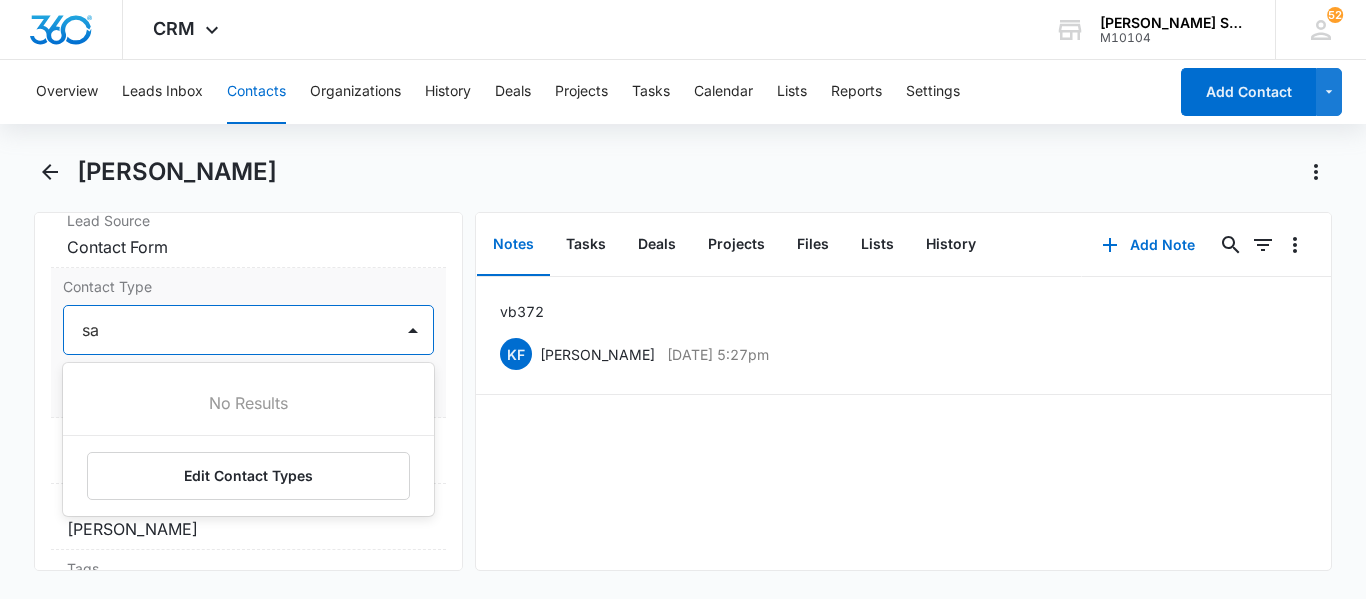 scroll, scrollTop: 840, scrollLeft: 0, axis: vertical 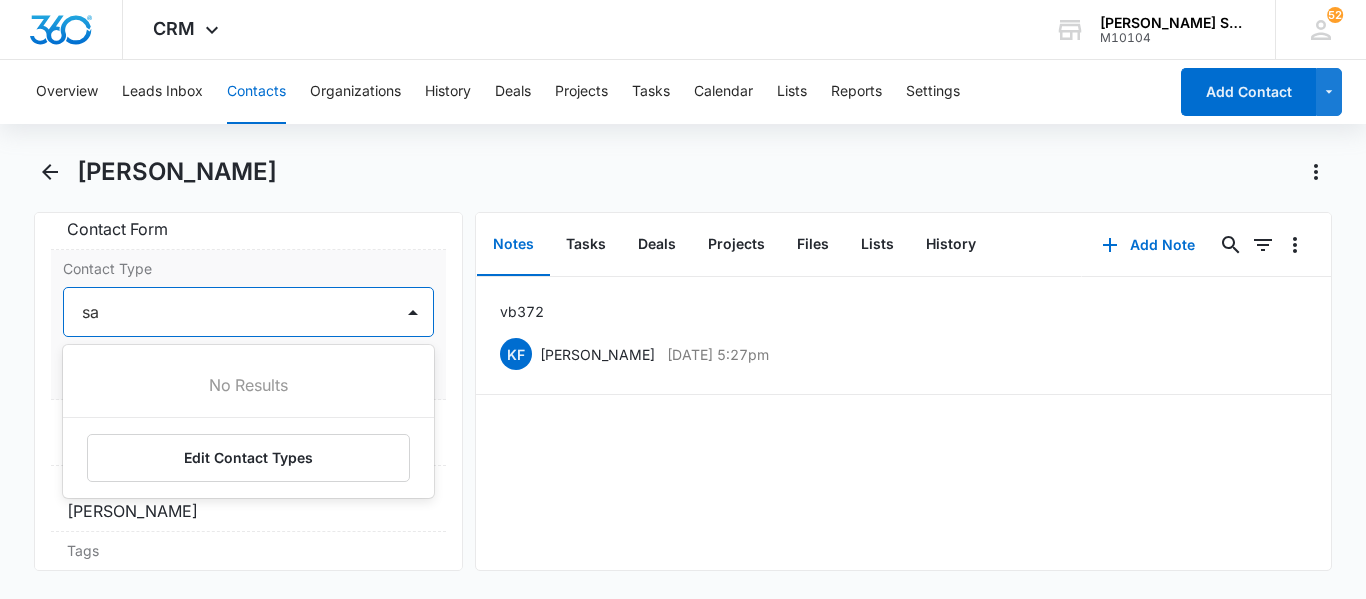 type on "s" 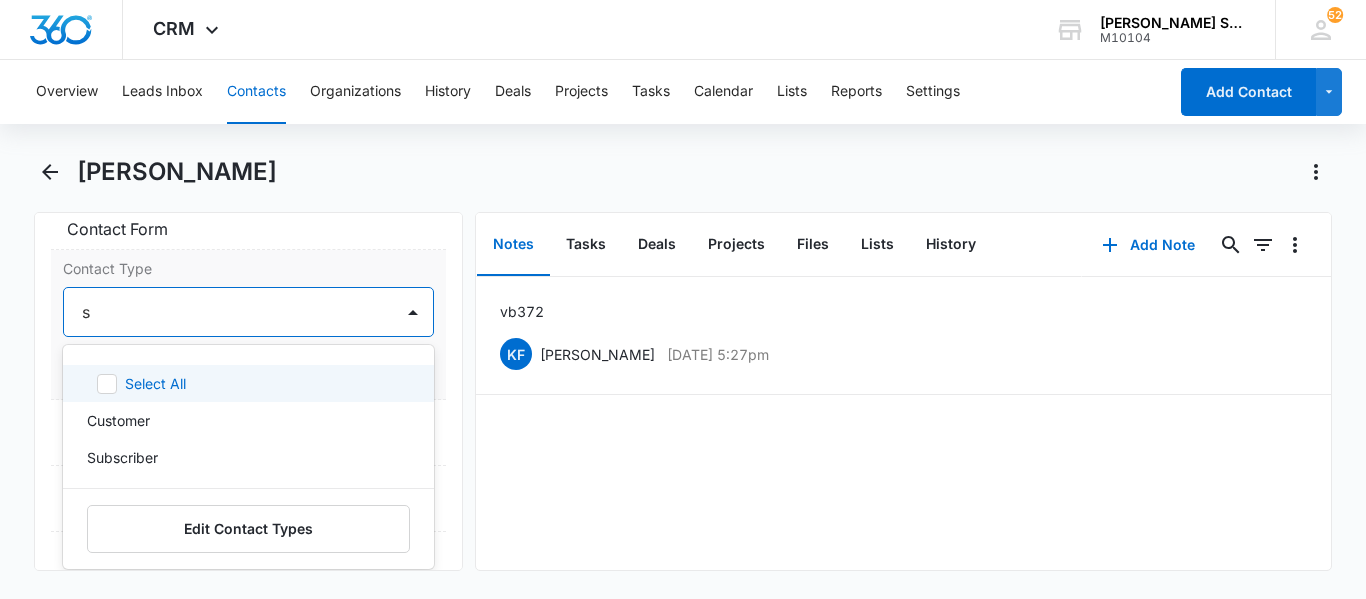 type 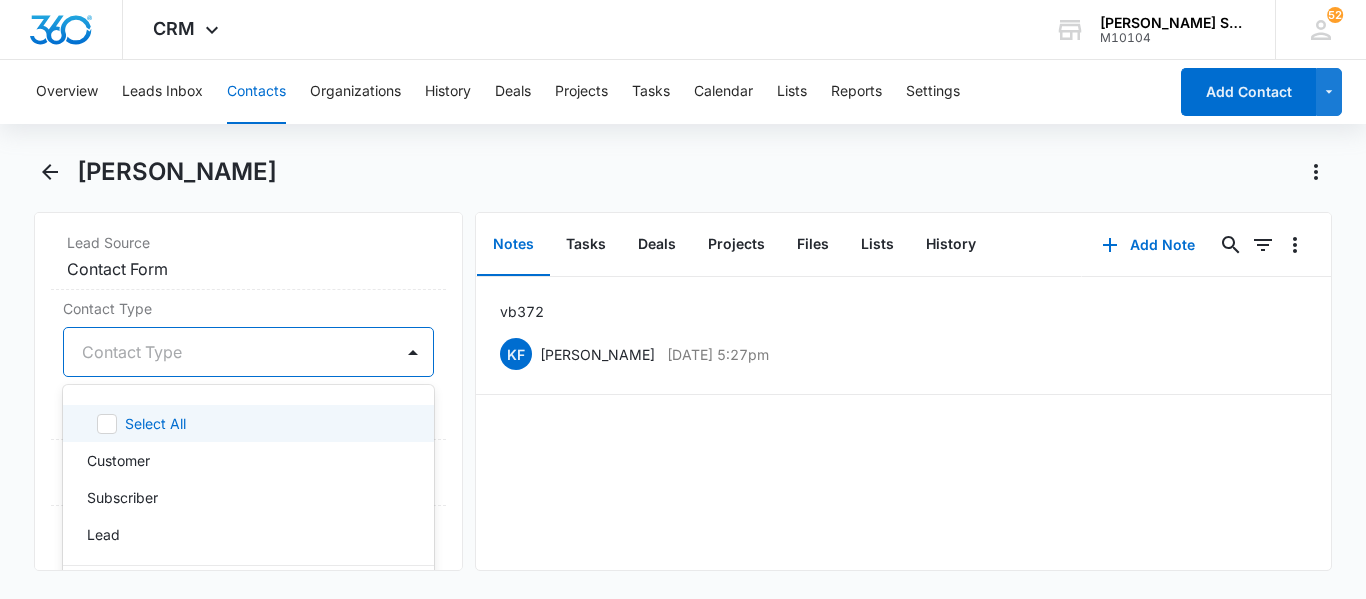 scroll, scrollTop: 760, scrollLeft: 0, axis: vertical 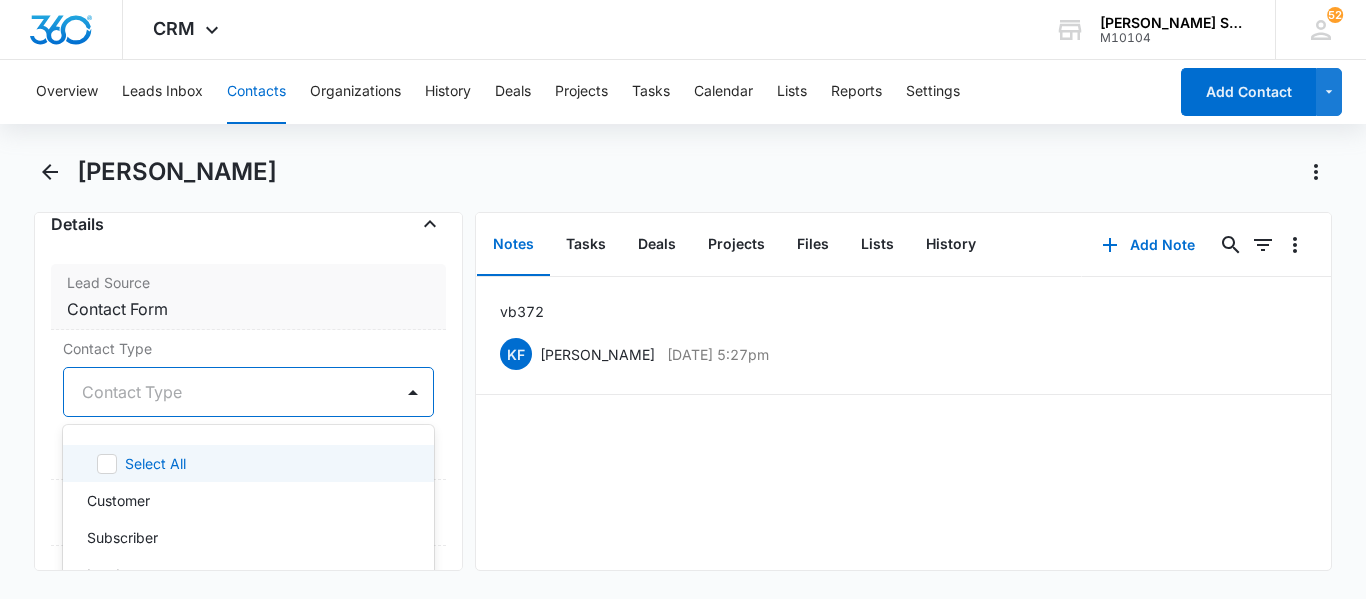 click on "Cancel Save Changes Contact Form" at bounding box center (248, 309) 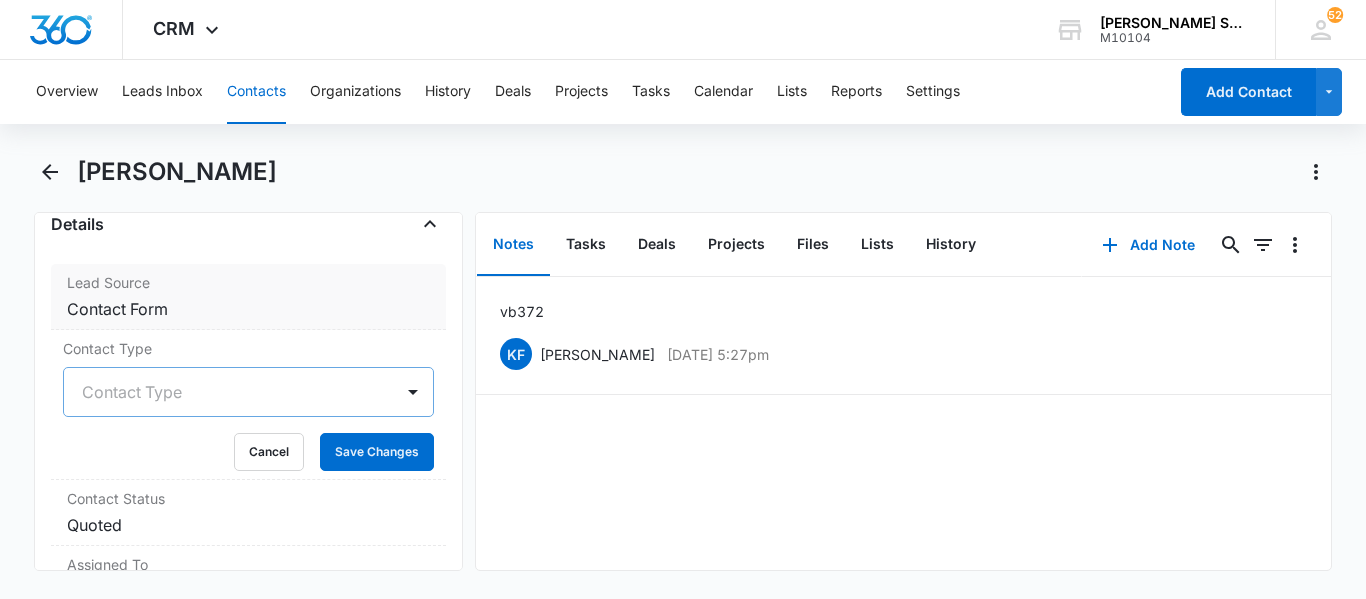 click on "Lead Source Cancel Save Changes Contact Form" at bounding box center (248, 297) 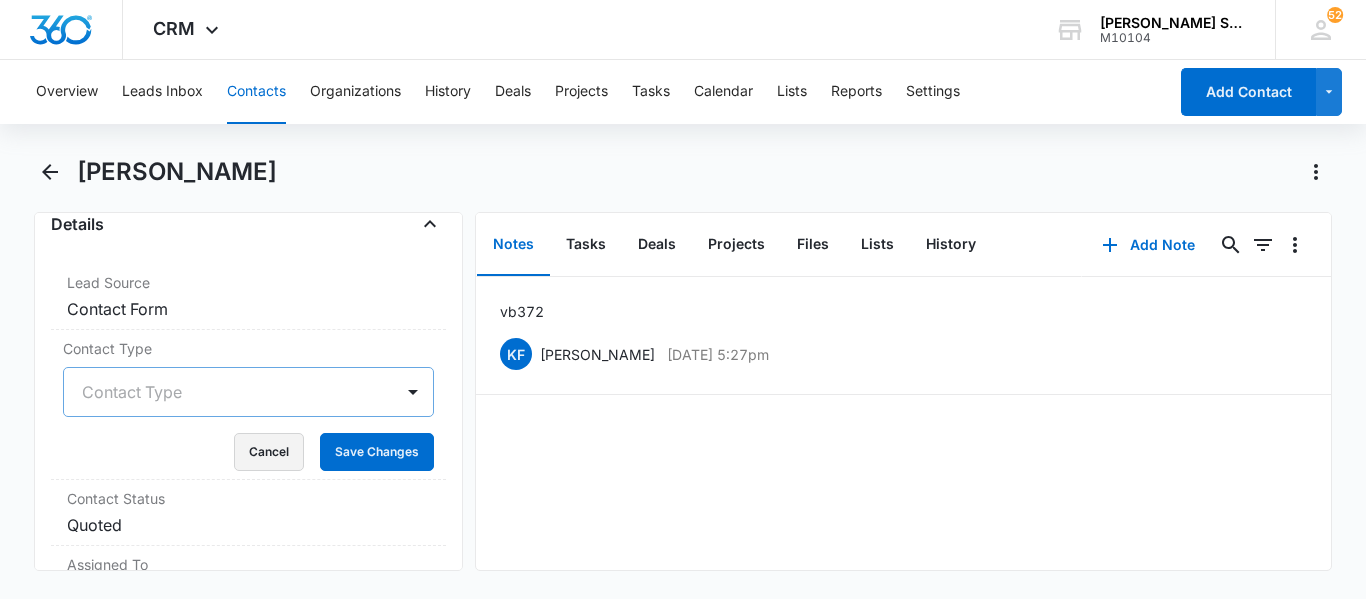click on "Cancel" at bounding box center (269, 452) 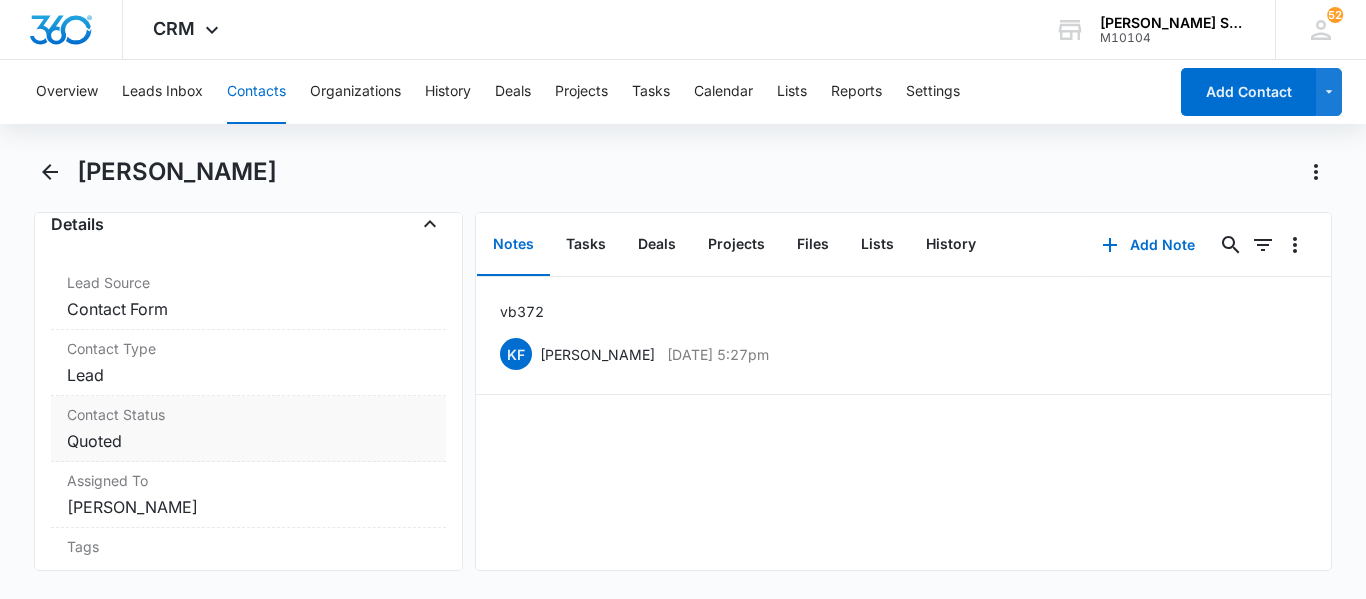 click on "Contact Status" at bounding box center (248, 414) 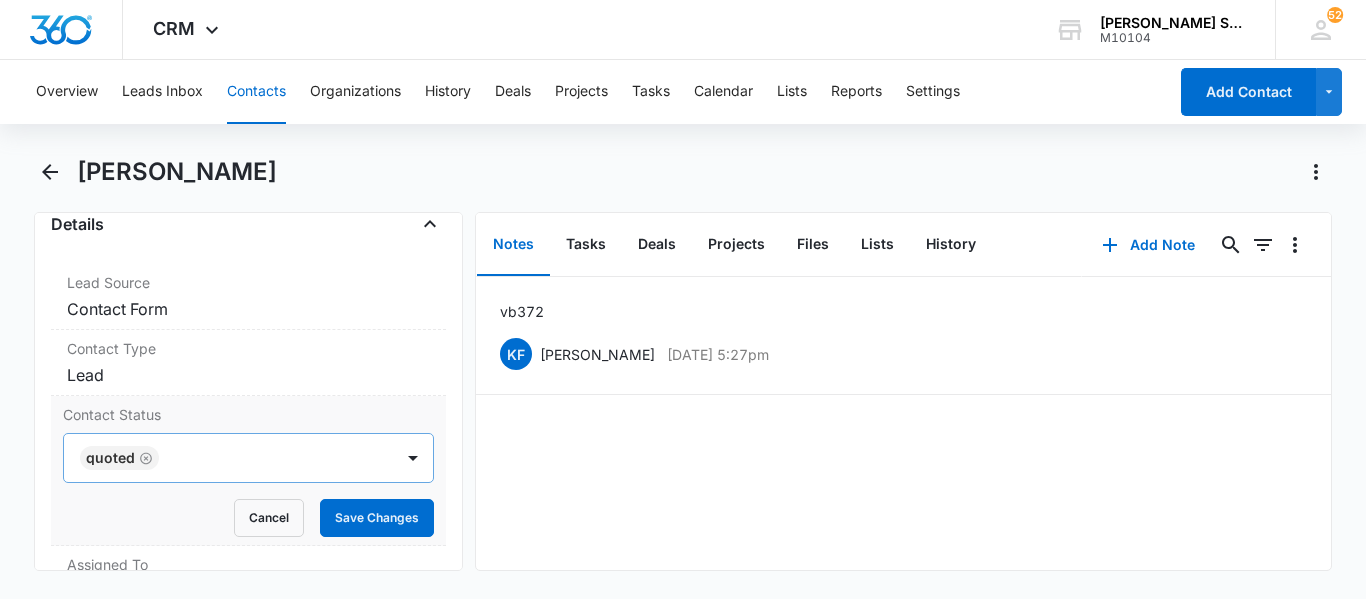 click 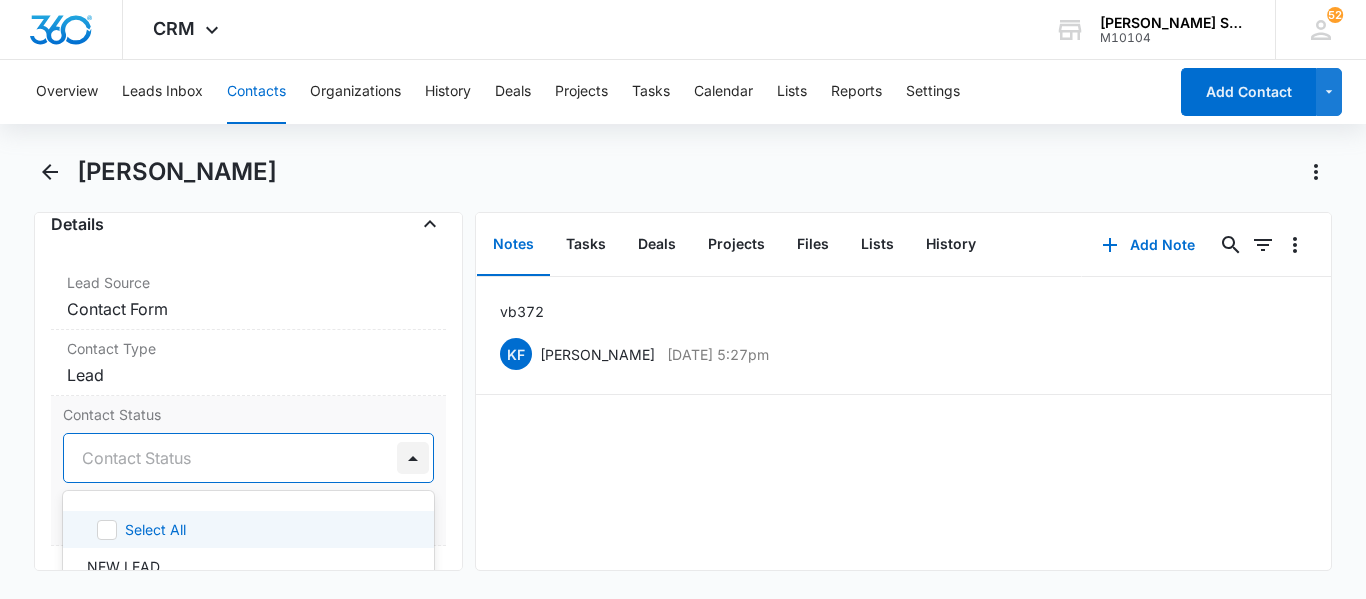 click at bounding box center (413, 458) 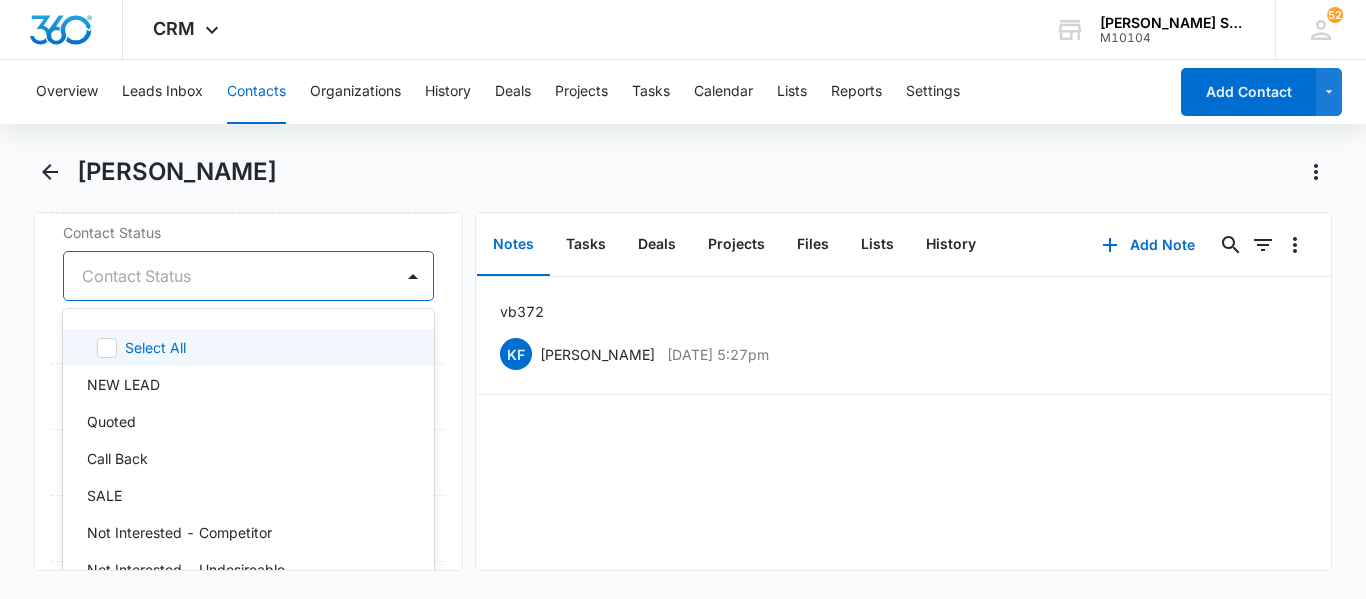 scroll, scrollTop: 960, scrollLeft: 0, axis: vertical 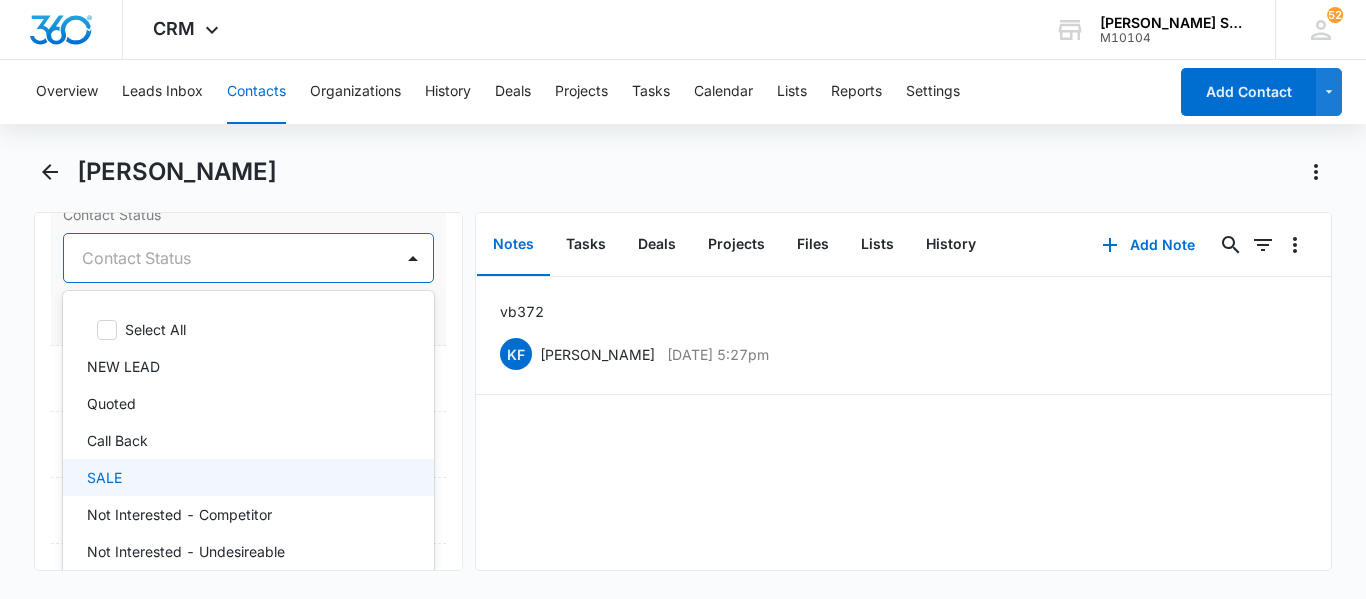 click on "SALE" at bounding box center [246, 477] 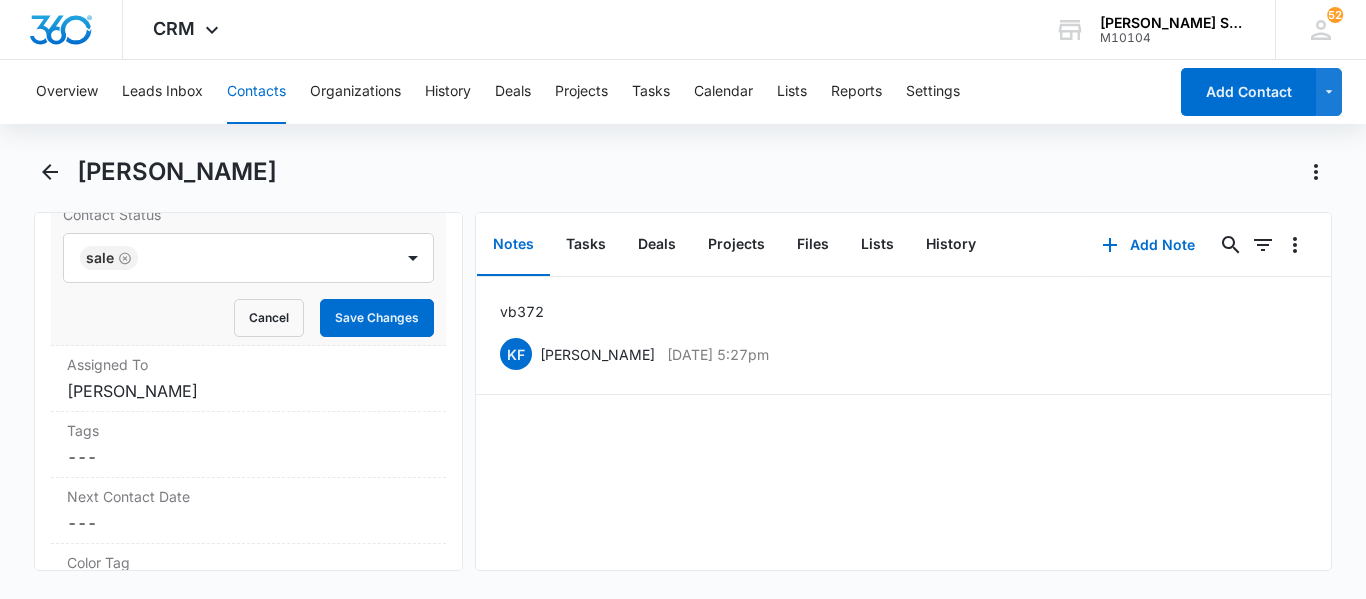 click on "Remove JS Jesse Sanchez Contact Info Name Cancel Save Changes Jesse Sanchez Phone Cancel Save Changes (815) 793-8223 Email Cancel Save Changes jsanchezgvh@gmail.com Organization Cancel Save Changes --- Address Cancel Save Changes 1104 kim ct Joliet IL 60431 Details Lead Source Cancel Save Changes Contact Form Contact Type Cancel Save Changes Lead Contact Status SALE Cancel Save Changes Assigned To Cancel Save Changes Dominique Winters Tags Cancel Save Changes --- Next Contact Date Cancel Save Changes --- Color Tag Current Color: Cancel Save Changes Payments ID ID 4637 Created Jul 11, 2025 at 4:43pm Additional Contact Info Size Cancel Save Changes 9 Monthly Price Cancel Save Changes $36.00 Monthly Price Text Field Cancel Save Changes --- How did you hear about us? Cancel Save Changes Saw Our Truck FirstName Cancel Save Changes --- LastName Cancel Save Changes --- PreferredPhoneNumber Cancel Save Changes --- Special Notes Cancel Save Changes --- City Cancel Save Changes --- State Cancel Save Changes --- ZipCode" at bounding box center [248, 391] 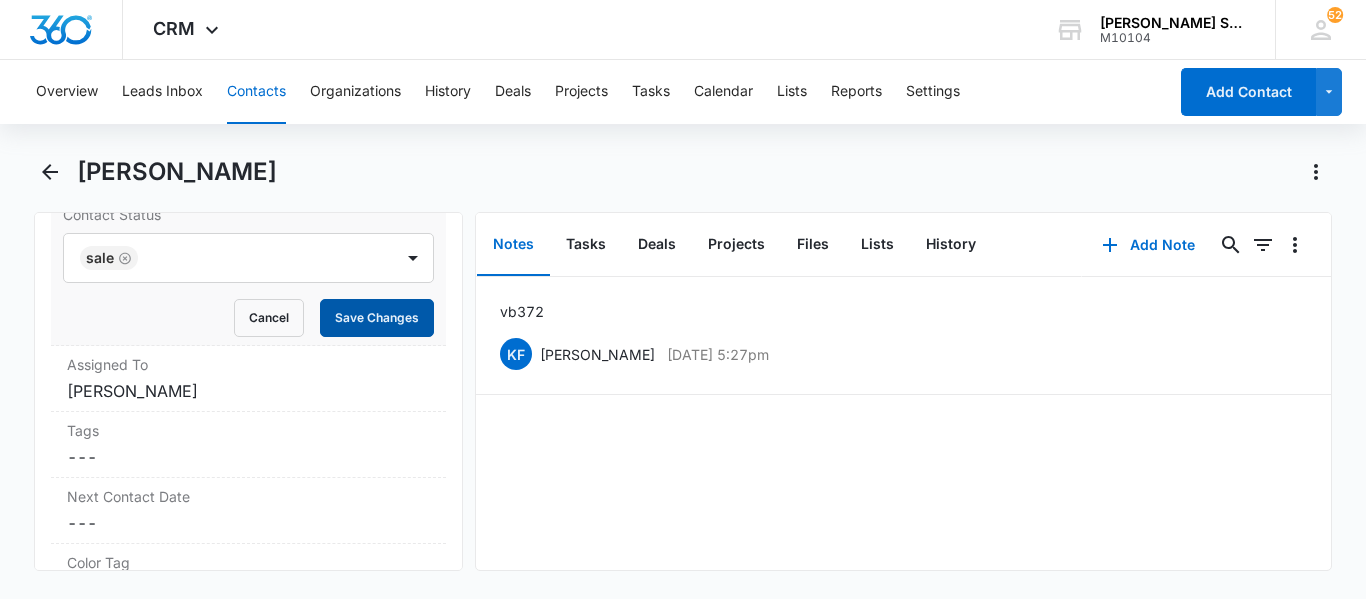 click on "Save Changes" at bounding box center [377, 318] 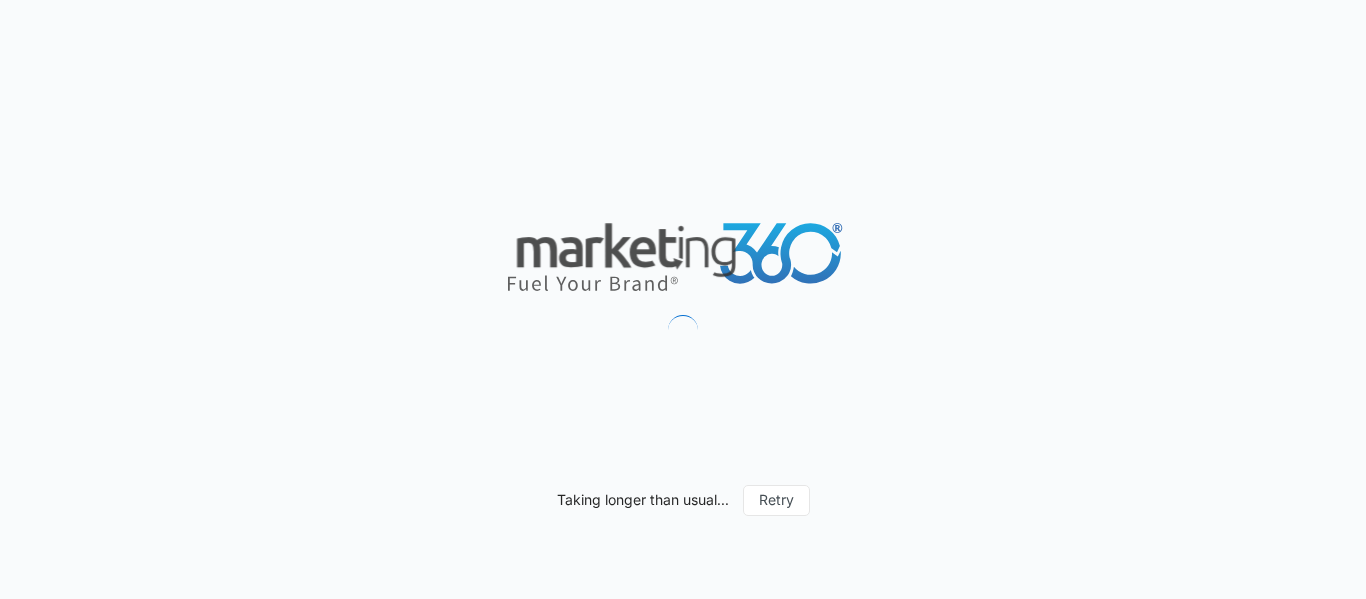 scroll, scrollTop: 0, scrollLeft: 0, axis: both 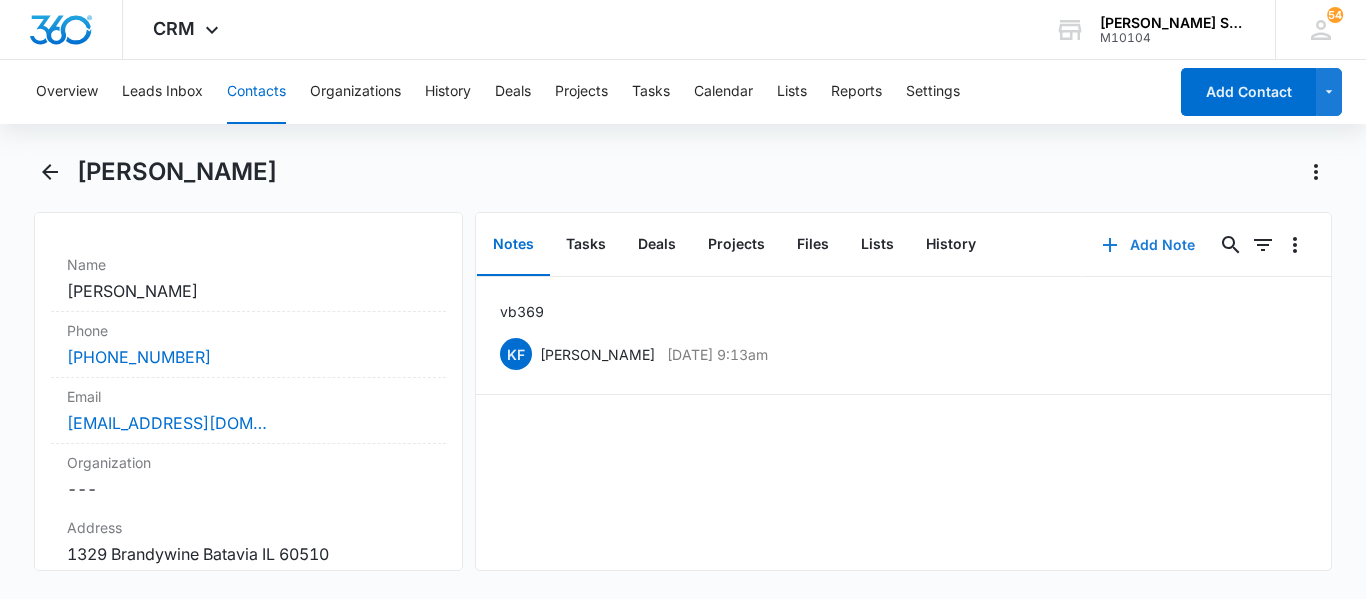 click on "Add Note" at bounding box center (1148, 245) 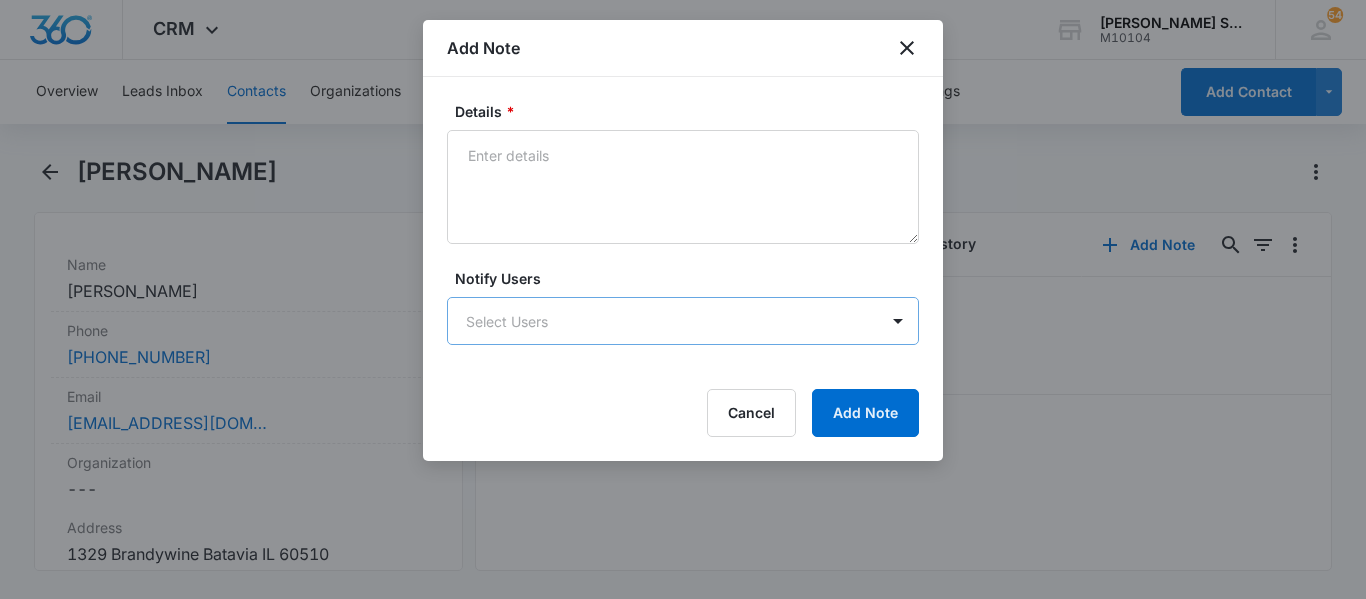 click on "CRM Apps Reputation Websites Forms CRM Email Social Content Ads Intelligence Files Brand Settings Dr. Green Services M10104 Your Accounts View All 54 DW Dominique Winters dominique@drgreenservices.com My Profile 54 Notifications Support Logout Terms & Conditions   •   Privacy Policy Overview Leads Inbox Contacts Organizations History Deals Projects Tasks Calendar Lists Reports Settings Add Contact Jennifer Romero Remove JR Jennifer Romero Contact Info Name Cancel Save Changes Jennifer Romero Phone Cancel Save Changes (630) 664-3411 Email Cancel Save Changes jennifer7223@yahoo.com Organization Cancel Save Changes --- Address Cancel Save Changes 1329 Brandywine Batavia IL 60510 Details Lead Source Cancel Save Changes Contact Form Contact Type Cancel Save Changes Lead Contact Status Cancel Save Changes Quoted Assigned To Cancel Save Changes Dominique Winters Tags Cancel Save Changes --- Next Contact Date Cancel Save Changes --- Color Tag Current Color: Cancel Save Changes Payments ID ID 4643 Created Size 7 0" at bounding box center [683, 299] 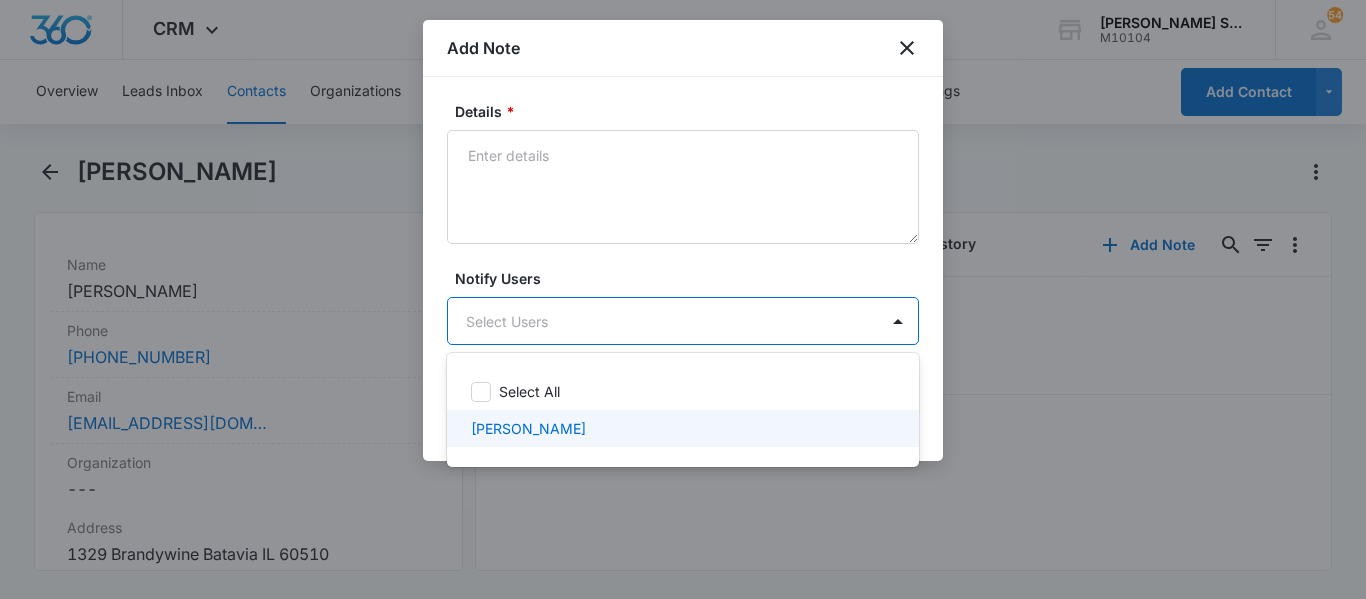 click on "[PERSON_NAME]" at bounding box center (681, 428) 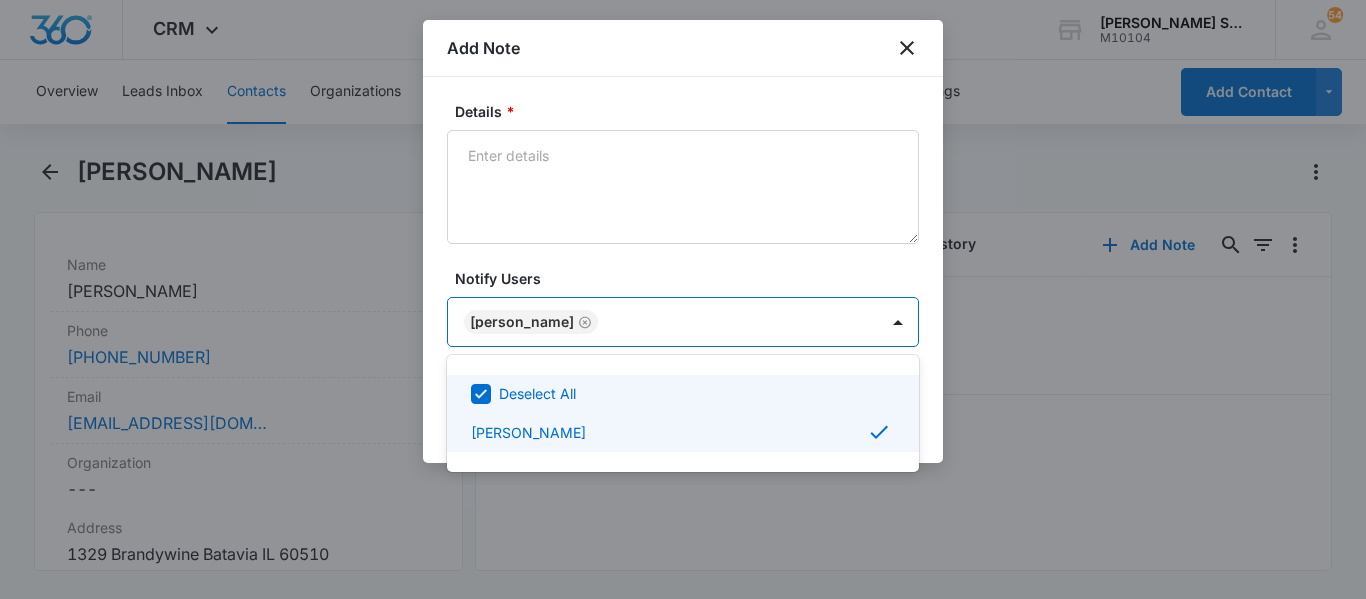 click at bounding box center (683, 299) 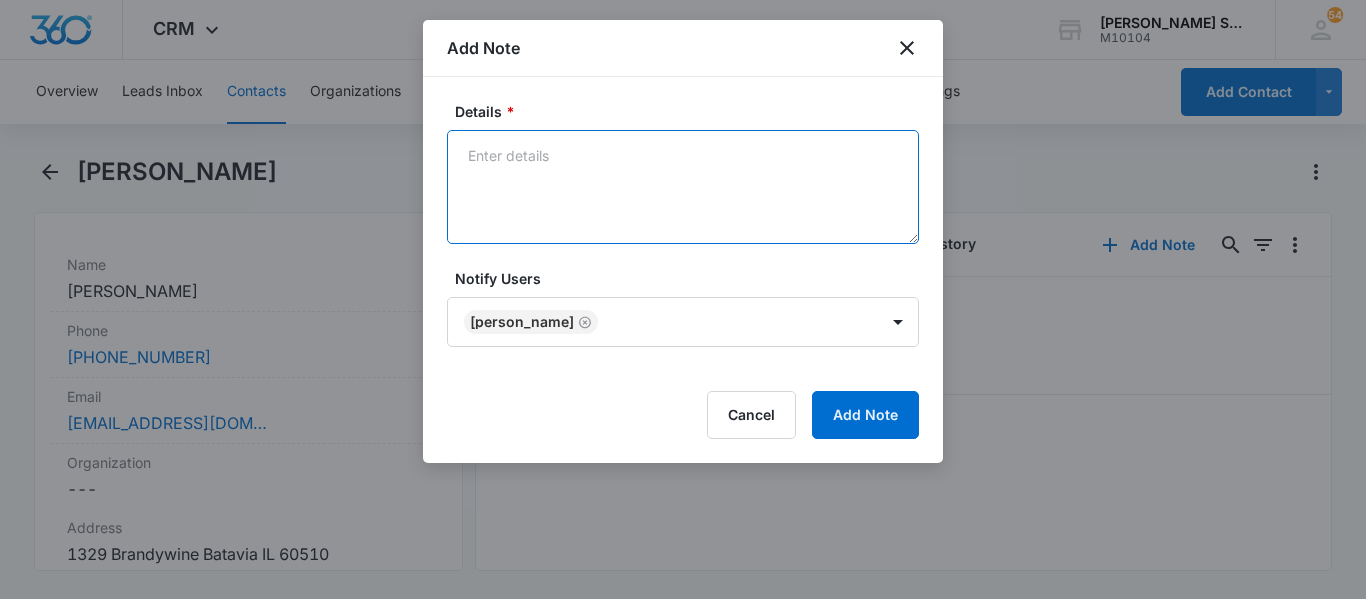 click on "Details *" at bounding box center (683, 187) 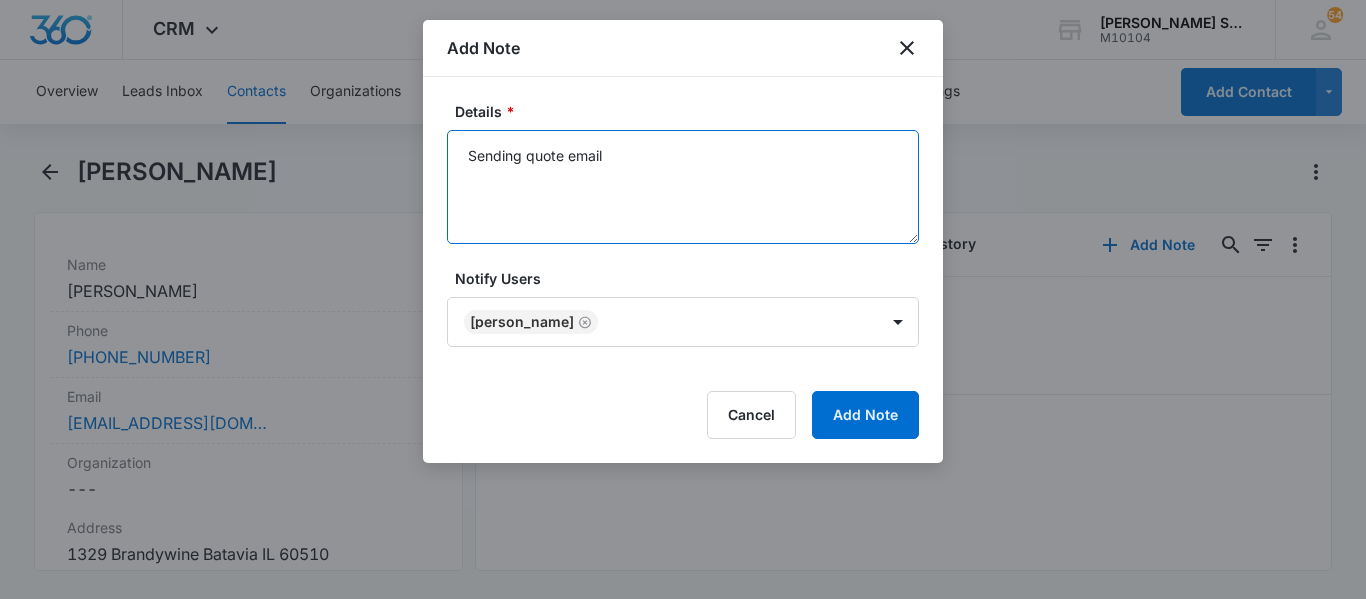 click on "Sending quote email" at bounding box center [683, 187] 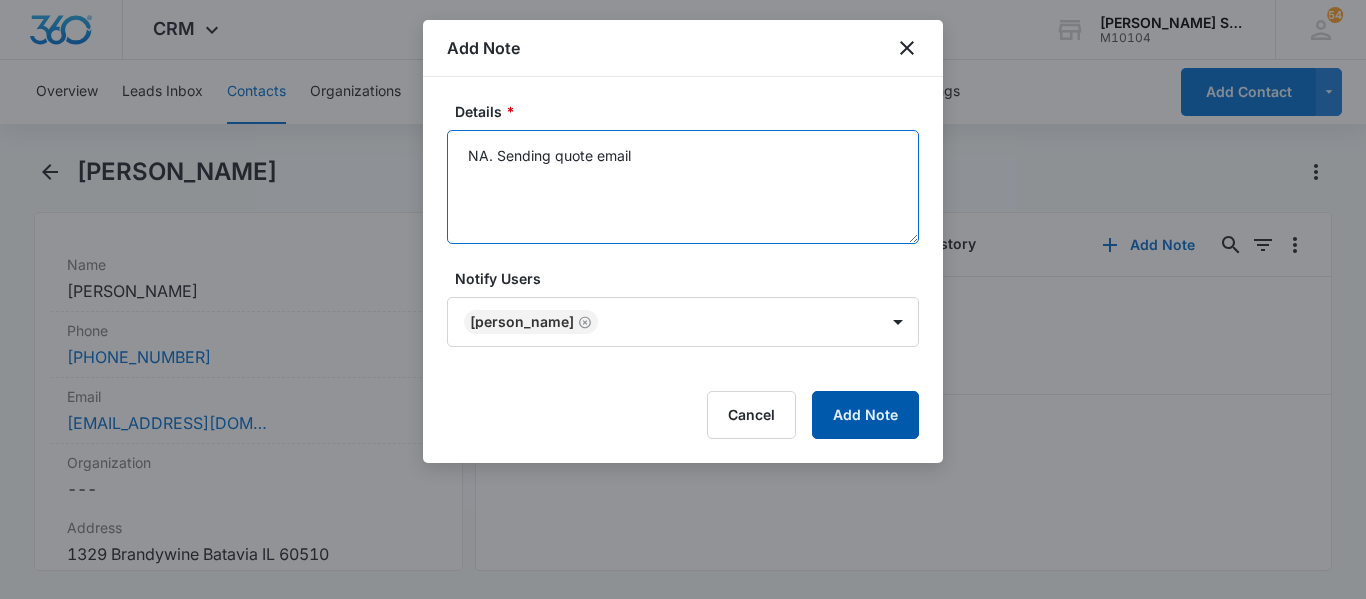 type on "NA. Sending quote email" 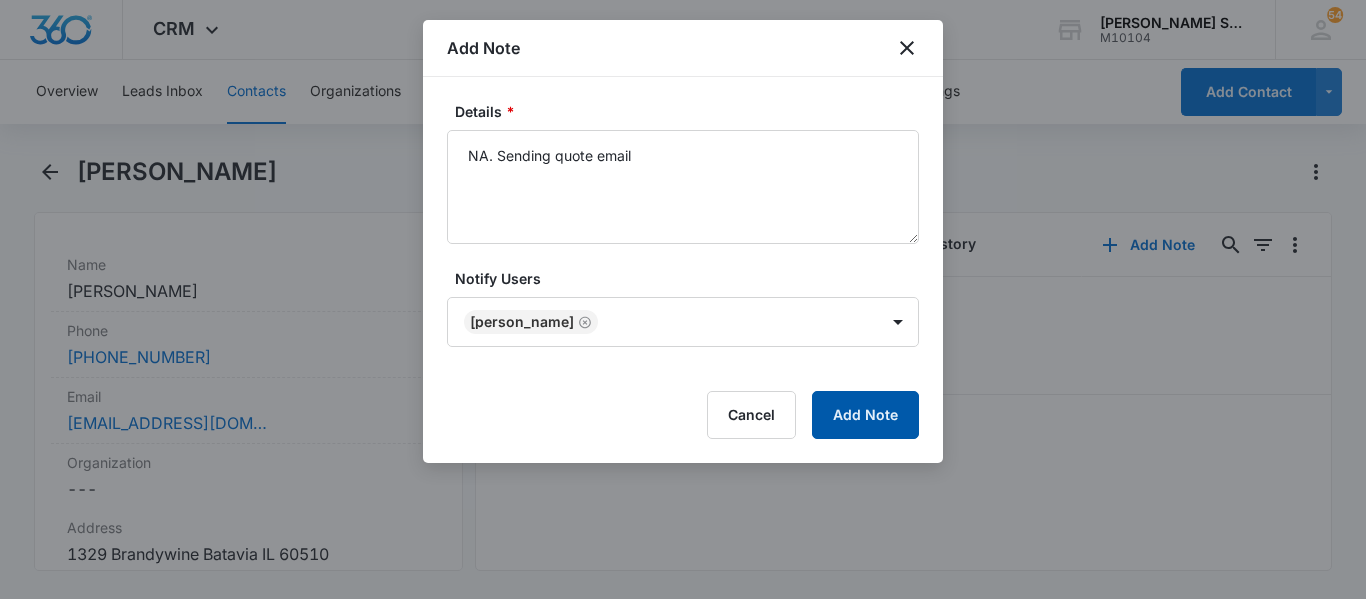 click on "Add Note" at bounding box center [865, 415] 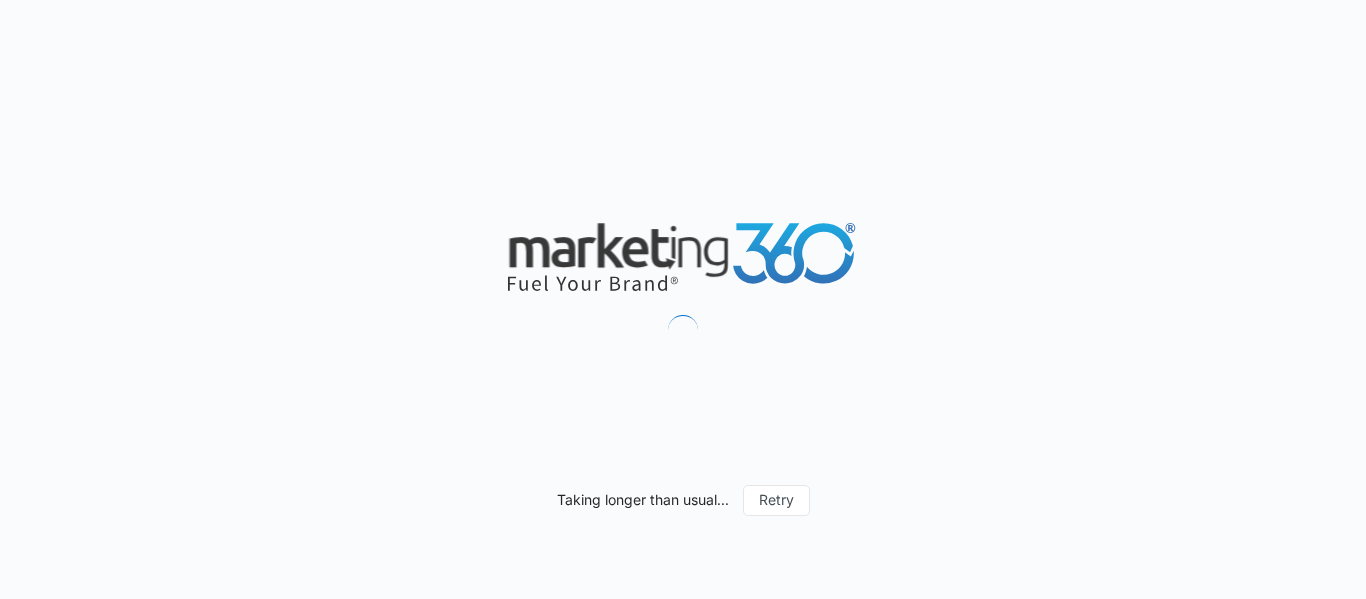 scroll, scrollTop: 0, scrollLeft: 0, axis: both 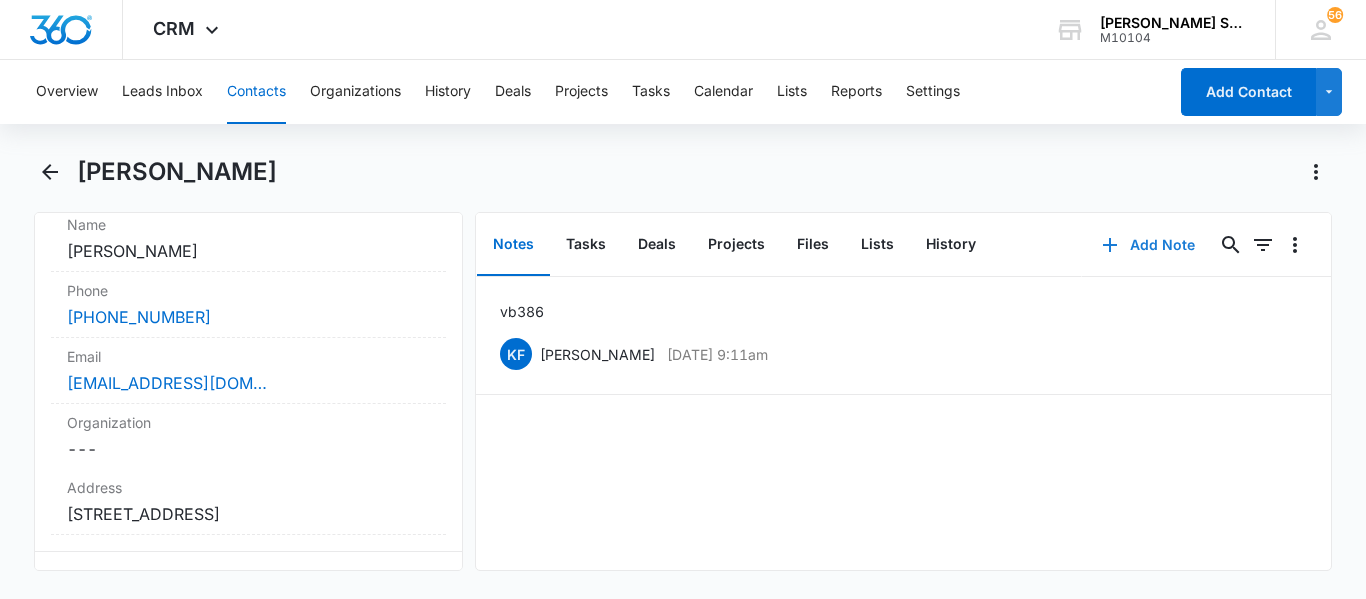 click on "Add Note" at bounding box center (1148, 245) 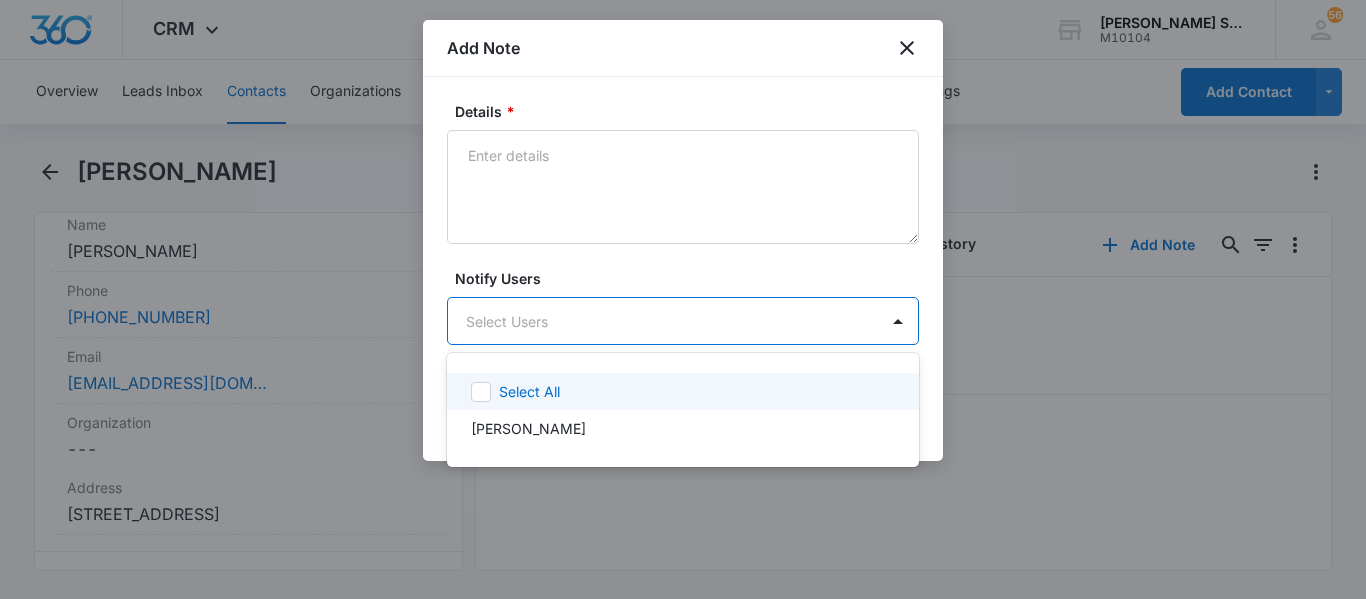 click on "CRM Apps Reputation Websites Forms CRM Email Social Content Ads Intelligence Files Brand Settings Dr. Green Services M10104 Your Accounts View All 56 DW Dominique Winters dominique@drgreenservices.com My Profile 56 Notifications Support Logout Terms & Conditions   •   Privacy Policy Overview Leads Inbox Contacts Organizations History Deals Projects Tasks Calendar Lists Reports Settings Add Contact Oscar Alfaro Remove OA Oscar Alfaro Contact Info Name Cancel Save Changes Oscar Alfaro Phone Cancel Save Changes (312) 833-1263 Email Cancel Save Changes alfarooscar2008@gmail.com Organization Cancel Save Changes --- Address Cancel Save Changes 4307 151st St Midlothian IL 60445 Details Lead Source Cancel Save Changes Contact Form Contact Type Cancel Save Changes Lead Contact Status Cancel Save Changes Quoted Assigned To Cancel Save Changes Dominique Winters Tags Cancel Save Changes --- Next Contact Date Cancel Save Changes --- Color Tag Current Color: Cancel Save Changes Payments ID ID 4642 Created Size Cancel 0" at bounding box center (683, 299) 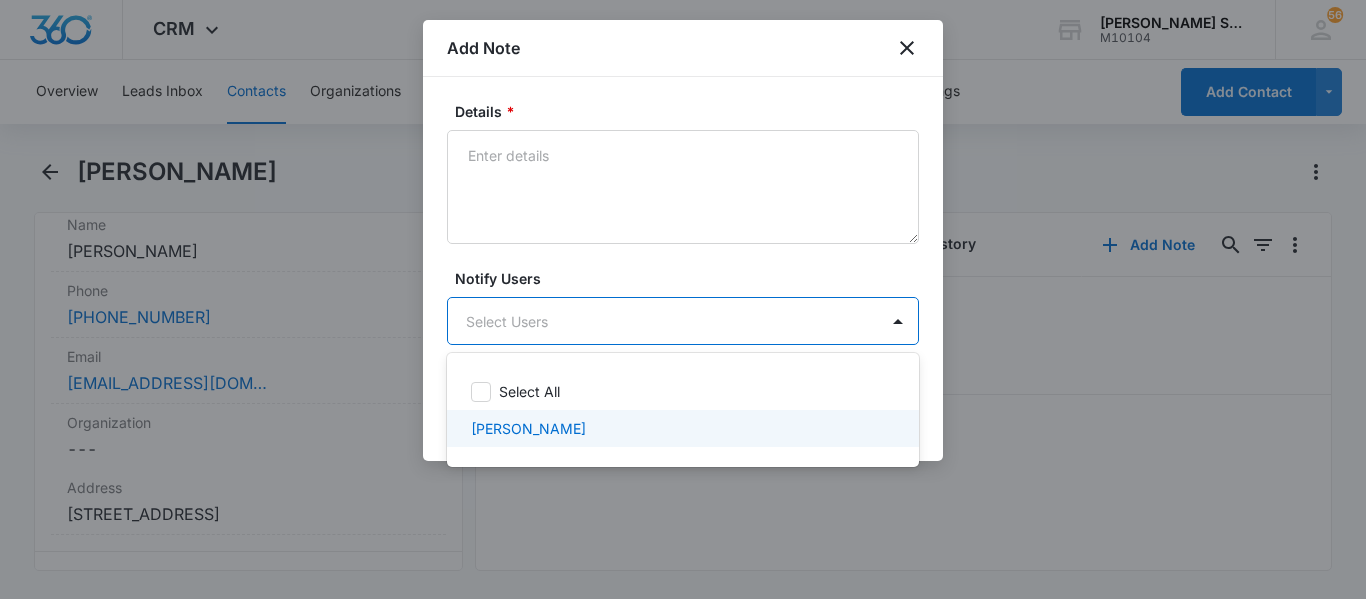 click on "[PERSON_NAME]" at bounding box center [528, 428] 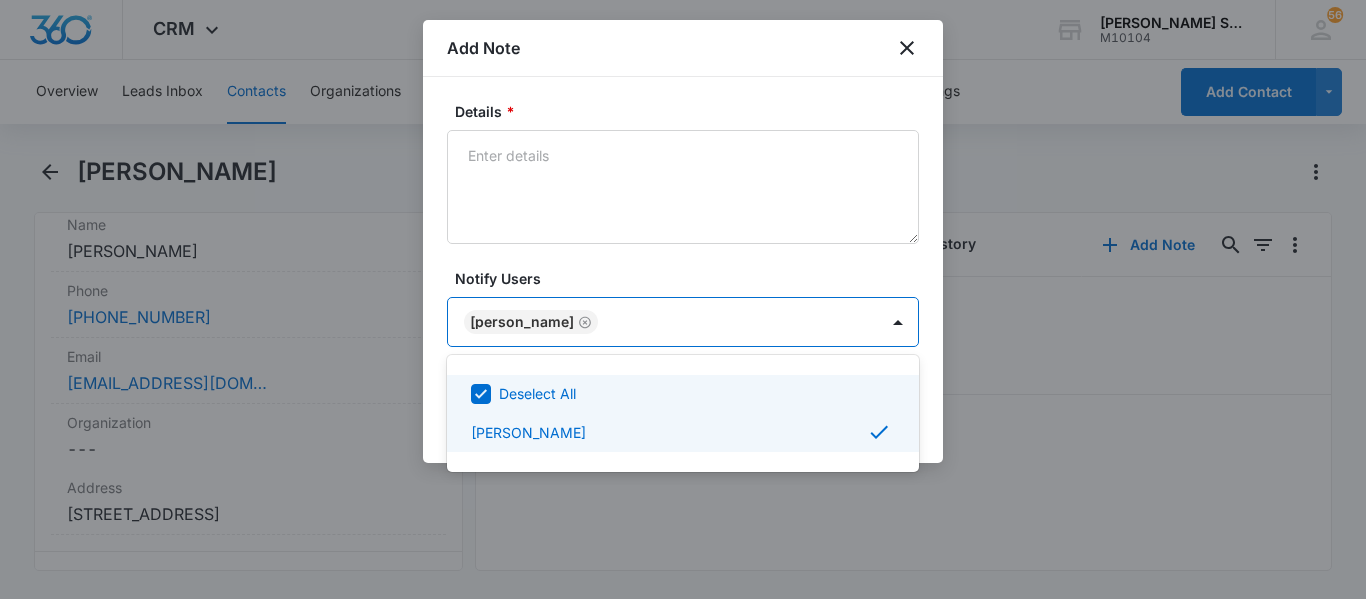 click at bounding box center (683, 299) 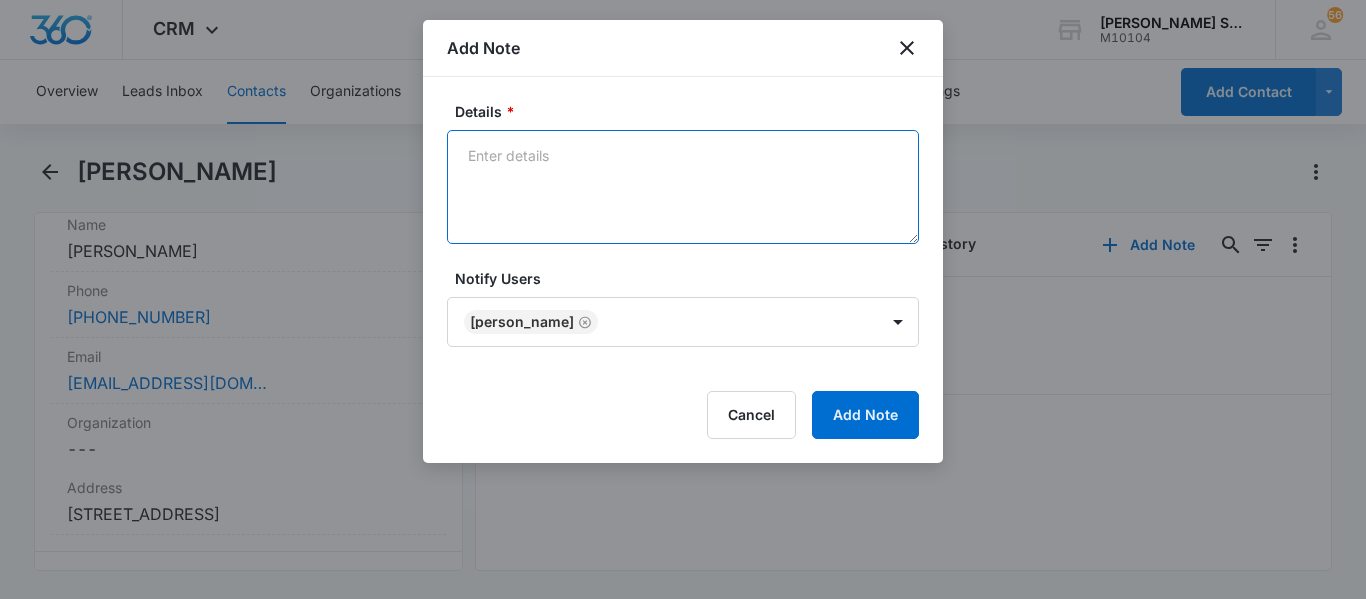 click on "Details *" at bounding box center (683, 187) 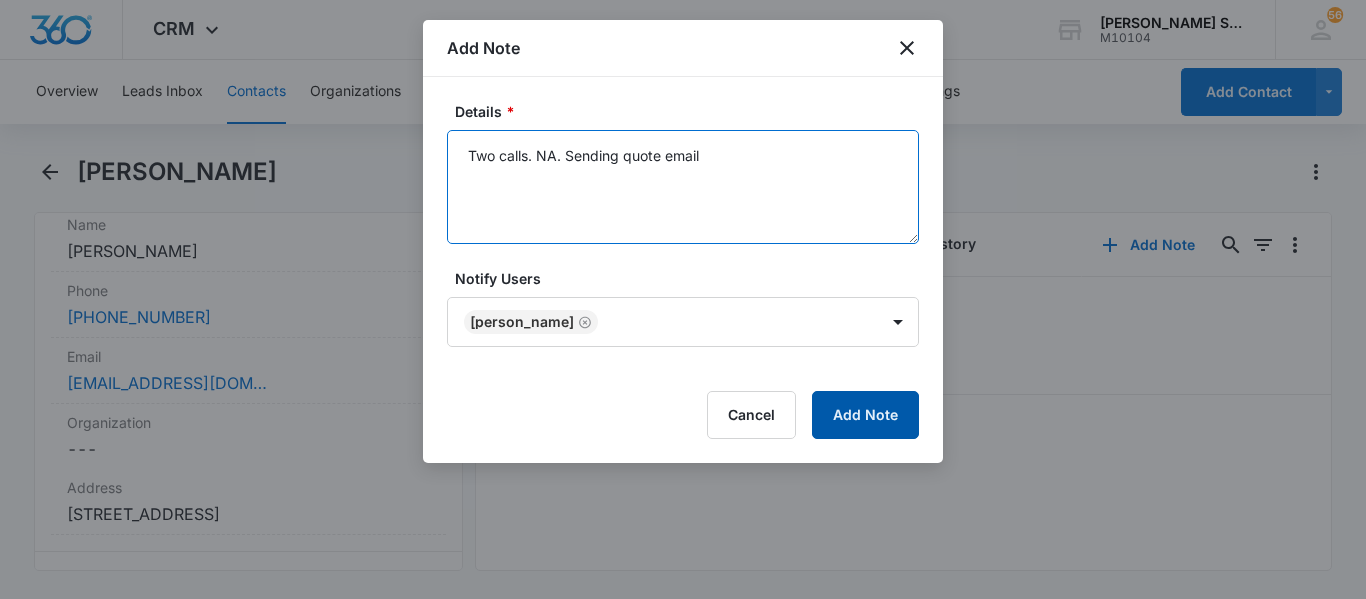 type on "Two calls. NA. Sending quote email" 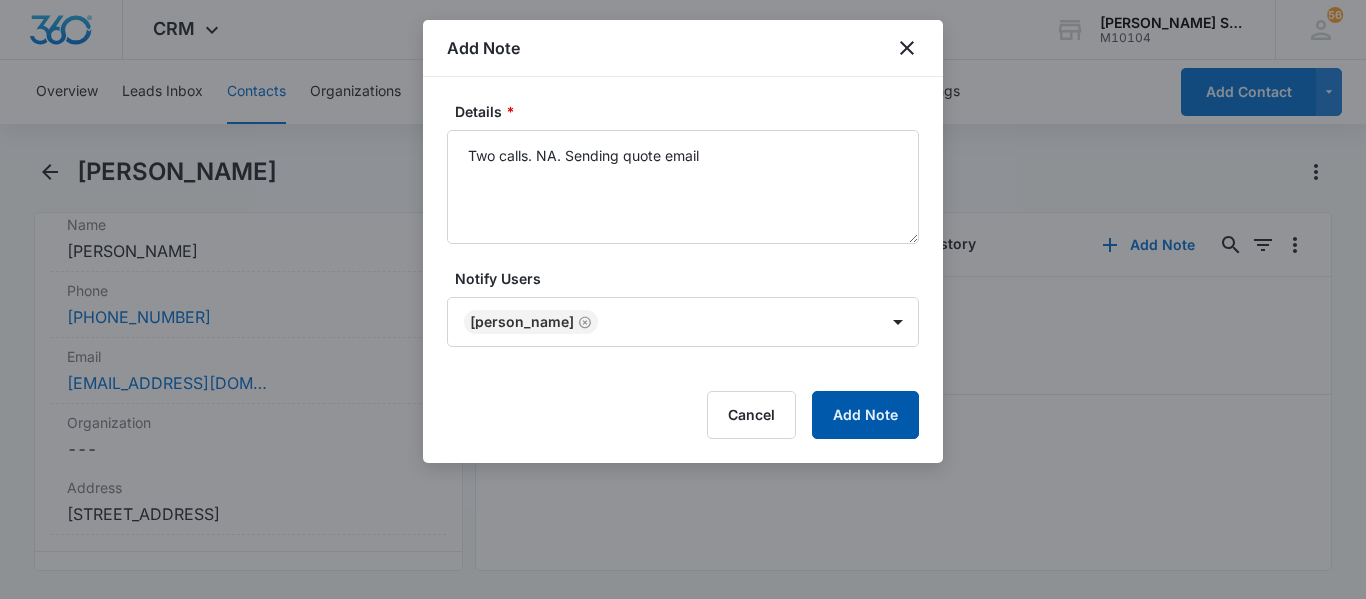 click on "Add Note" at bounding box center [865, 415] 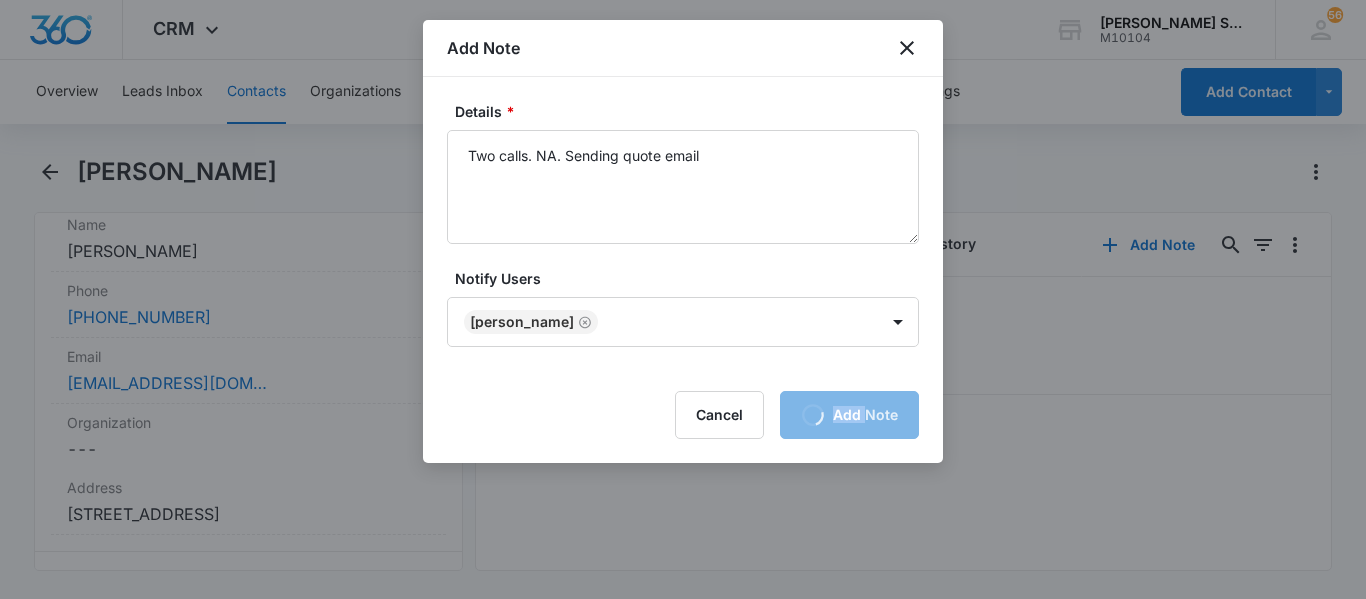 click on "Cancel Loading Add Note" at bounding box center [683, 415] 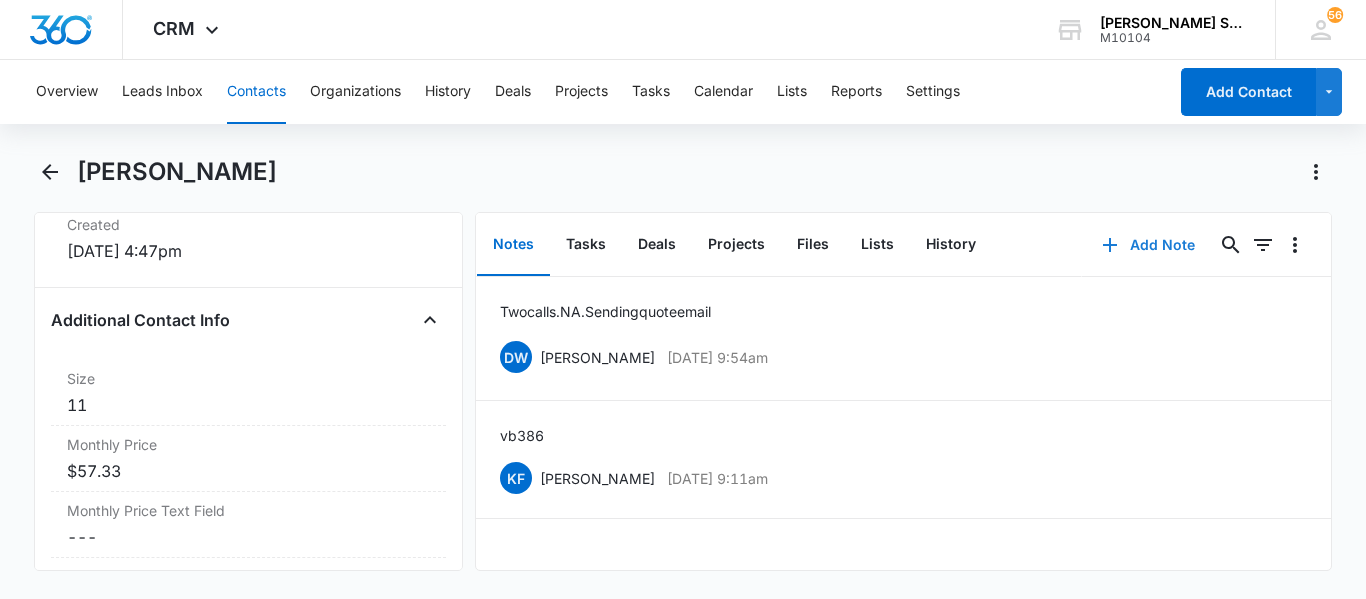scroll, scrollTop: 1440, scrollLeft: 0, axis: vertical 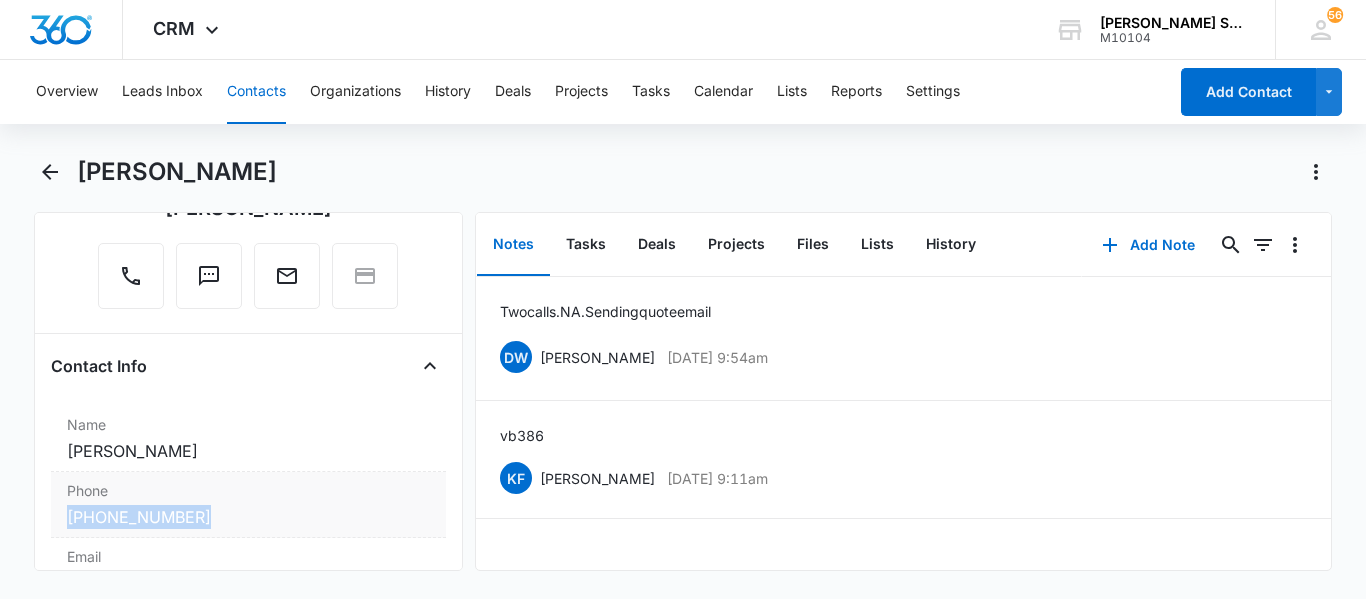 copy on "(312) 833-1263" 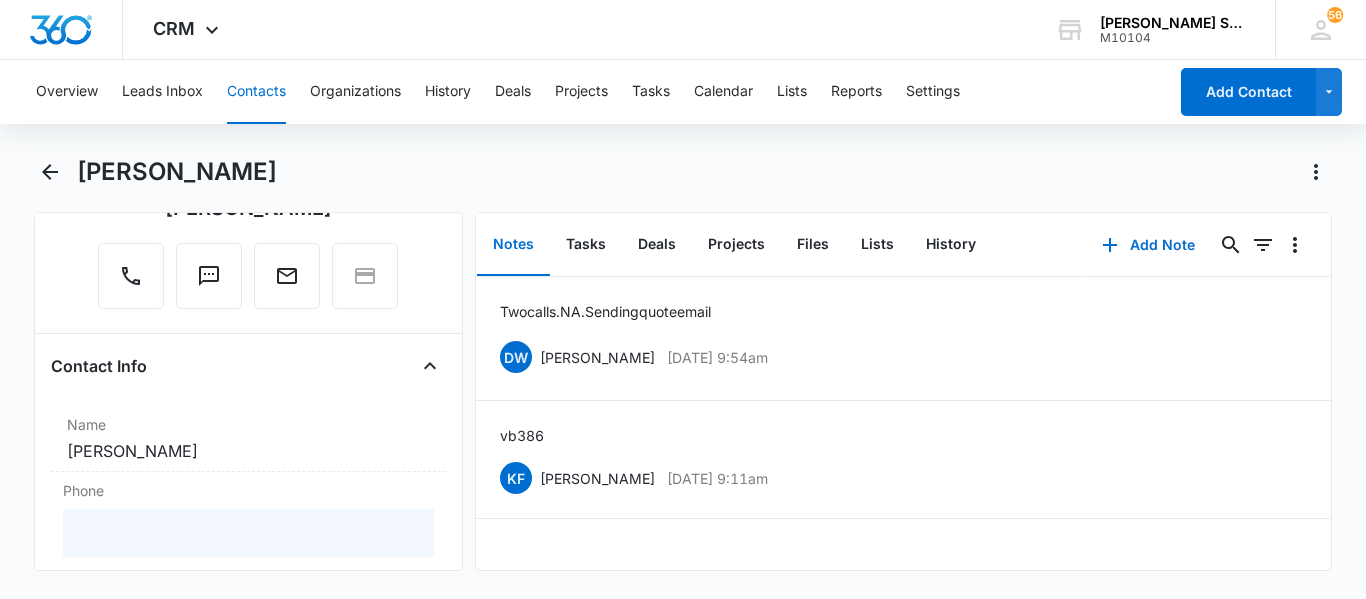 click on "Phone" at bounding box center [248, 527] 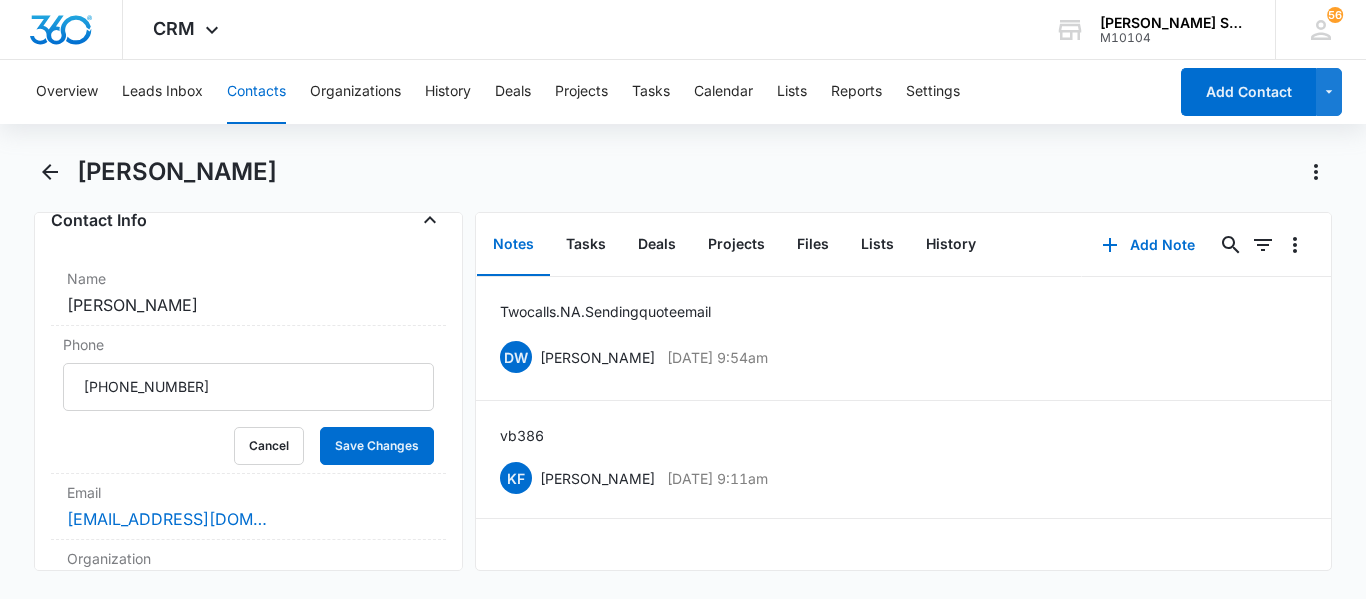 scroll, scrollTop: 360, scrollLeft: 0, axis: vertical 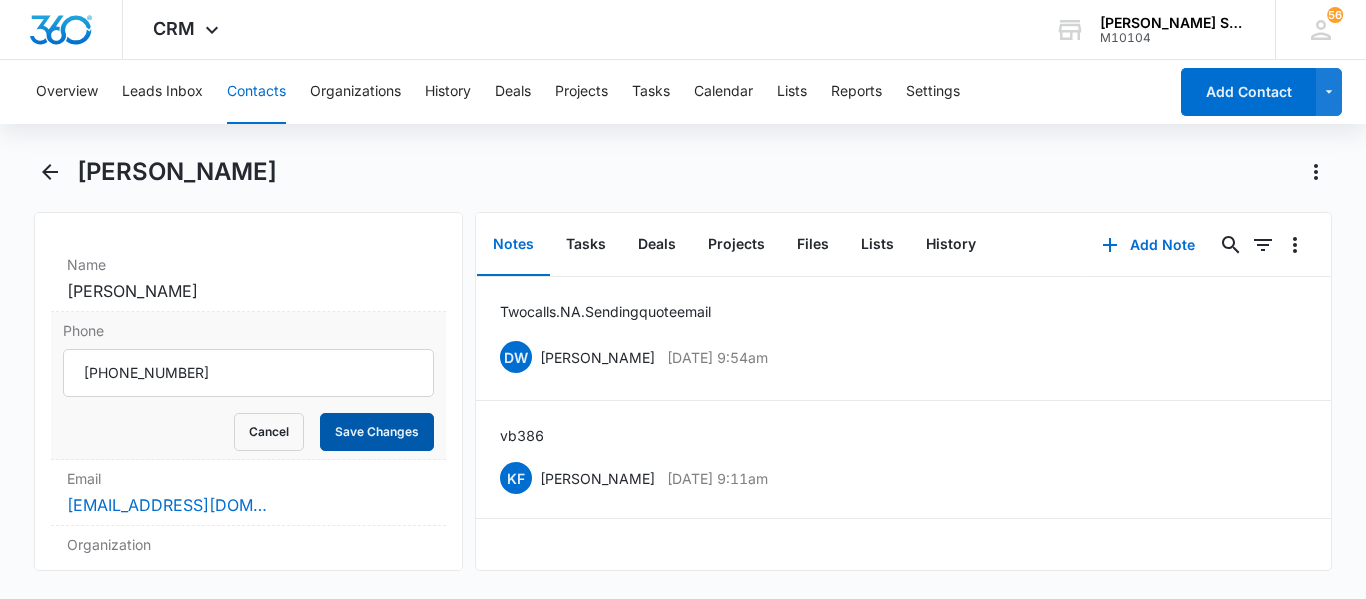 click on "Save Changes" at bounding box center (377, 432) 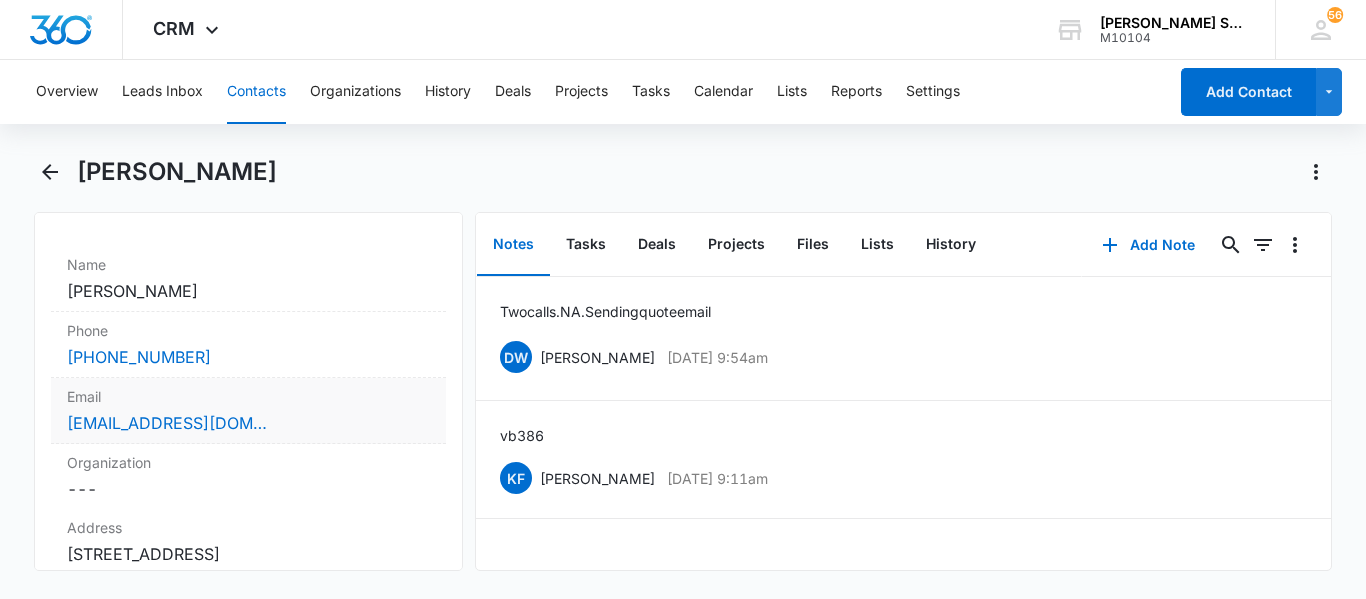 click on "alfarooscar2008@gmail.com" at bounding box center (248, 423) 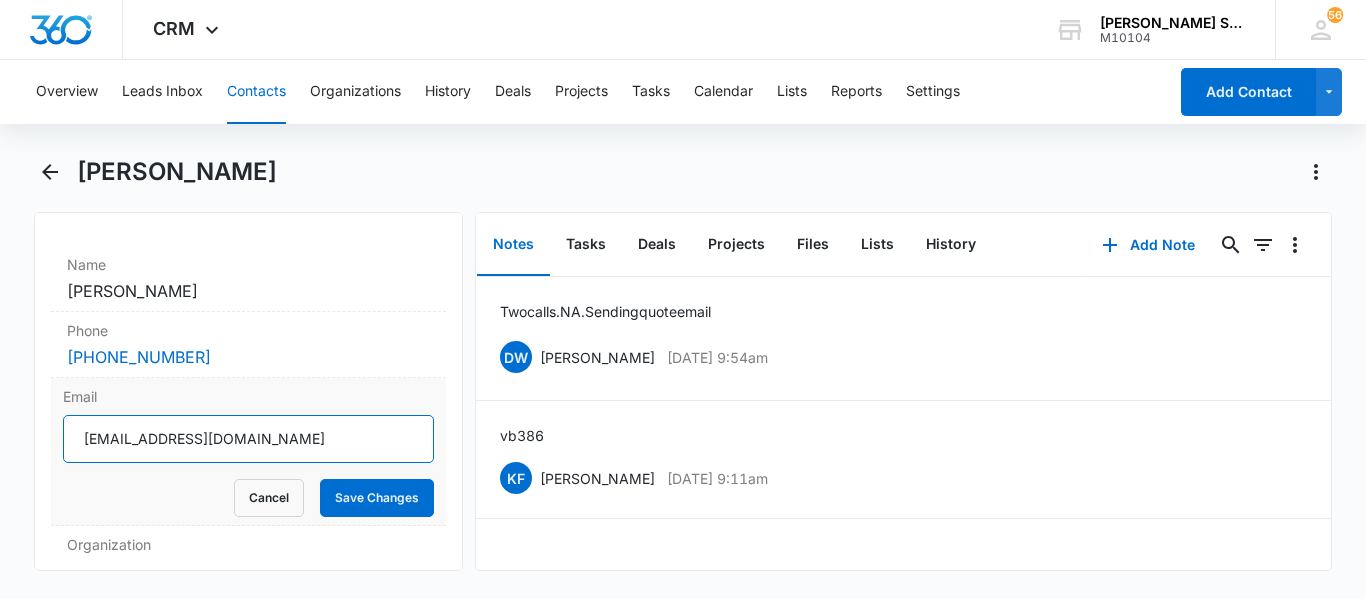 drag, startPoint x: 293, startPoint y: 433, endPoint x: 99, endPoint y: 454, distance: 195.13329 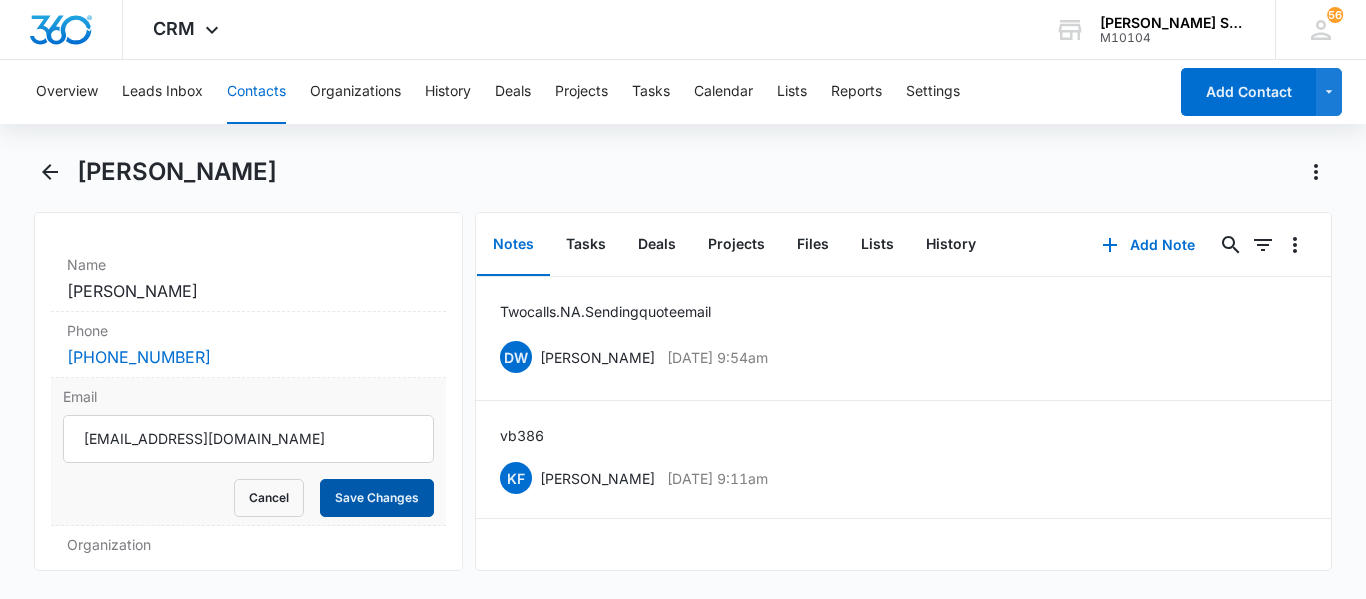 click on "Save Changes" at bounding box center [377, 498] 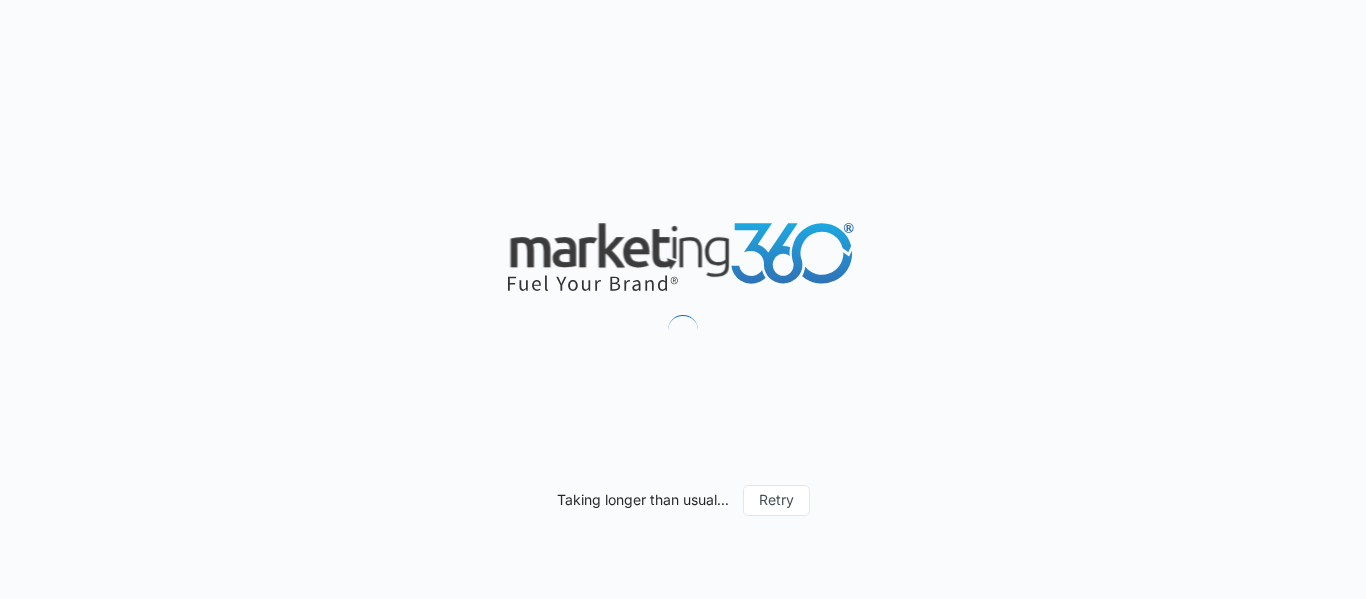 scroll, scrollTop: 0, scrollLeft: 0, axis: both 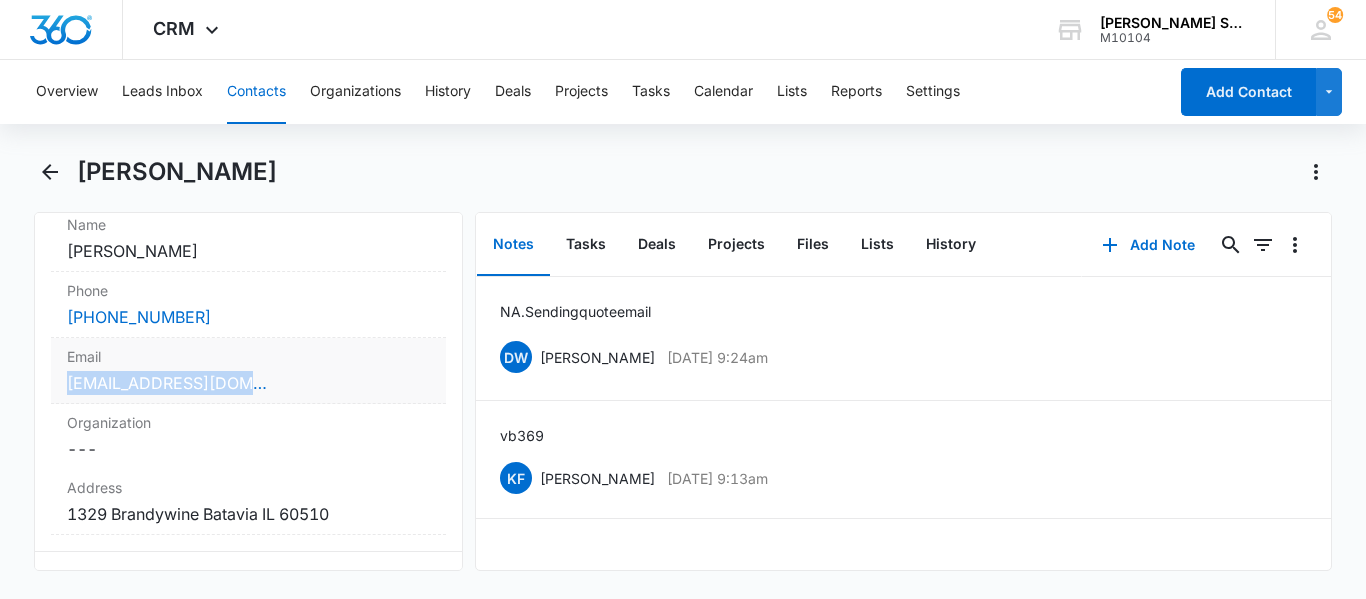 copy on "jennifer7223@yahoo.com" 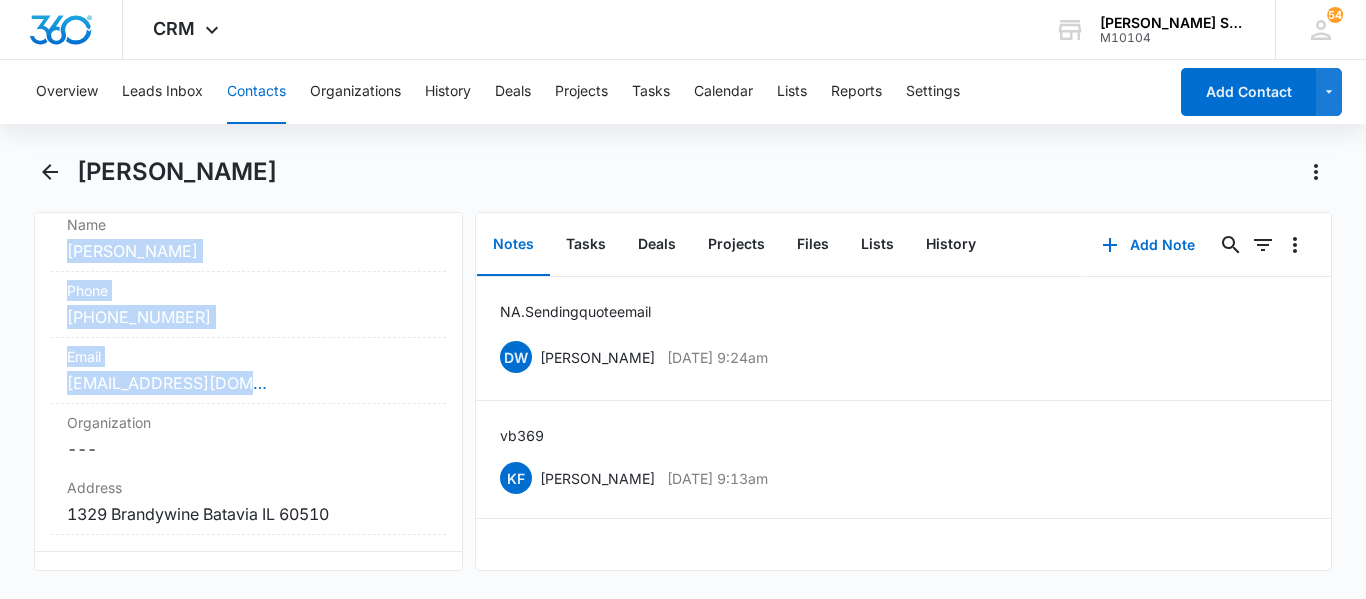 drag, startPoint x: 312, startPoint y: 391, endPoint x: 39, endPoint y: 267, distance: 299.8416 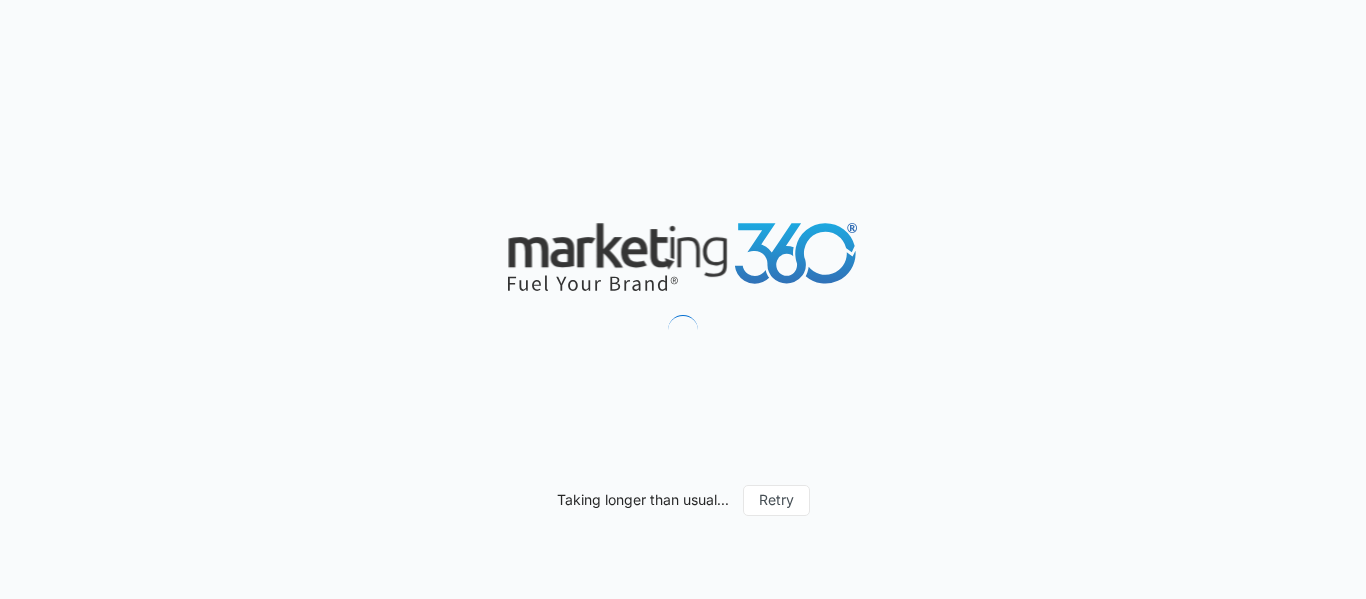 scroll, scrollTop: 0, scrollLeft: 0, axis: both 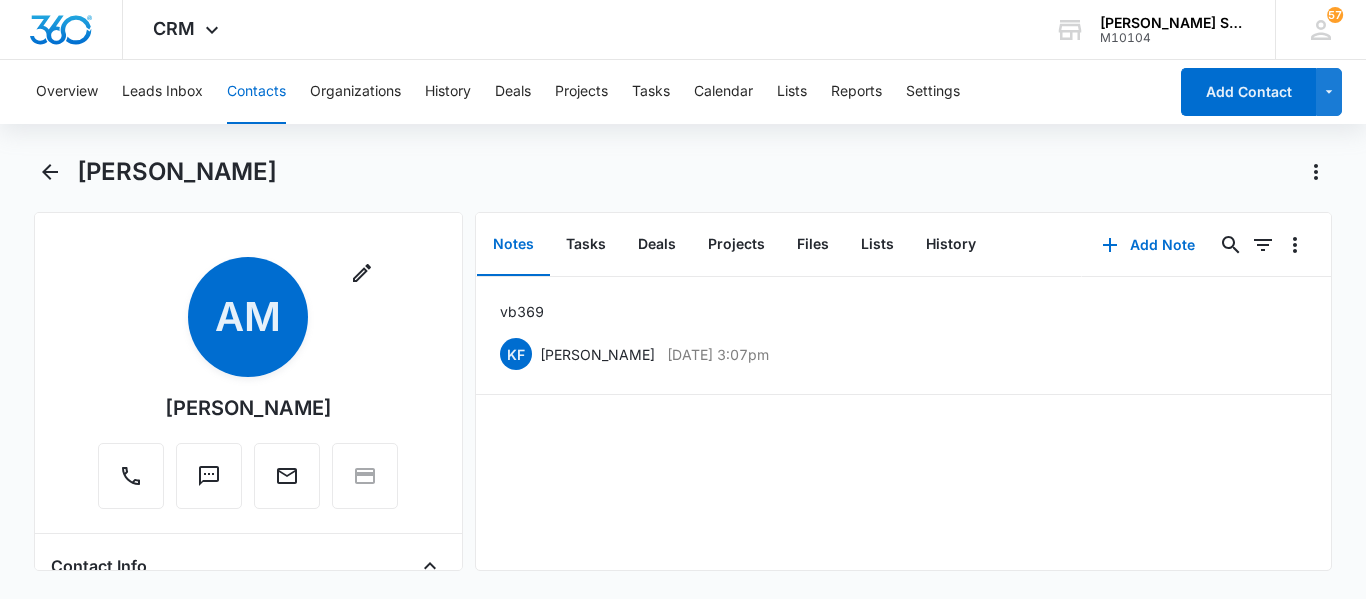 click on "[PERSON_NAME]" at bounding box center [704, 172] 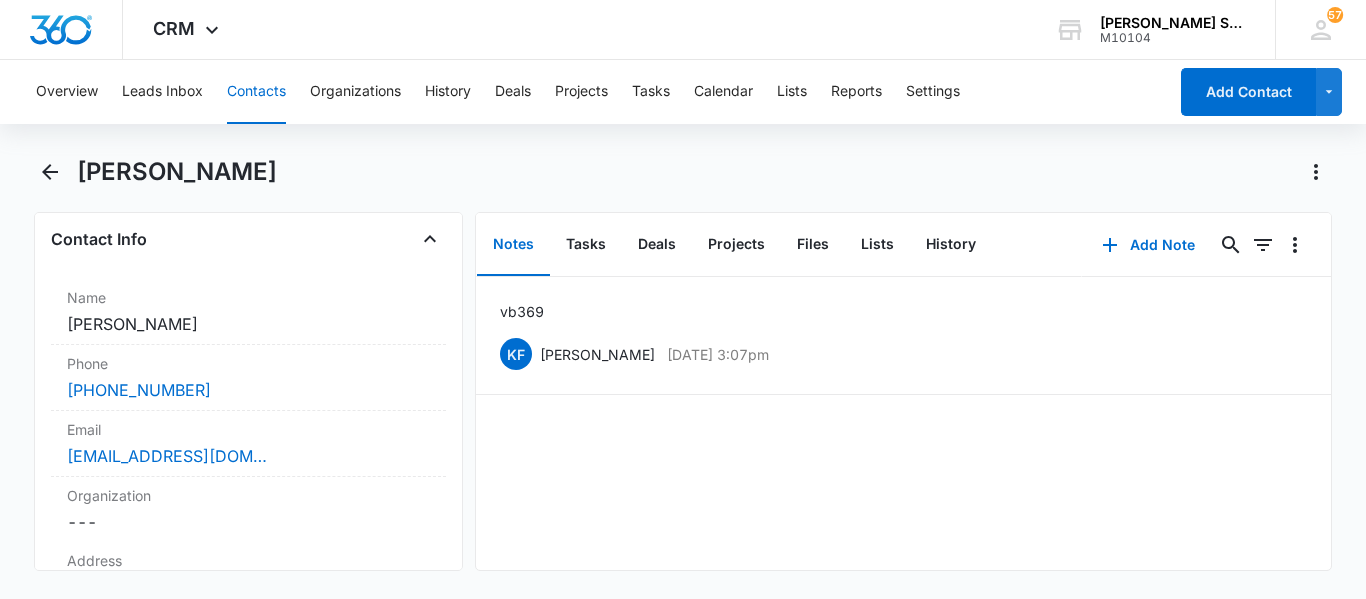 scroll, scrollTop: 440, scrollLeft: 0, axis: vertical 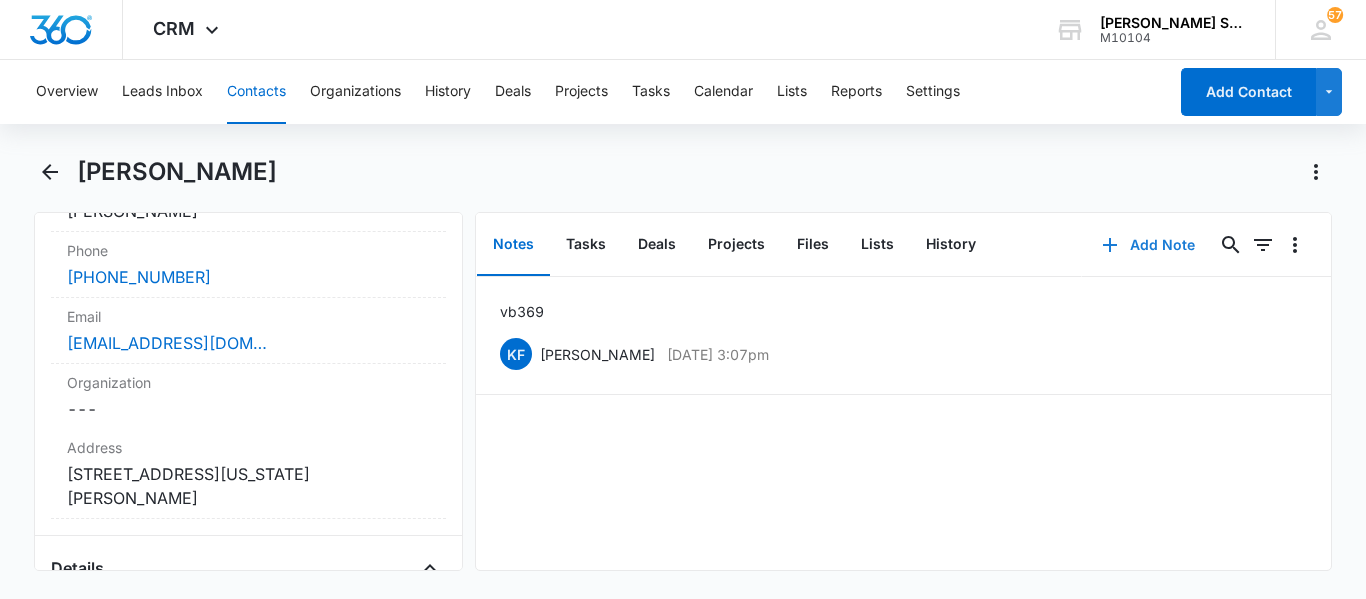 click on "Add Note" at bounding box center (1148, 245) 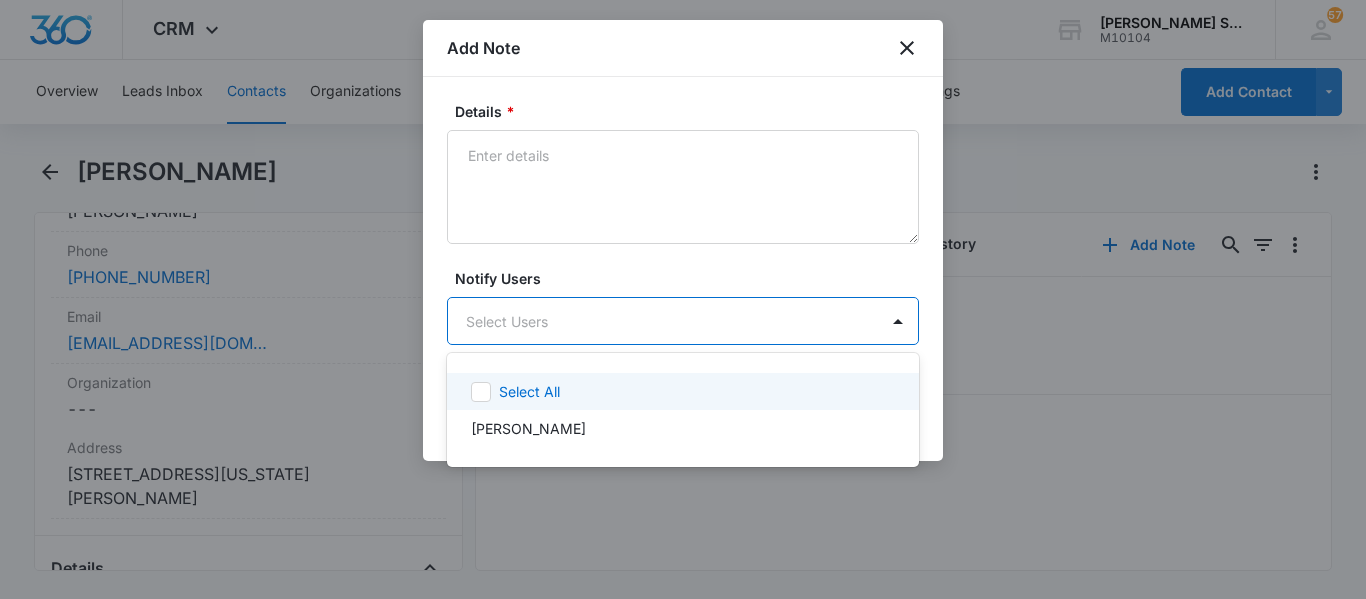 click on "CRM Apps Reputation Websites Forms CRM Email Social Content Ads Intelligence Files Brand Settings [PERSON_NAME] Services M10104 Your Accounts View All 57 [PERSON_NAME] Winters [EMAIL_ADDRESS][DOMAIN_NAME] My Profile 57 Notifications Support Logout Terms & Conditions   •   Privacy Policy Overview Leads Inbox Contacts Organizations History Deals Projects Tasks Calendar Lists Reports Settings Add Contact [PERSON_NAME] Remove AM [PERSON_NAME] Contact Info Name Cancel Save Changes [PERSON_NAME] Phone Cancel Save Changes [PHONE_NUMBER] Email Cancel Save Changes [EMAIL_ADDRESS][DOMAIN_NAME] Organization Cancel Save Changes --- Address Cancel Save Changes [STREET_ADDRESS][US_STATE][PERSON_NAME] Details Lead Source Cancel Save Changes Contact Form Contact Type Cancel Save Changes Lead Contact Status Cancel Save Changes Quoted Assigned To Cancel Save Changes [PERSON_NAME] Tags Cancel Save Changes --- Next Contact Date Cancel Save Changes --- Color Tag Current Color: Cancel Save Changes Payments ID ID 4641 Created Size Cancel 6" at bounding box center (683, 299) 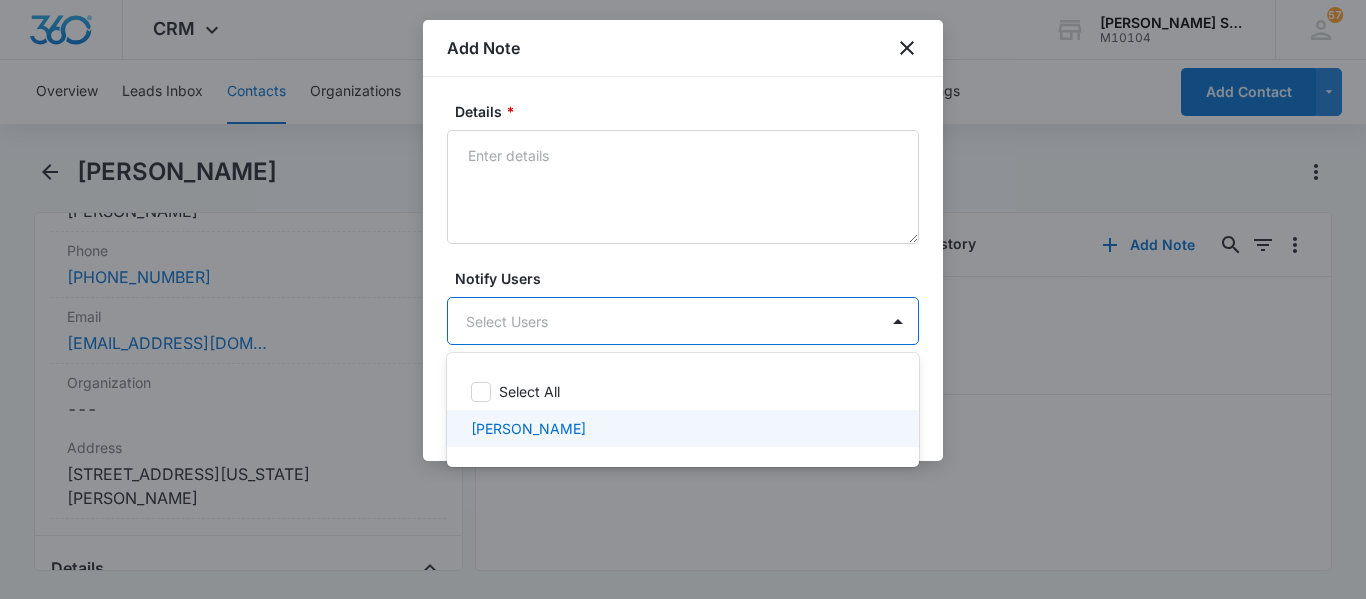 click on "Select All [PERSON_NAME]" at bounding box center [683, 410] 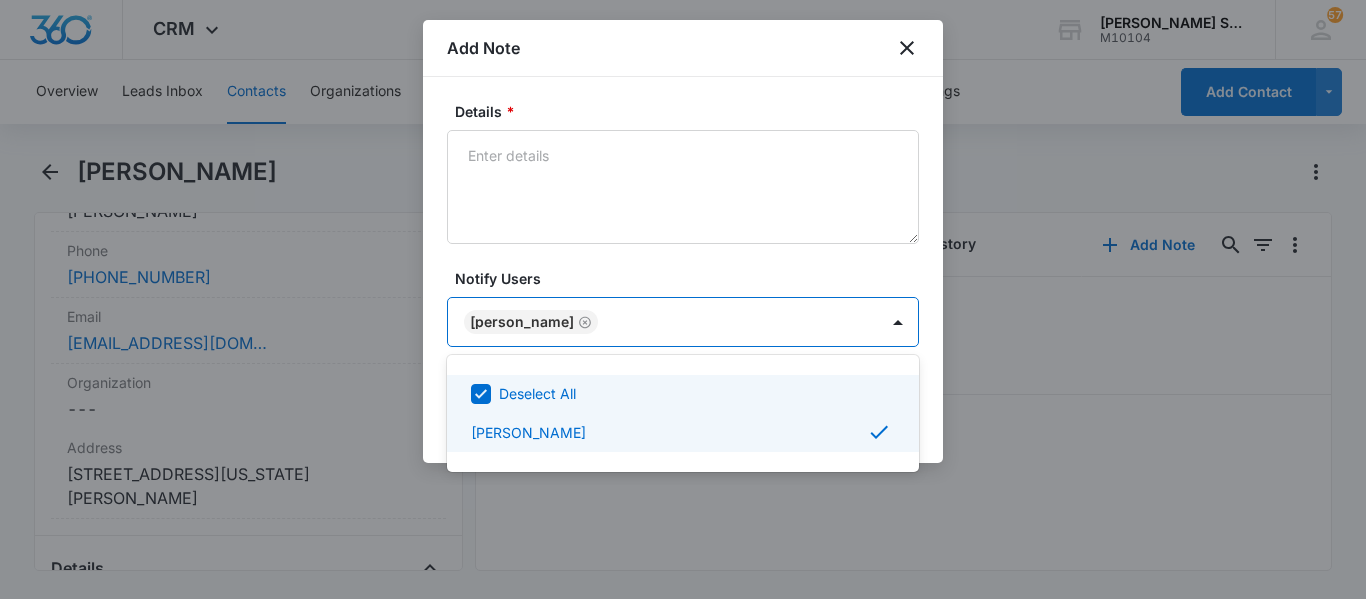 click at bounding box center (683, 299) 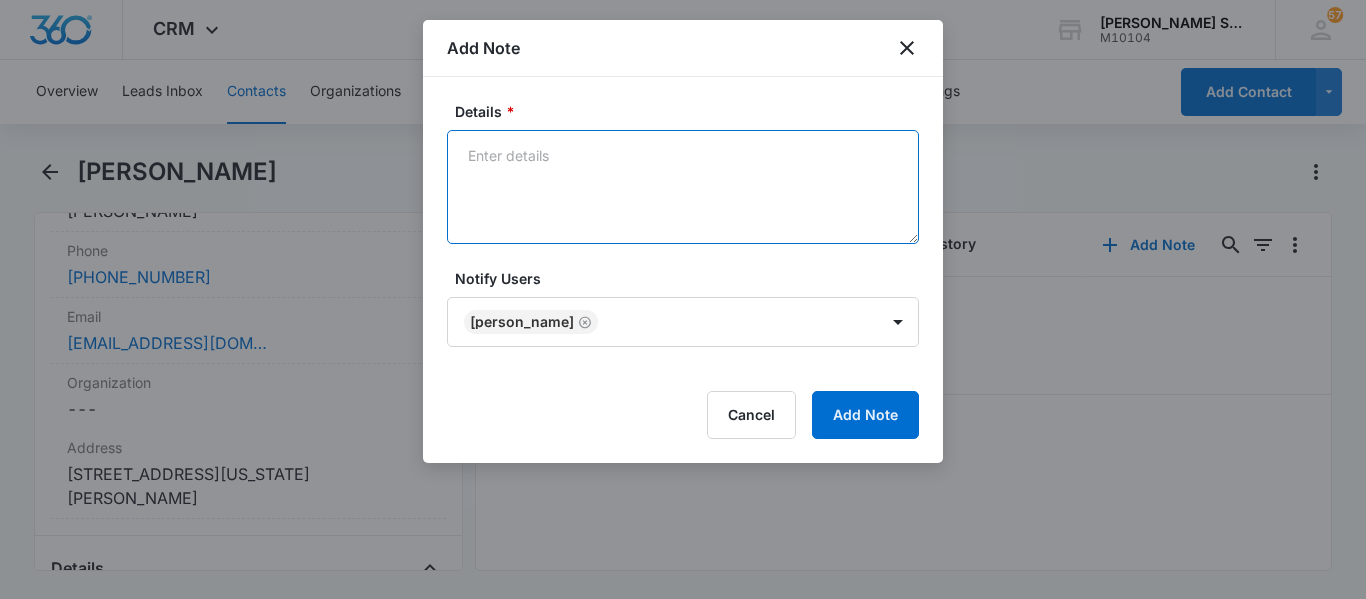 click on "Details *" at bounding box center [683, 187] 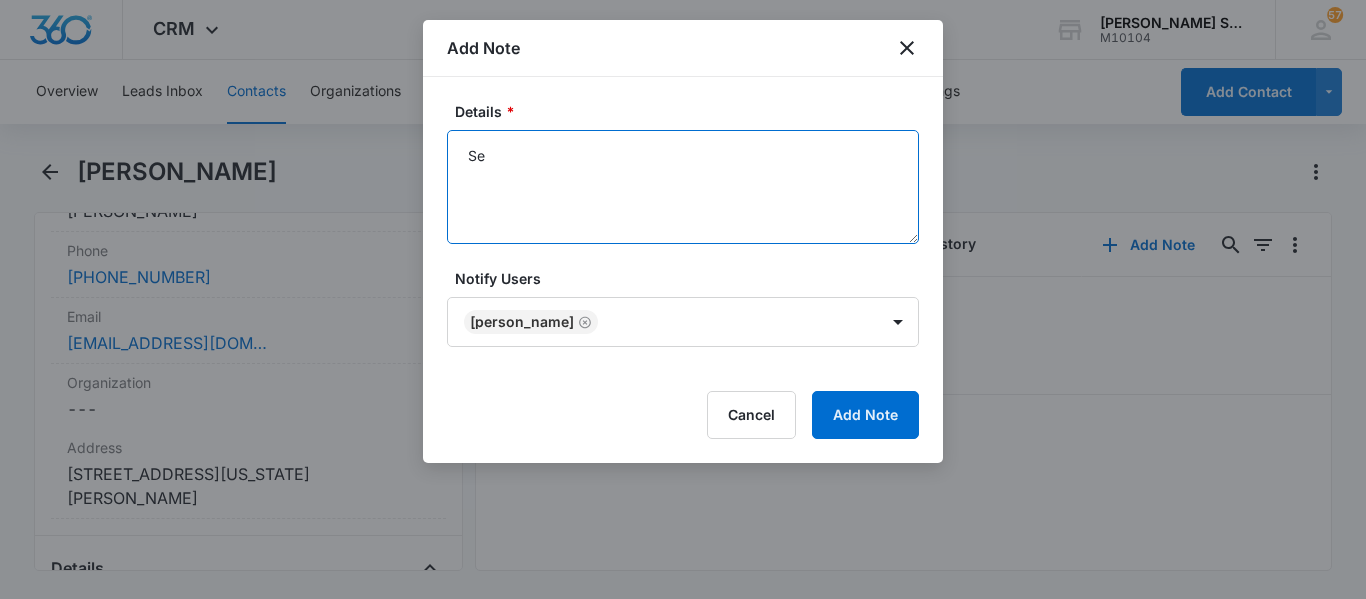 type on "S" 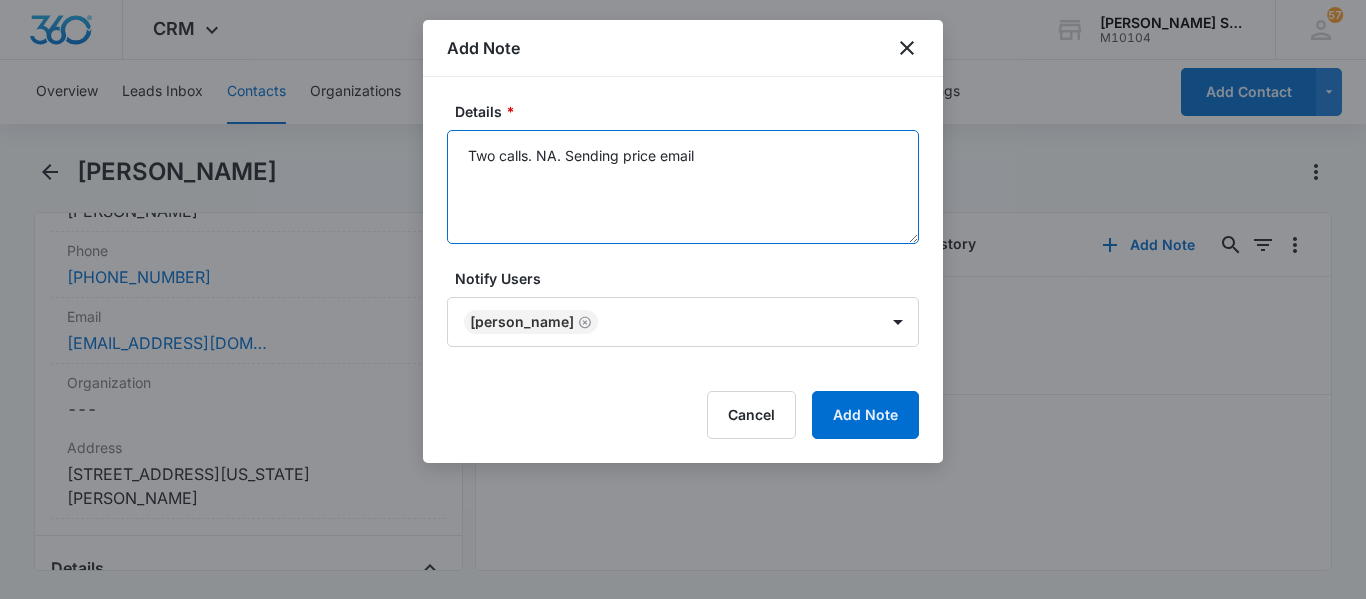 click on "Two calls. NA. Sending price email" at bounding box center (683, 187) 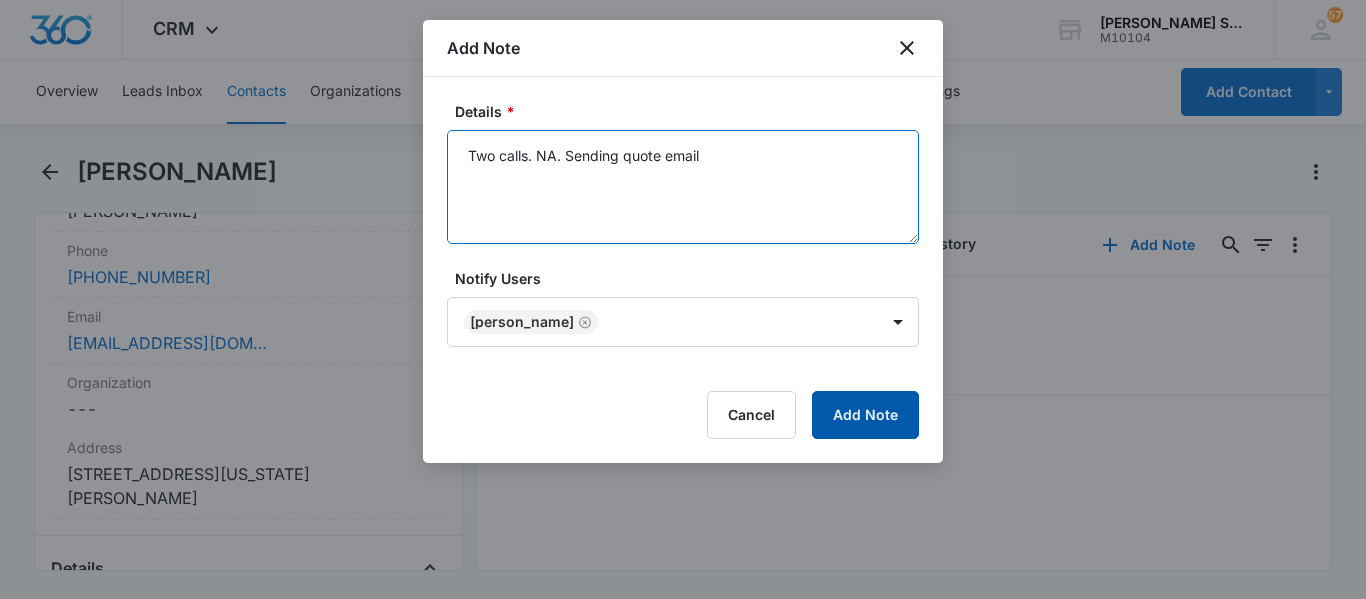 type on "Two calls. NA. Sending quote email" 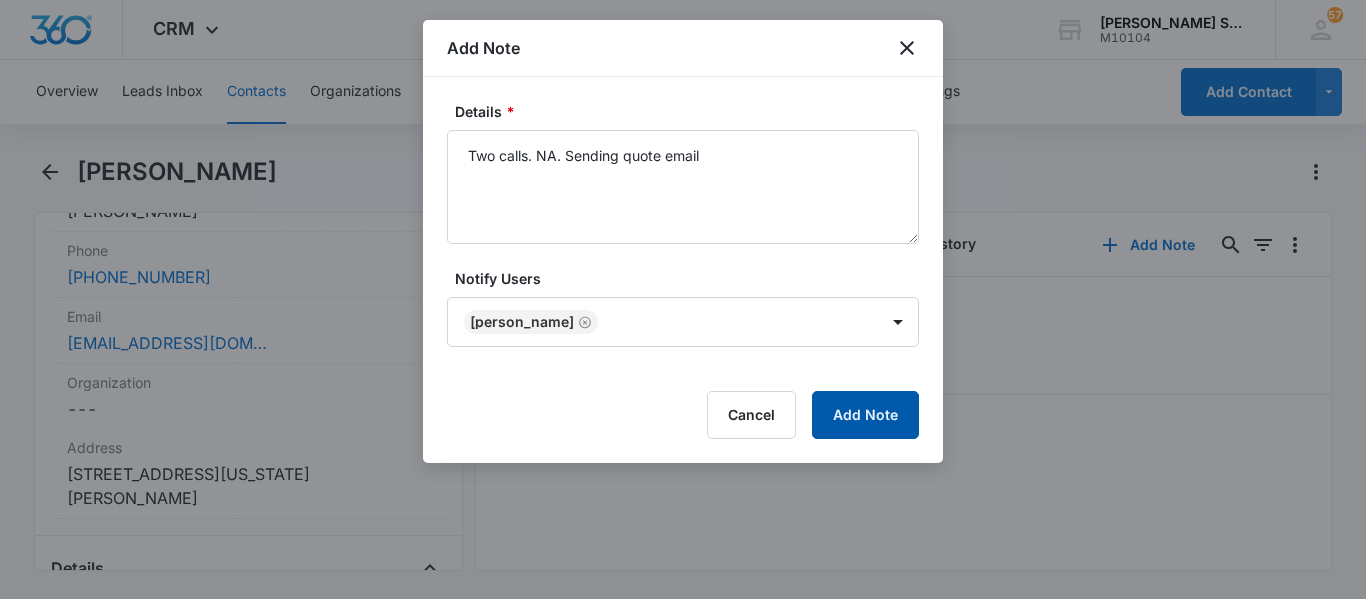click on "Add Note" at bounding box center [865, 415] 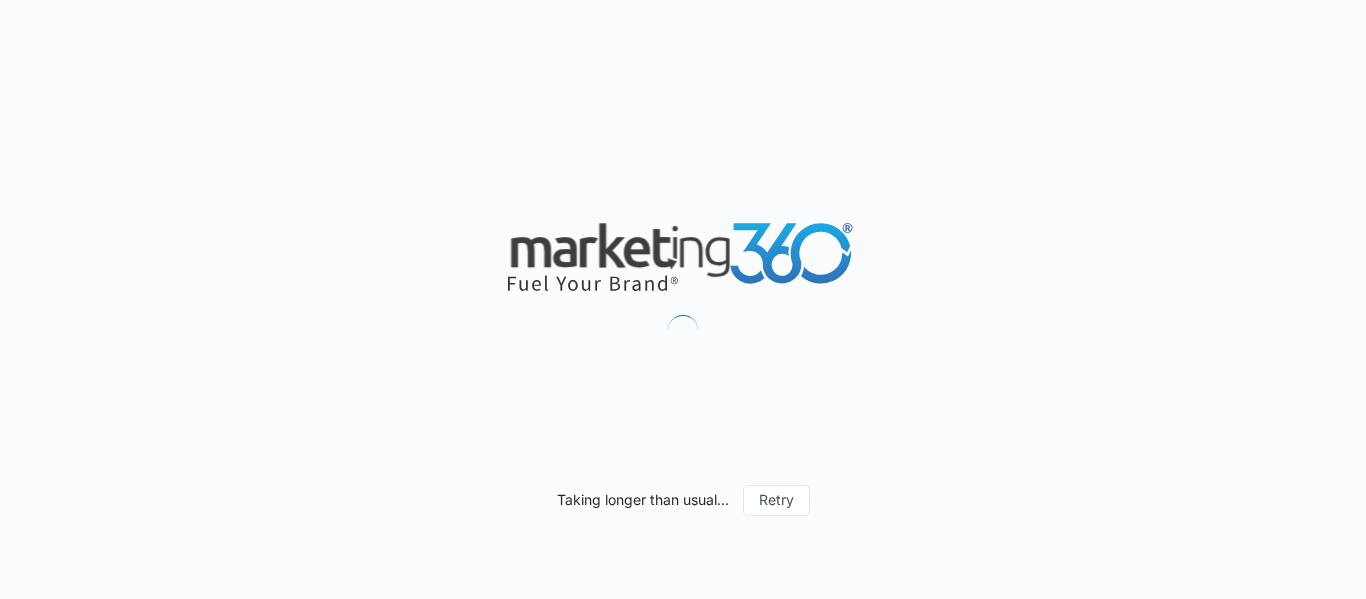 scroll, scrollTop: 0, scrollLeft: 0, axis: both 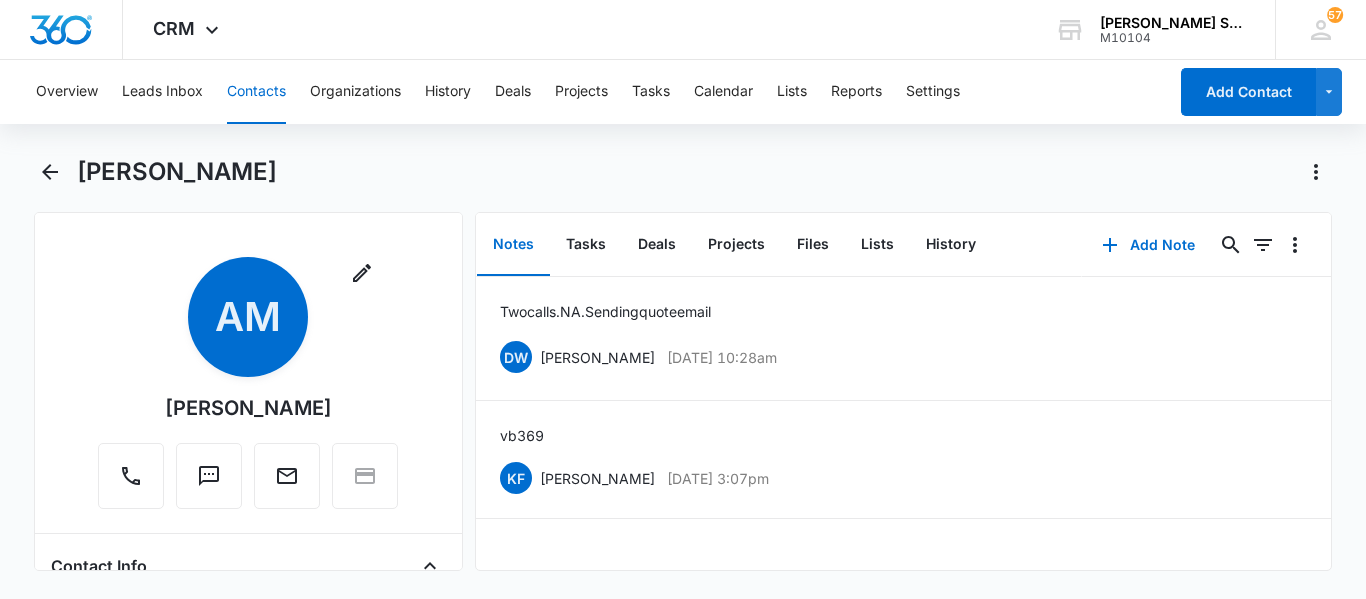 click on "Remove AM [PERSON_NAME]" at bounding box center (248, 383) 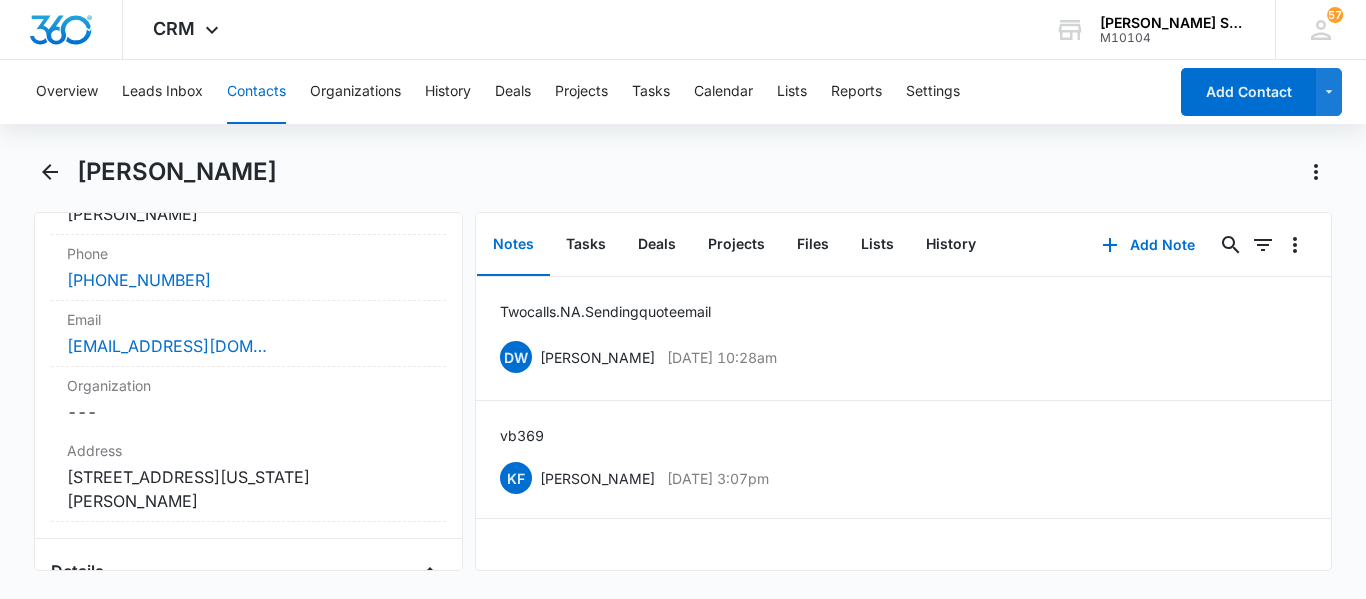 scroll, scrollTop: 440, scrollLeft: 0, axis: vertical 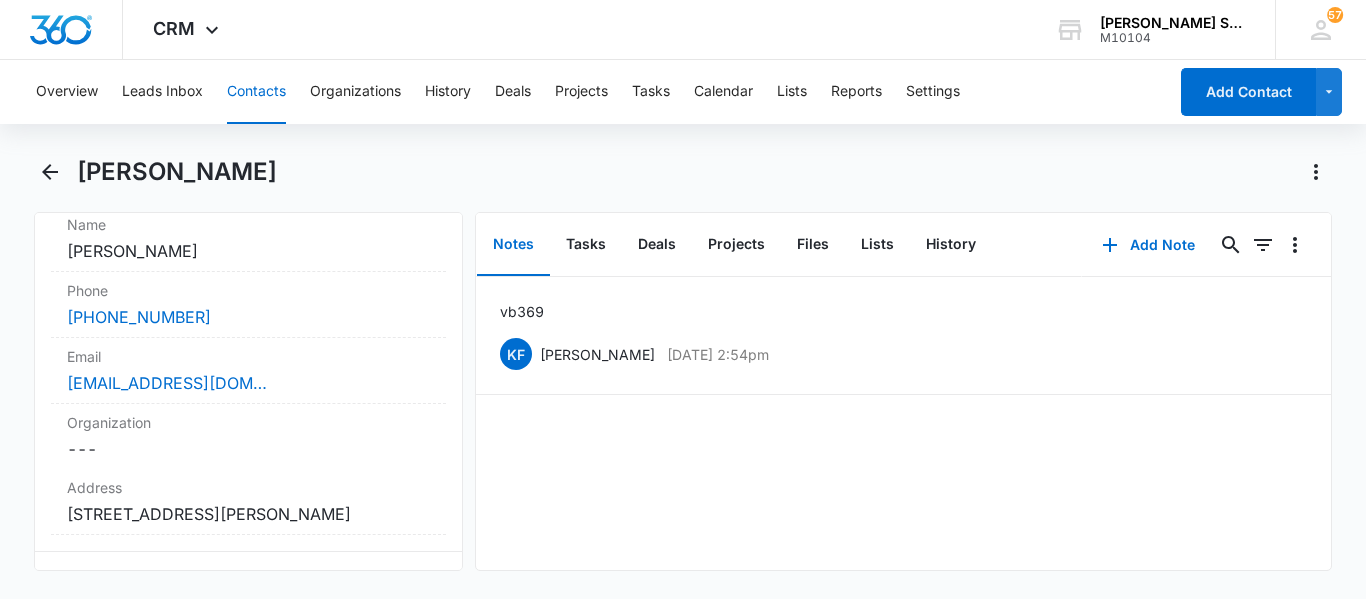 click on "Claudia Baraglia" at bounding box center (683, 184) 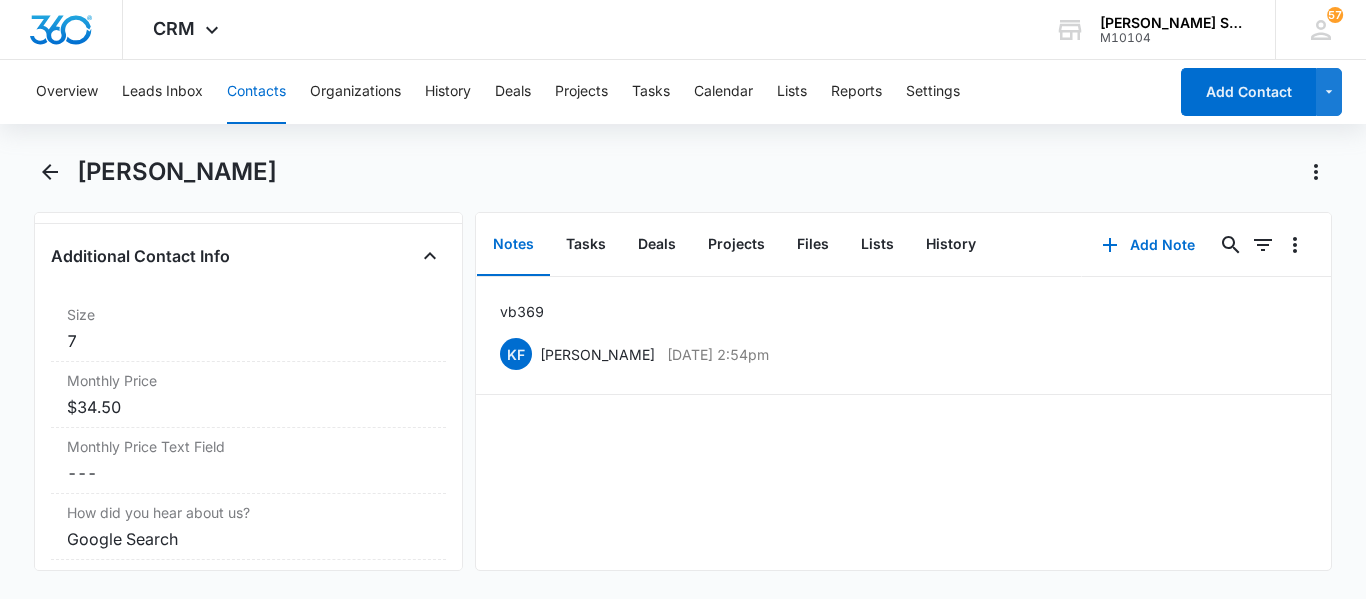 scroll, scrollTop: 1480, scrollLeft: 0, axis: vertical 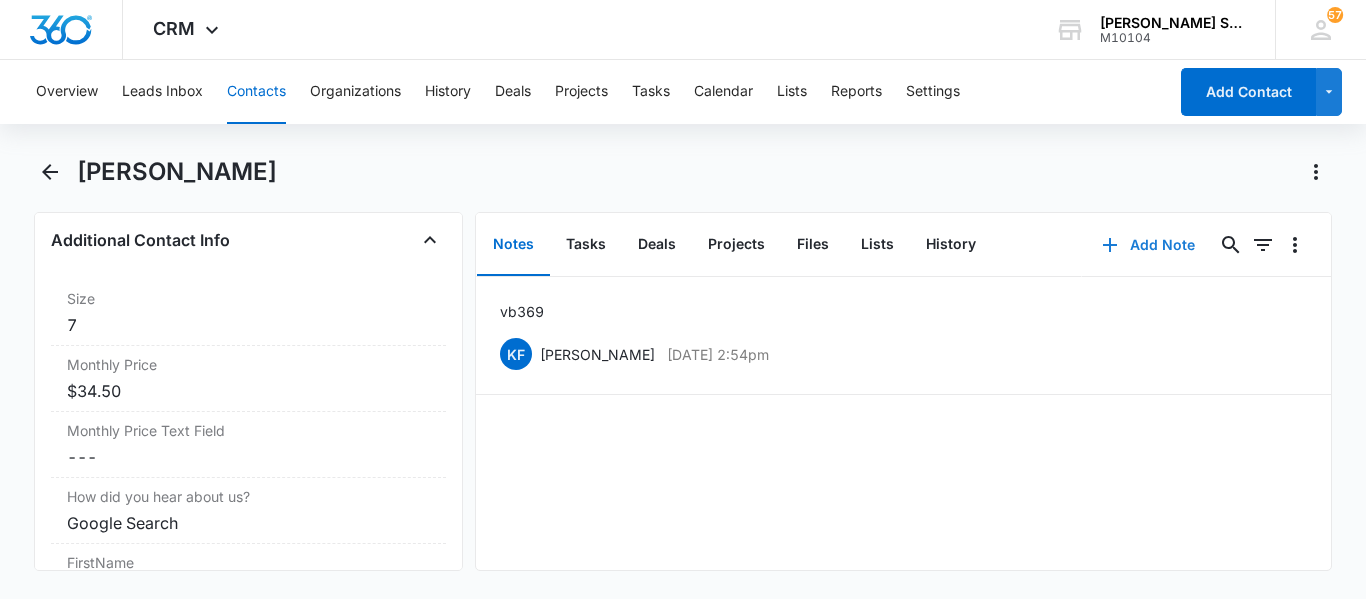 click on "Add Note" at bounding box center [1148, 245] 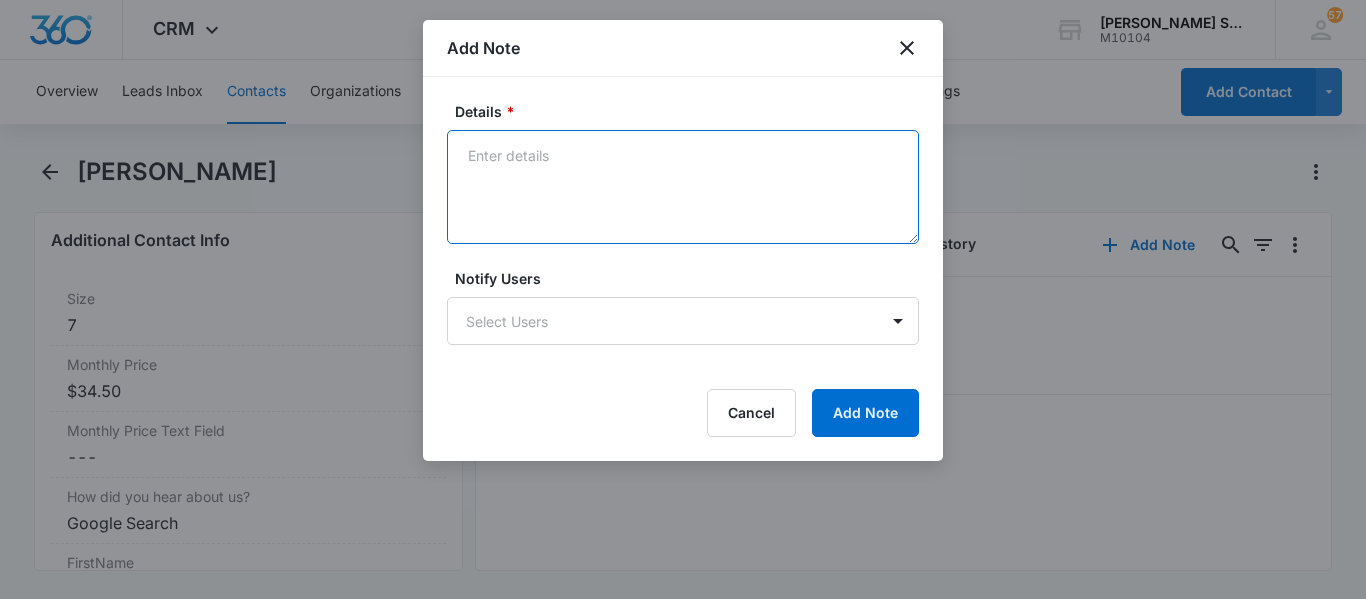 click on "Details *" at bounding box center [683, 187] 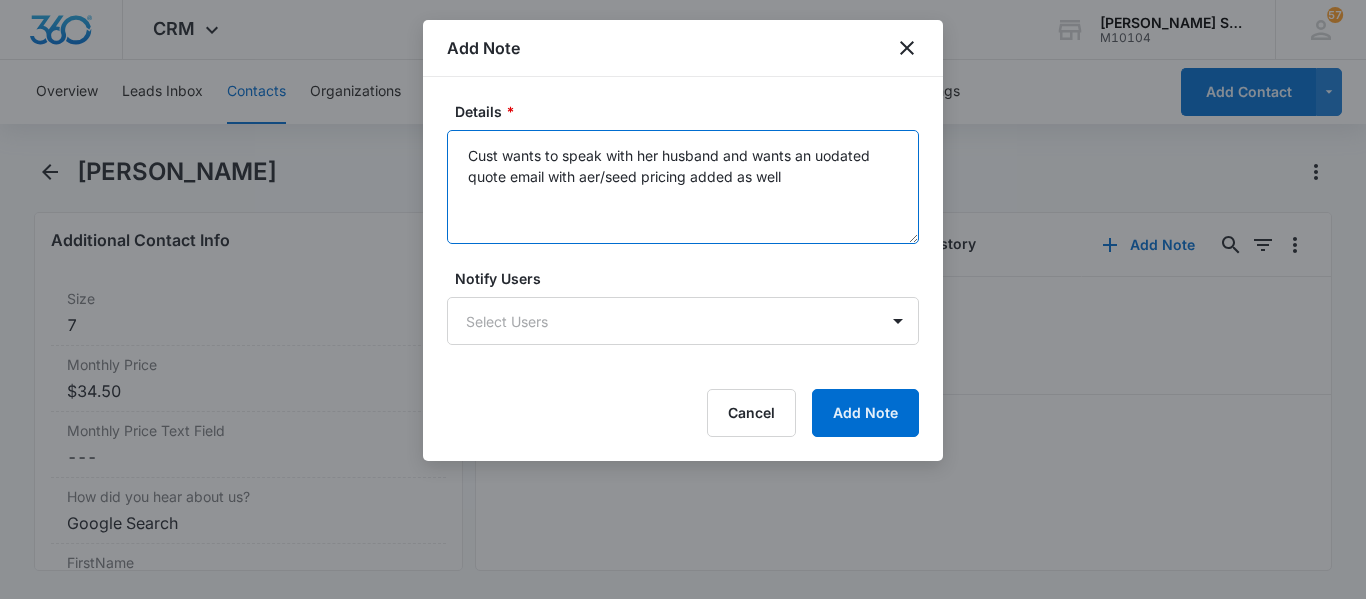 click on "Cust wants to speak with her husband and wants an uodated quote email with aer/seed pricing added as well" at bounding box center [683, 187] 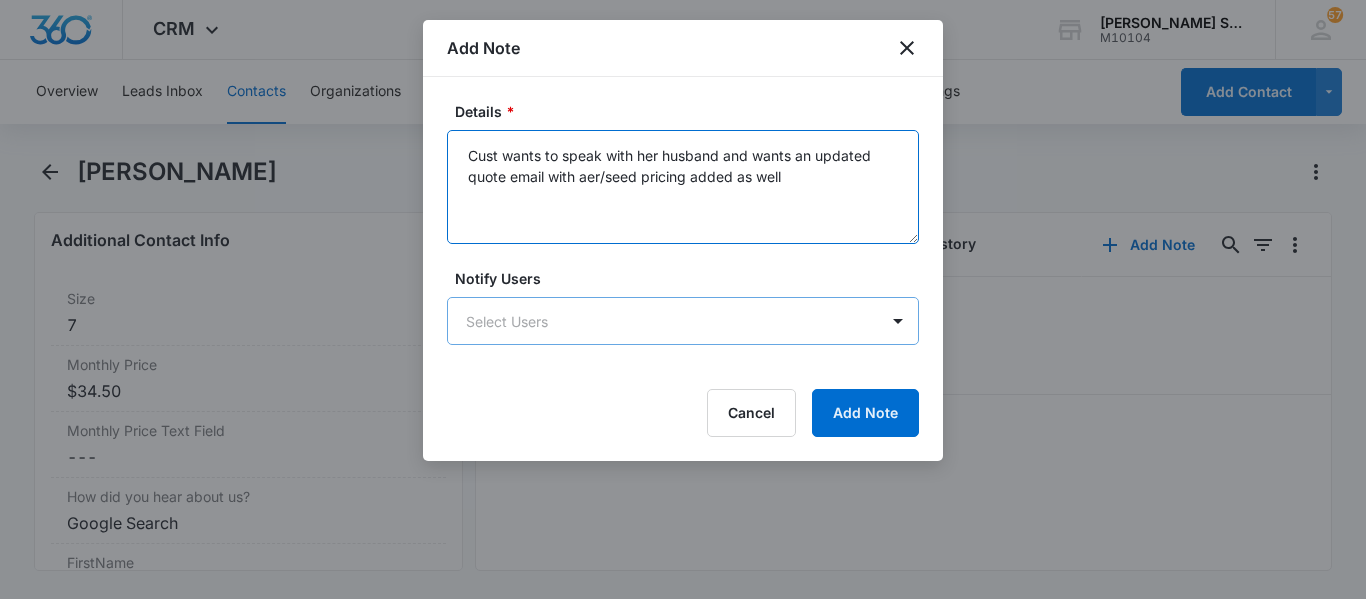 type on "Cust wants to speak with her husband and wants an updated quote email with aer/seed pricing added as well" 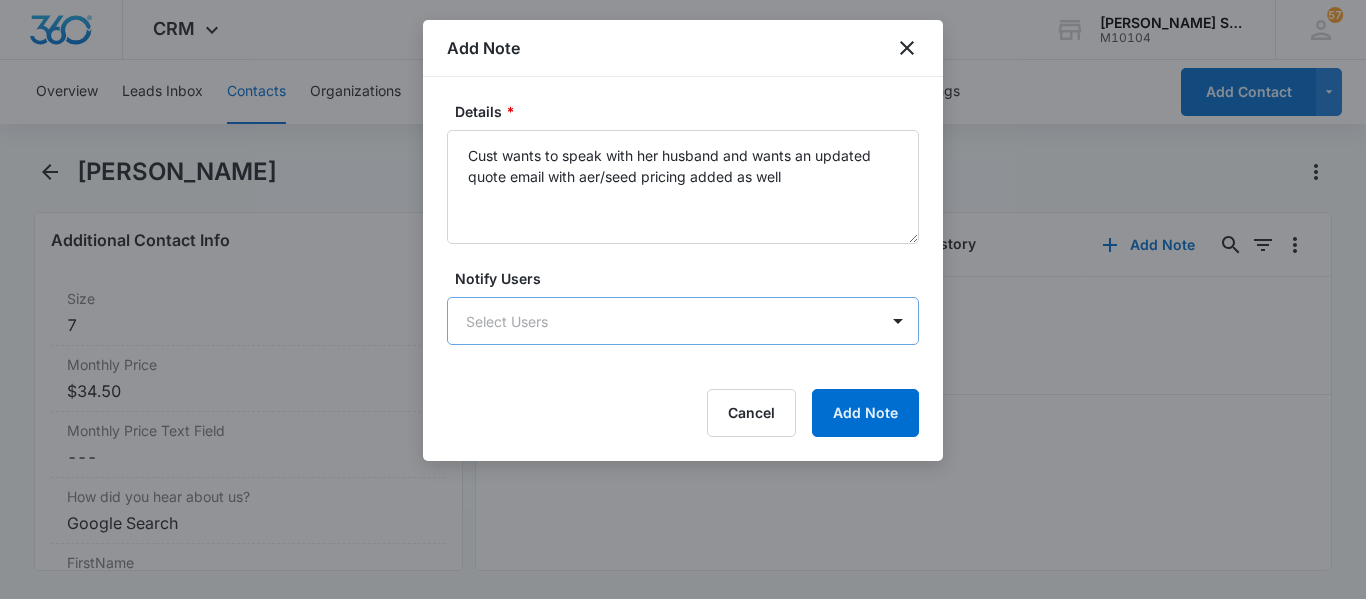 click on "CRM Apps Reputation Websites Forms CRM Email Social Content Ads Intelligence Files Brand Settings Dr. Green Services M10104 Your Accounts View All 57 DW Dominique Winters dominique@drgreenservices.com My Profile 57 Notifications Support Logout Terms & Conditions   •   Privacy Policy Overview Leads Inbox Contacts Organizations History Deals Projects Tasks Calendar Lists Reports Settings Add Contact Claudia Baraglia Remove CB Claudia Baraglia Contact Info Name Cancel Save Changes Claudia Baraglia Phone Cancel Save Changes (815) 210-4082 Email Cancel Save Changes cmbaraglia@aol.com Organization Cancel Save Changes --- Address Cancel Save Changes 13133 Evon Street Plainfield IL 60585 Details Lead Source Cancel Save Changes Contact Form Contact Type Cancel Save Changes Lead Contact Status Cancel Save Changes Quoted Assigned To Cancel Save Changes Dominique Winters Tags Cancel Save Changes --- Next Contact Date Cancel Save Changes --- Color Tag Current Color: Cancel Save Changes Payments ID ID 4640 Created Size" at bounding box center (683, 299) 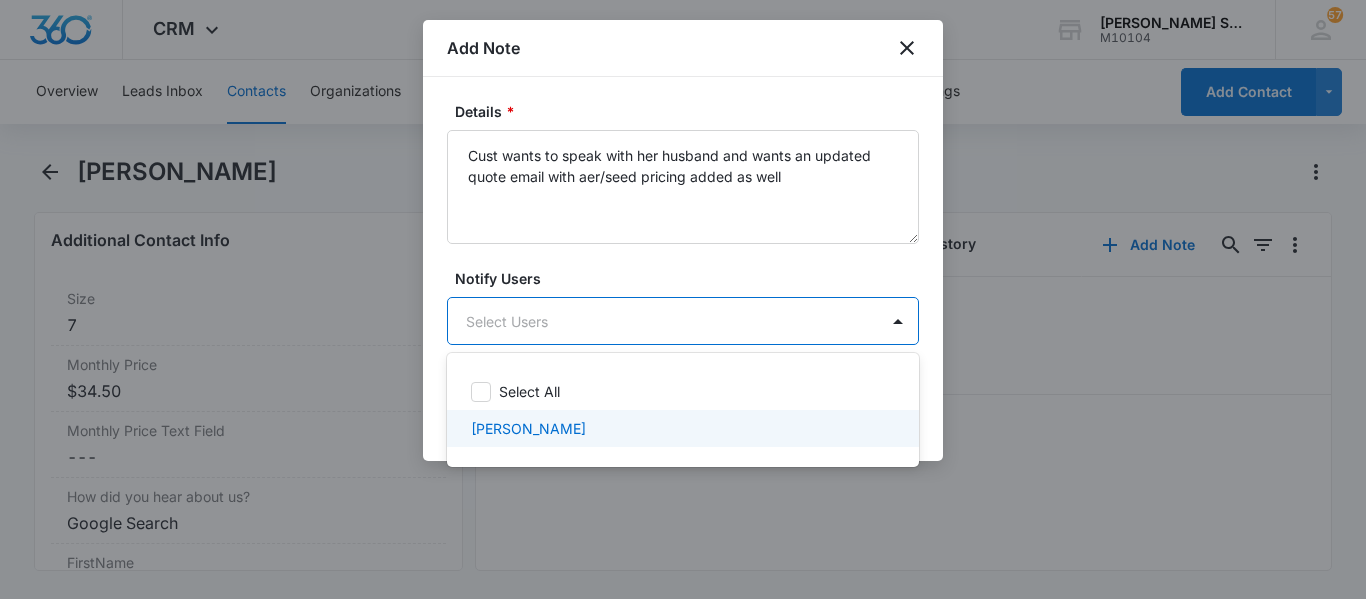 click on "[PERSON_NAME]" at bounding box center (683, 428) 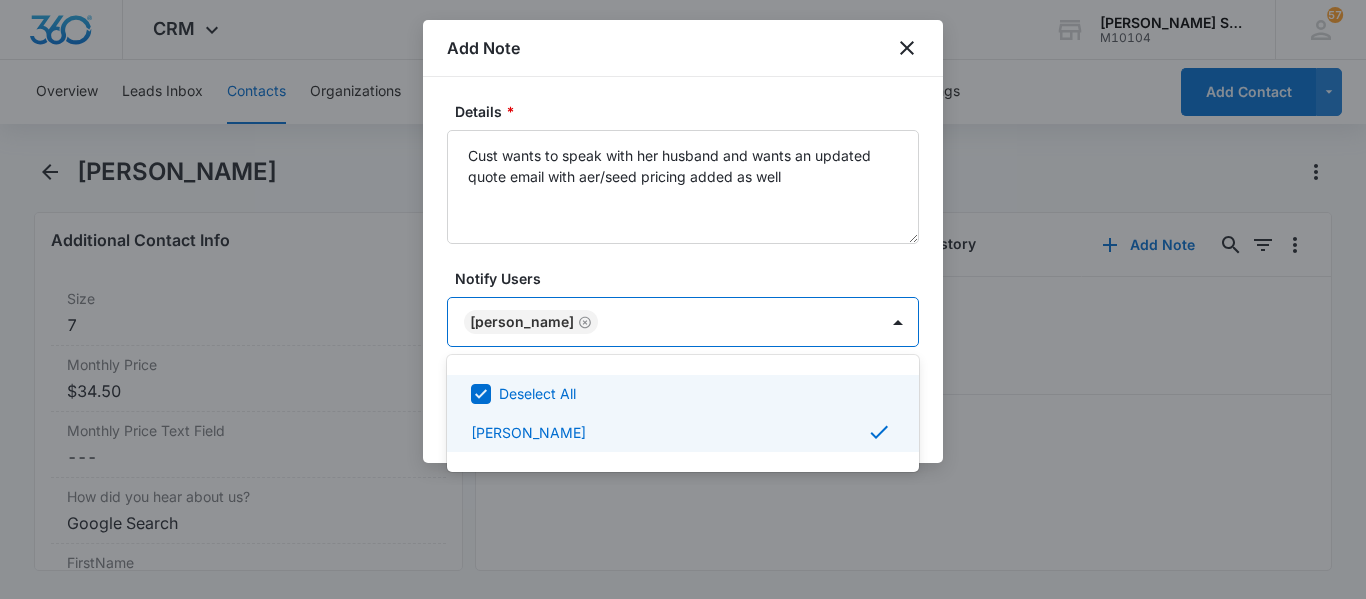 click at bounding box center [683, 299] 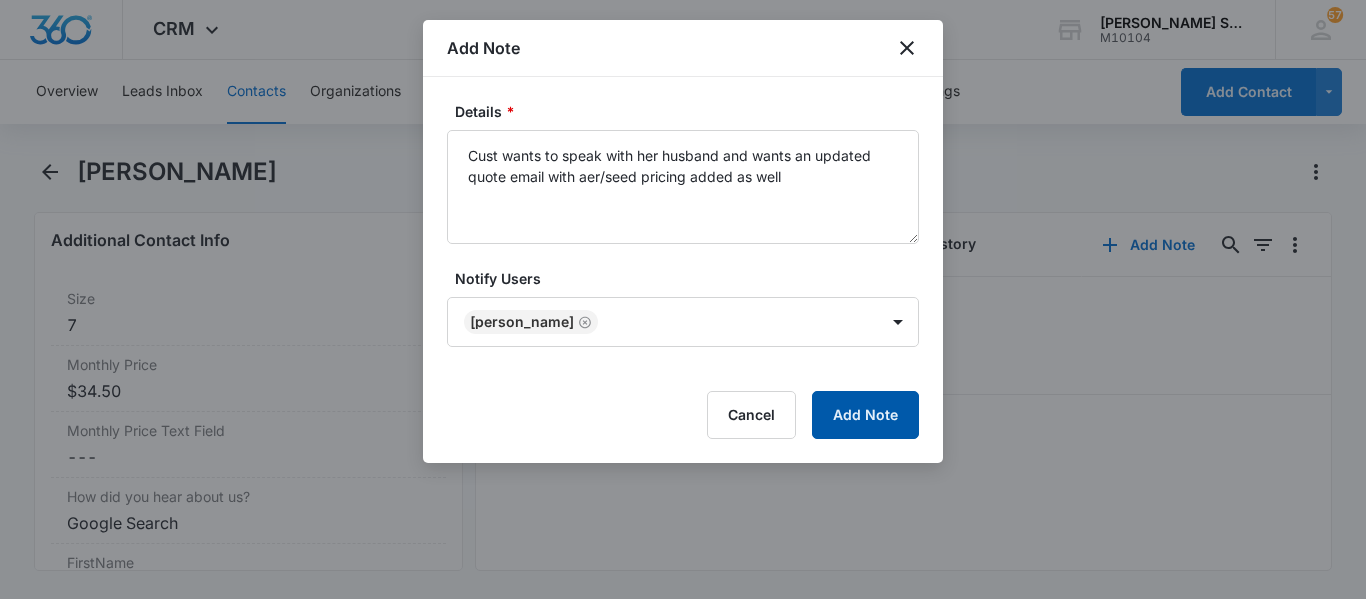 click on "Add Note" at bounding box center (865, 415) 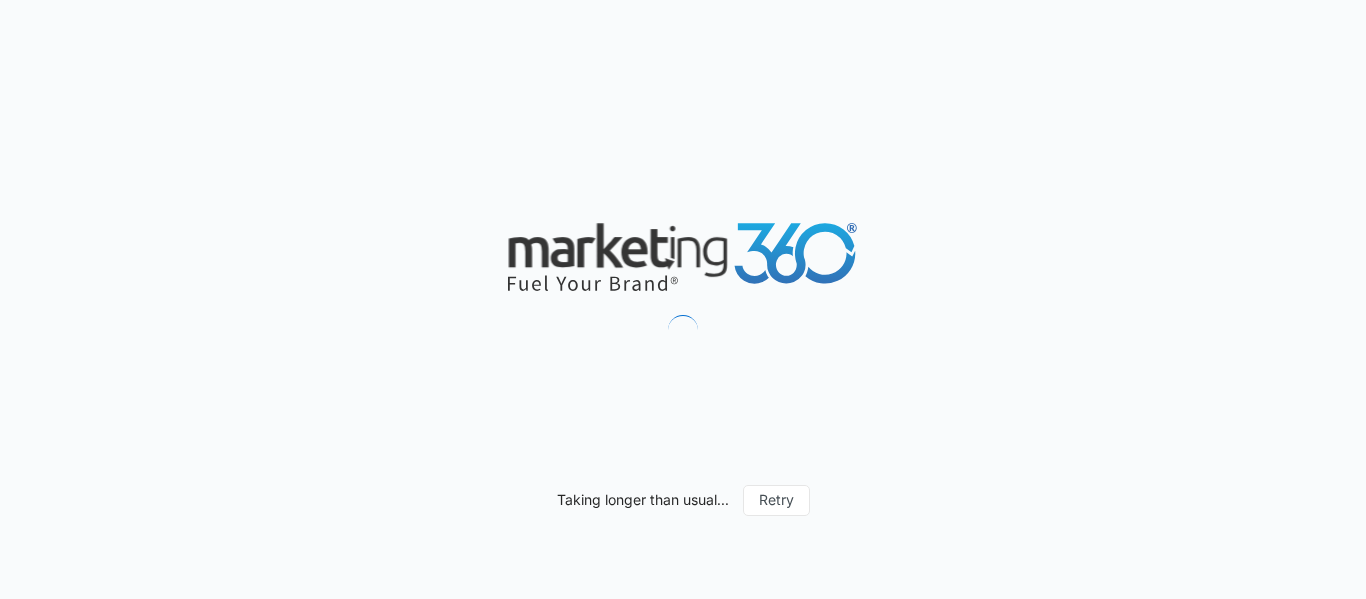 scroll, scrollTop: 0, scrollLeft: 0, axis: both 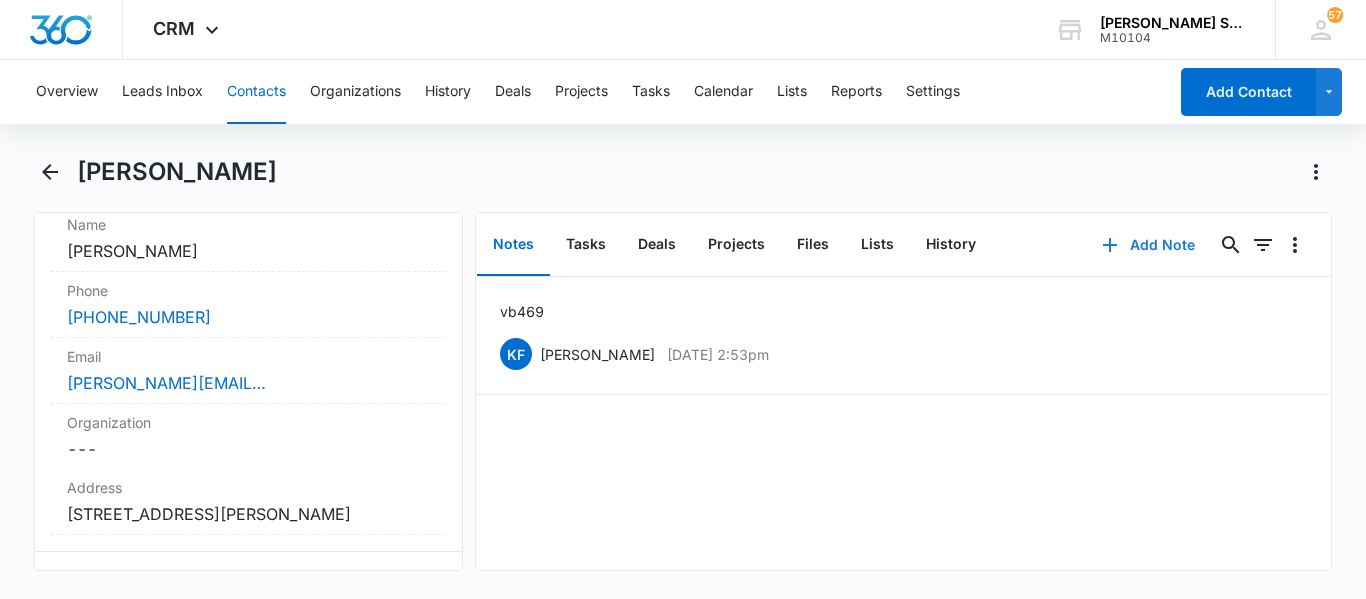 click on "Add Note" at bounding box center [1148, 245] 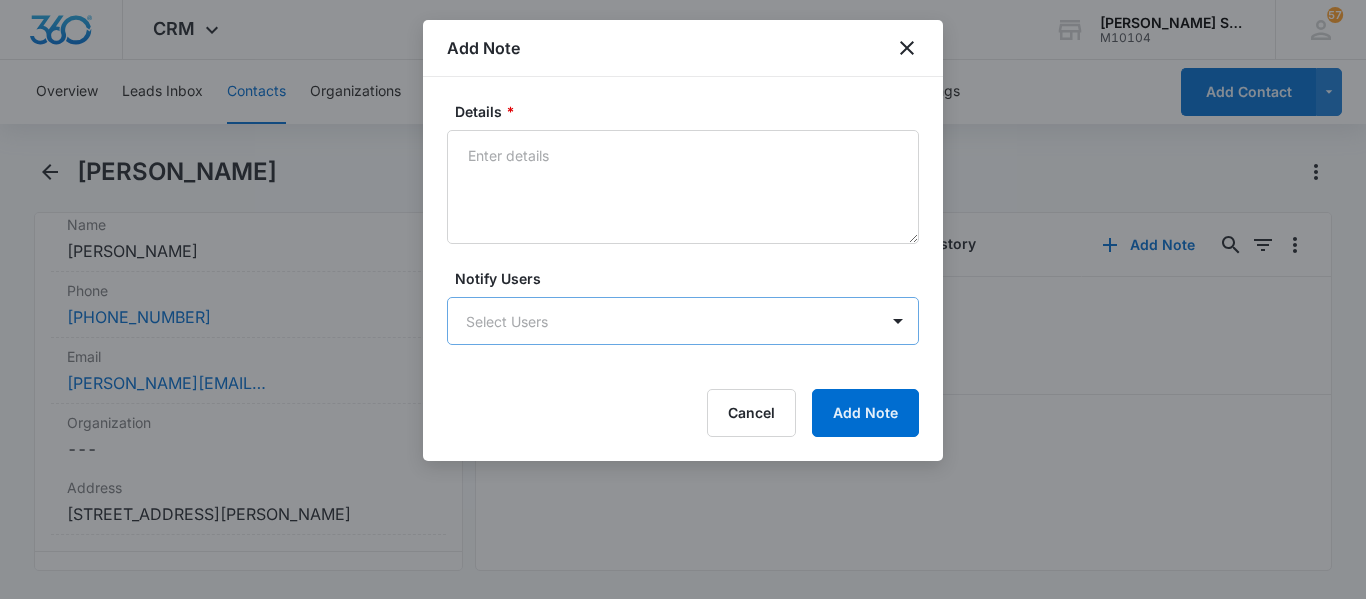 click on "CRM Apps Reputation Websites Forms CRM Email Social Content Ads Intelligence Files Brand Settings Dr. Green Services M10104 Your Accounts View All 57 DW Dominique Winters dominique@drgreenservices.com My Profile 57 Notifications Support Logout Terms & Conditions   •   Privacy Policy Overview Leads Inbox Contacts Organizations History Deals Projects Tasks Calendar Lists Reports Settings Add Contact Nikunj Kharod Remove NK Nikunj Kharod Contact Info Name Cancel Save Changes Nikunj Kharod Phone Cancel Save Changes (314) 495-4974 Email Cancel Save Changes Nikunj.Kharod@gmail.com Organization Cancel Save Changes --- Address Cancel Save Changes 315 Andre dr Irving TX 75063 Details Lead Source Cancel Save Changes Contact Form Contact Type Cancel Save Changes Lead Contact Status Cancel Save Changes Quoted Assigned To Cancel Save Changes Dominique Winters Tags Cancel Save Changes --- Next Contact Date Cancel Save Changes --- Color Tag Current Color: Cancel Save Changes Payments ID ID 4639 Created Size Cancel 7 ---" at bounding box center [683, 299] 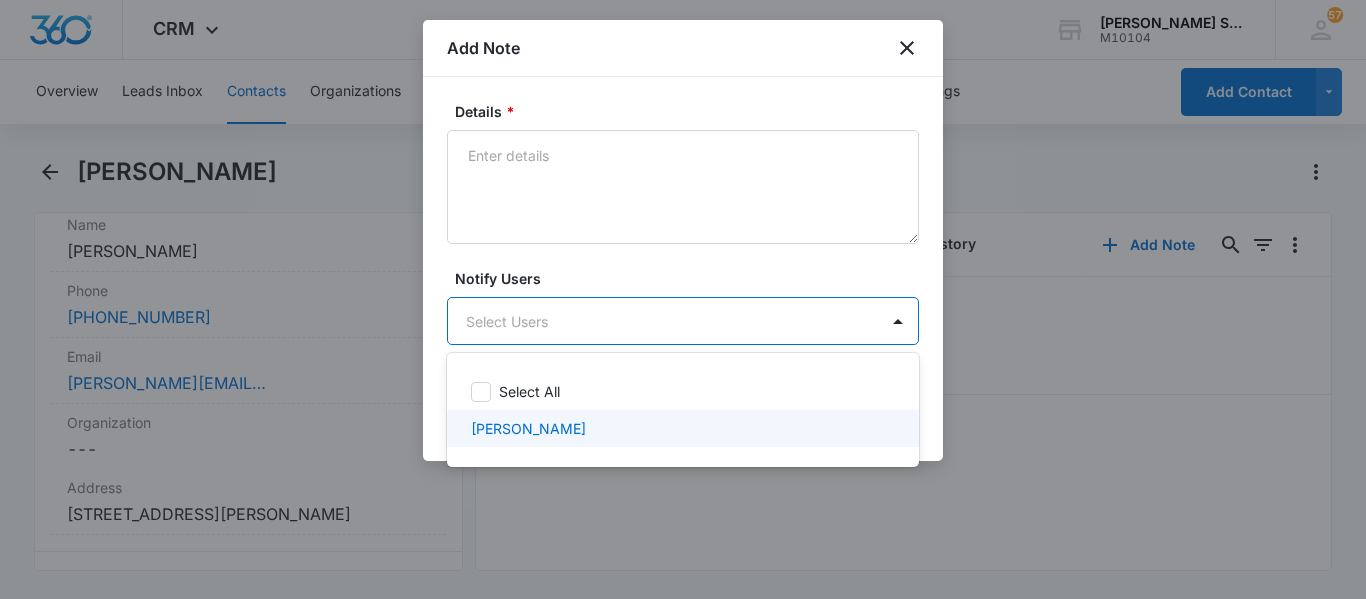 click on "[PERSON_NAME]" at bounding box center [681, 428] 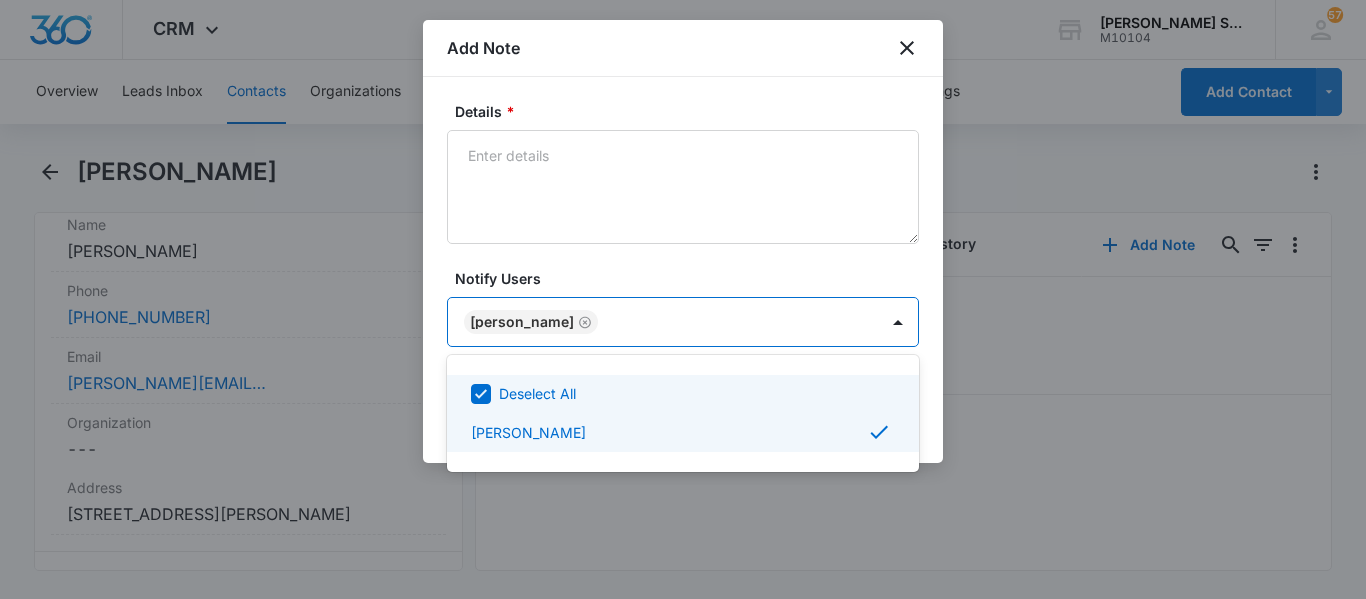 click at bounding box center [683, 299] 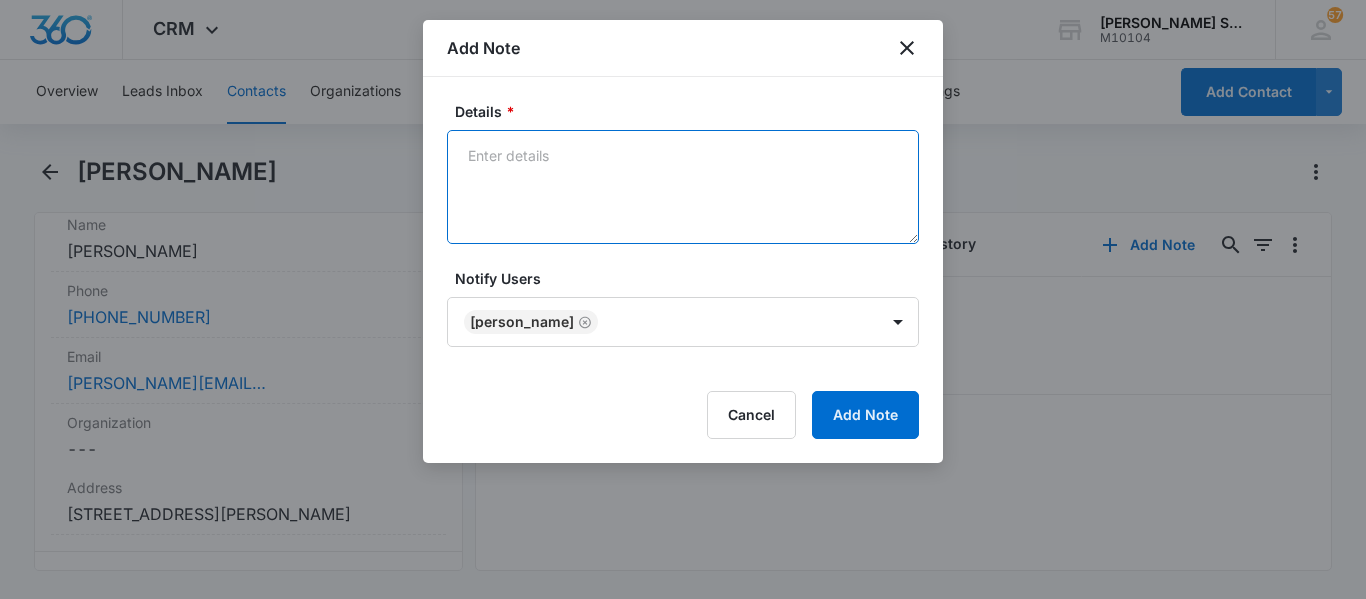 click on "Details *" at bounding box center [683, 187] 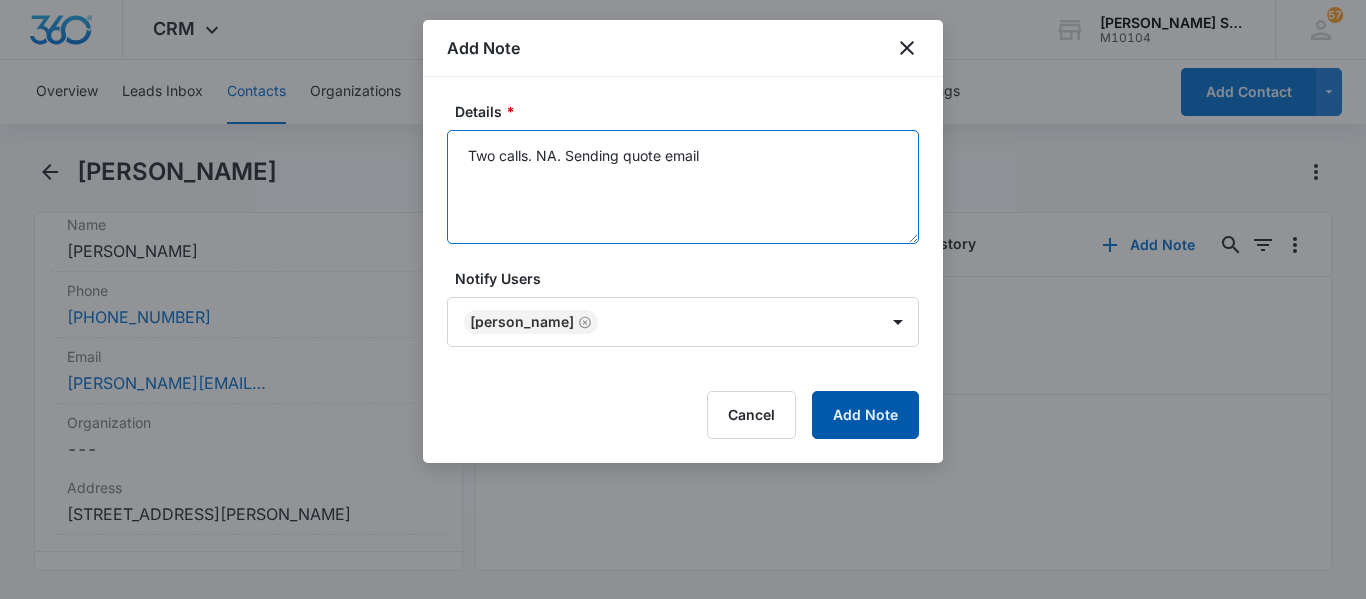 type on "Two calls. NA. Sending quote email" 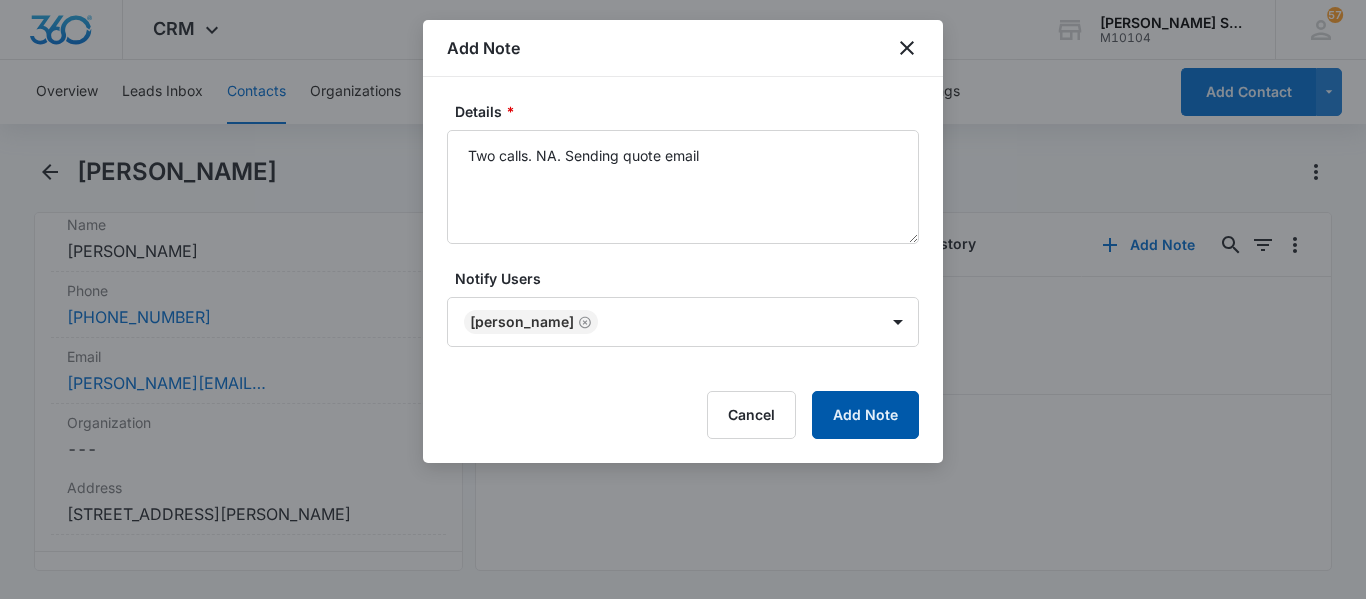 click on "Add Note" at bounding box center [865, 415] 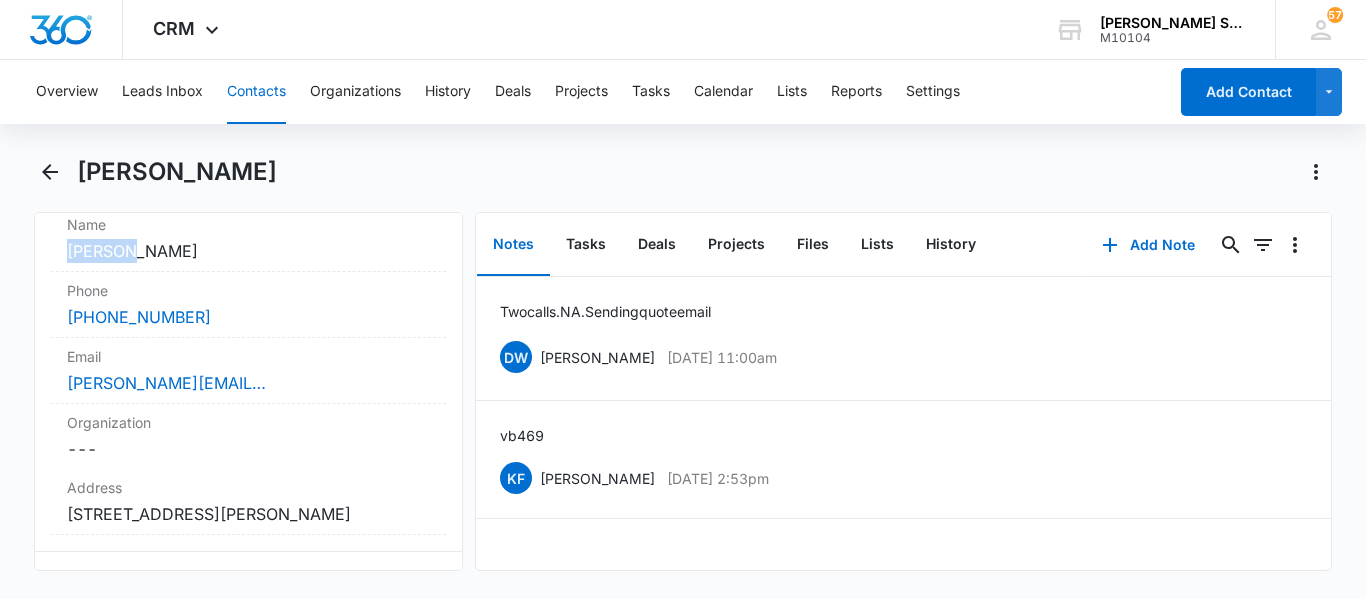 copy on "Nikunj" 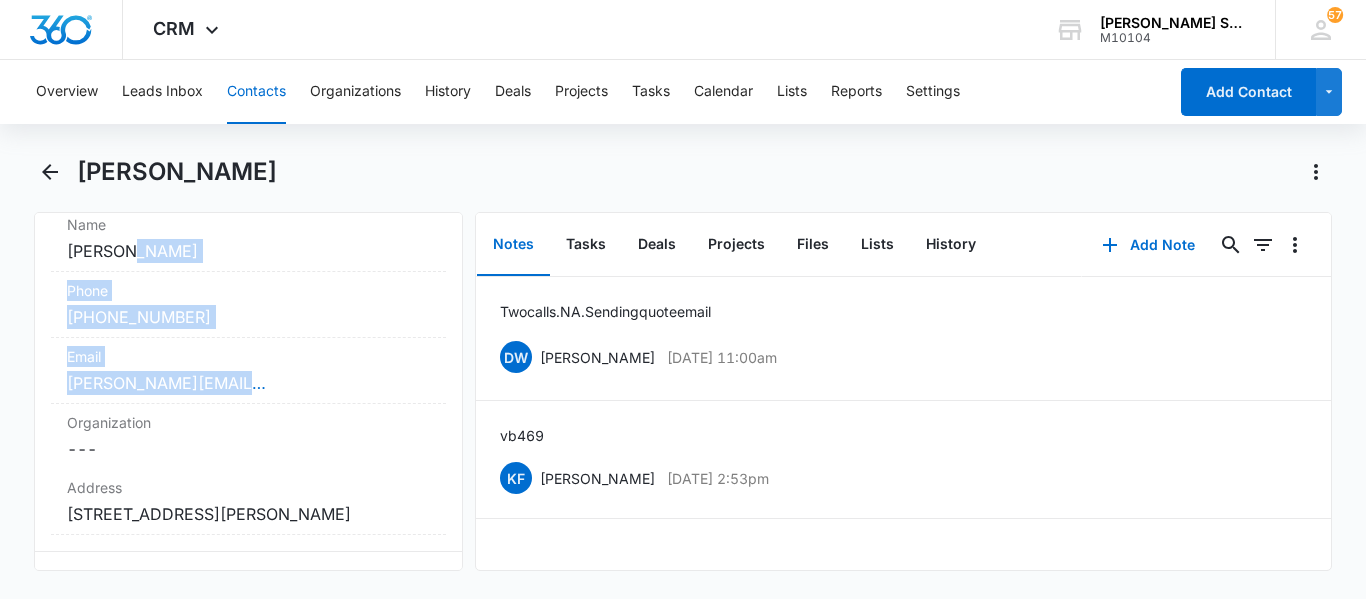 drag, startPoint x: 117, startPoint y: 249, endPoint x: 14, endPoint y: 411, distance: 191.97136 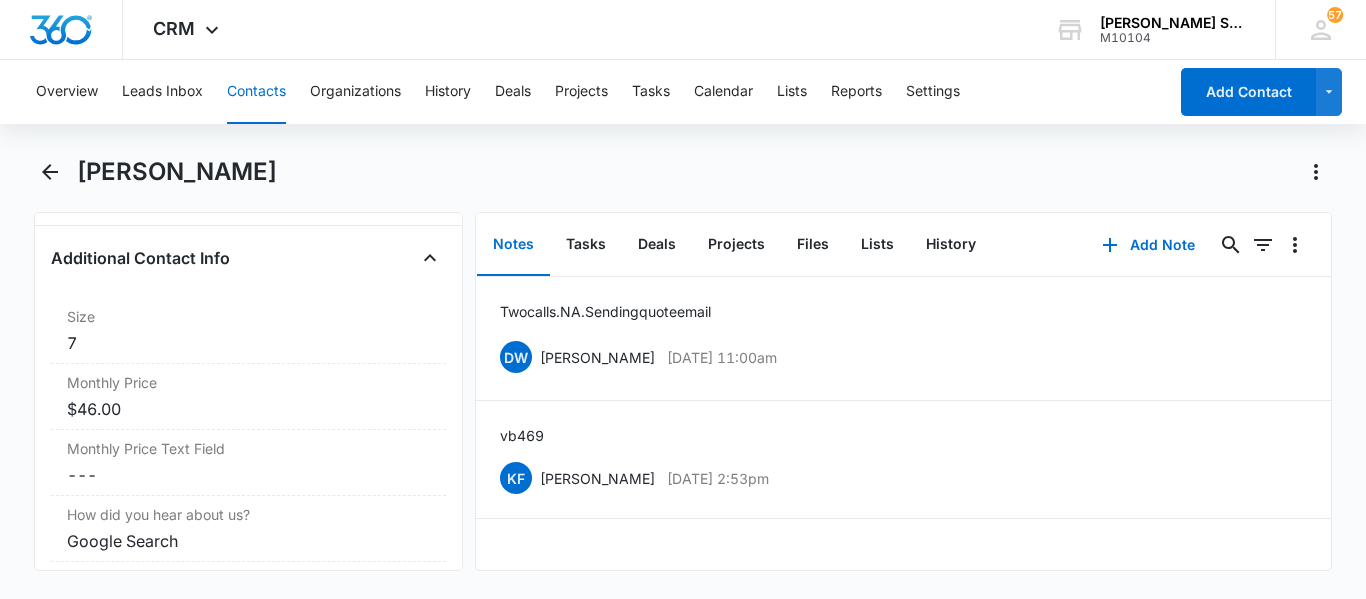 scroll, scrollTop: 1480, scrollLeft: 0, axis: vertical 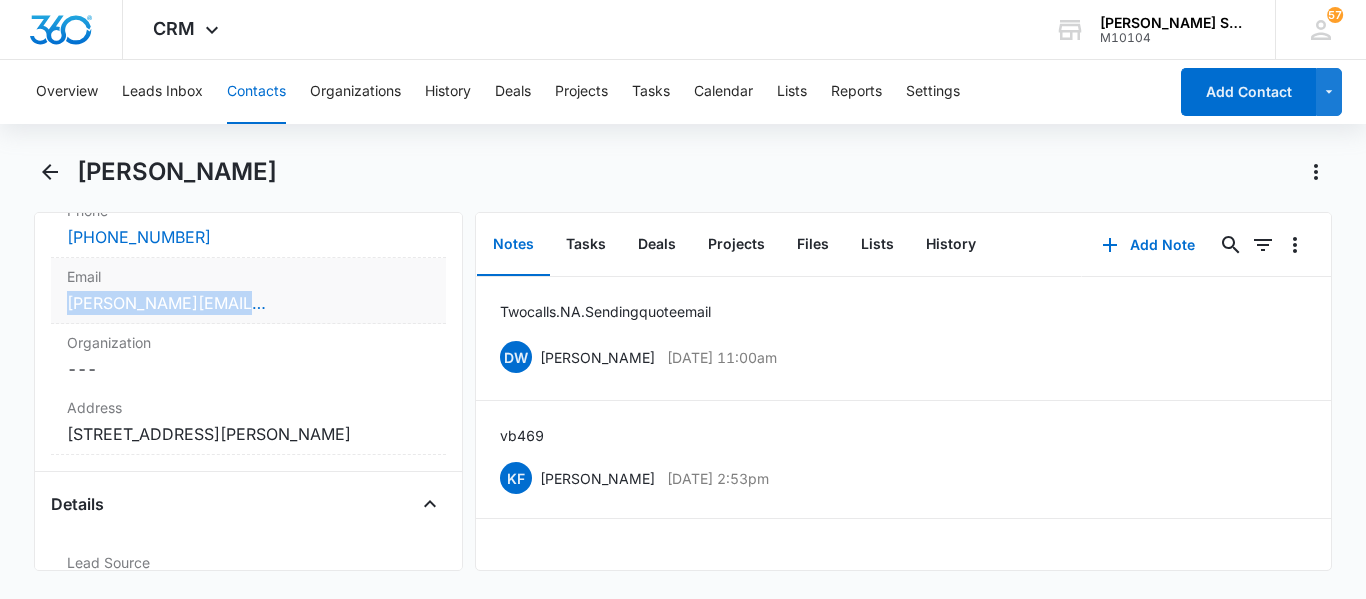 copy on "Nikunj.Kharod@gmail.com" 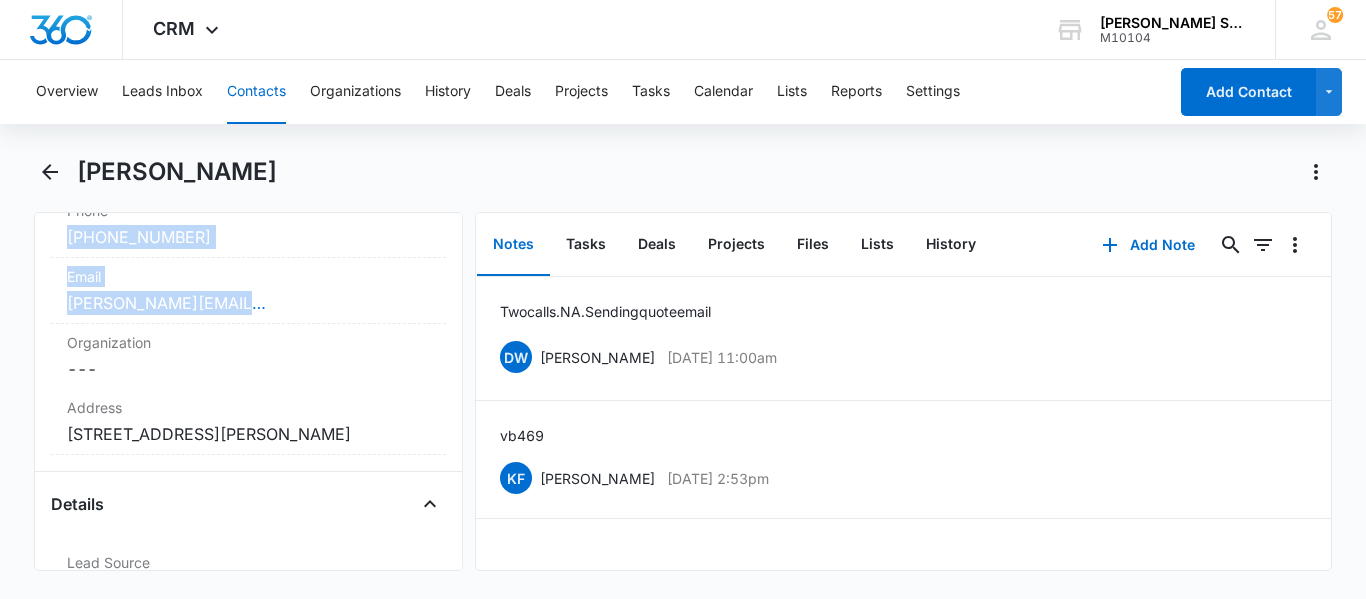 drag, startPoint x: 291, startPoint y: 297, endPoint x: 41, endPoint y: 234, distance: 257.81583 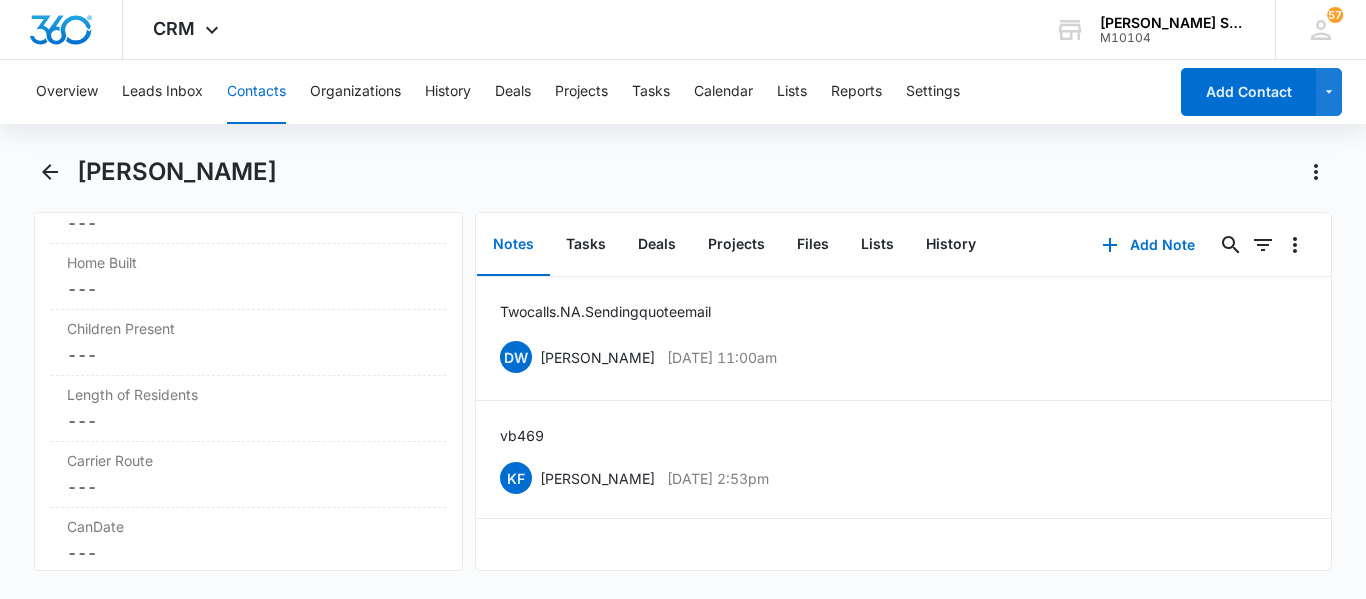 scroll, scrollTop: 2640, scrollLeft: 0, axis: vertical 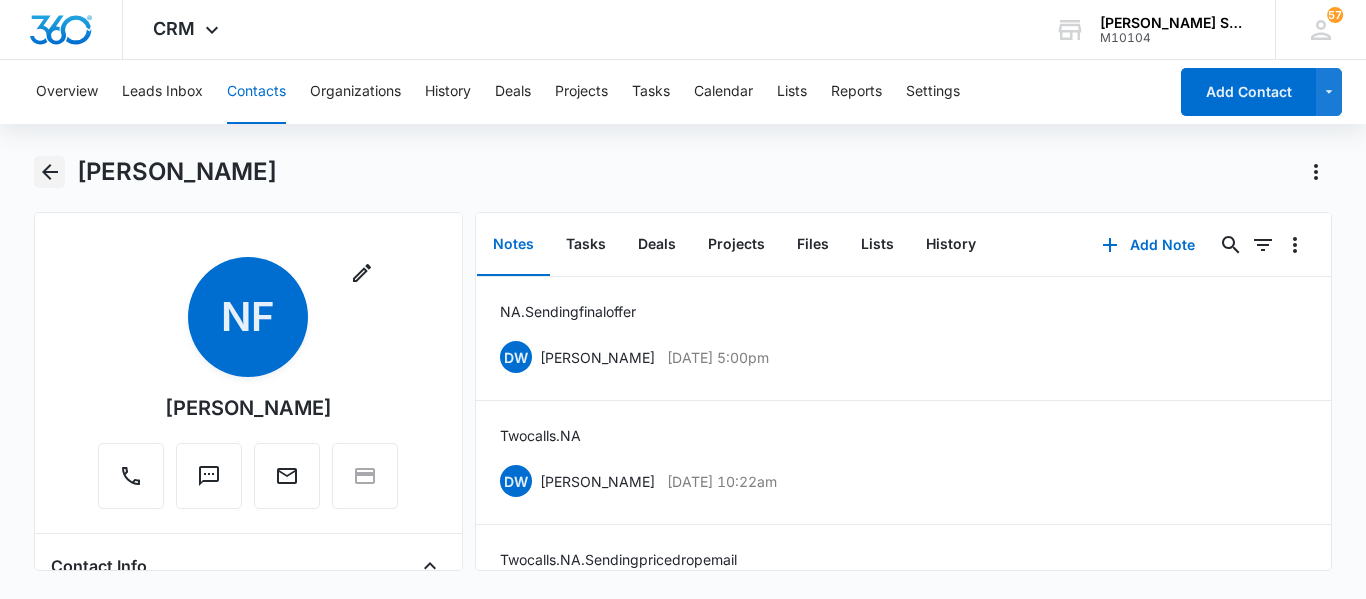 click 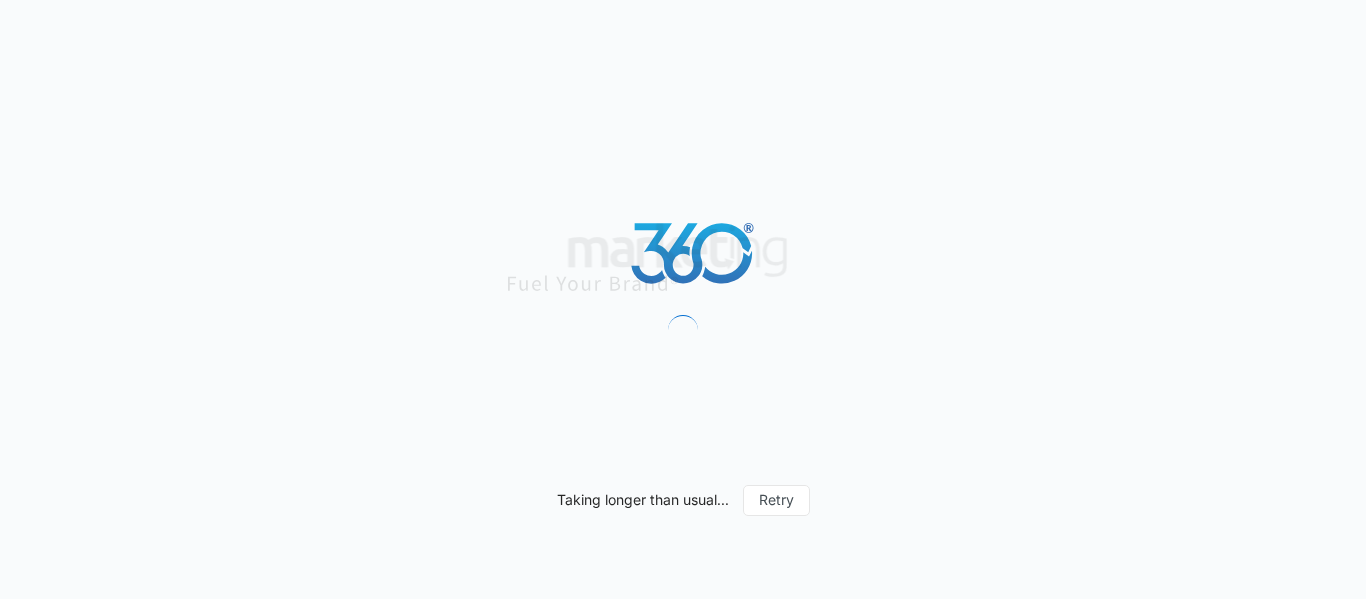scroll, scrollTop: 0, scrollLeft: 0, axis: both 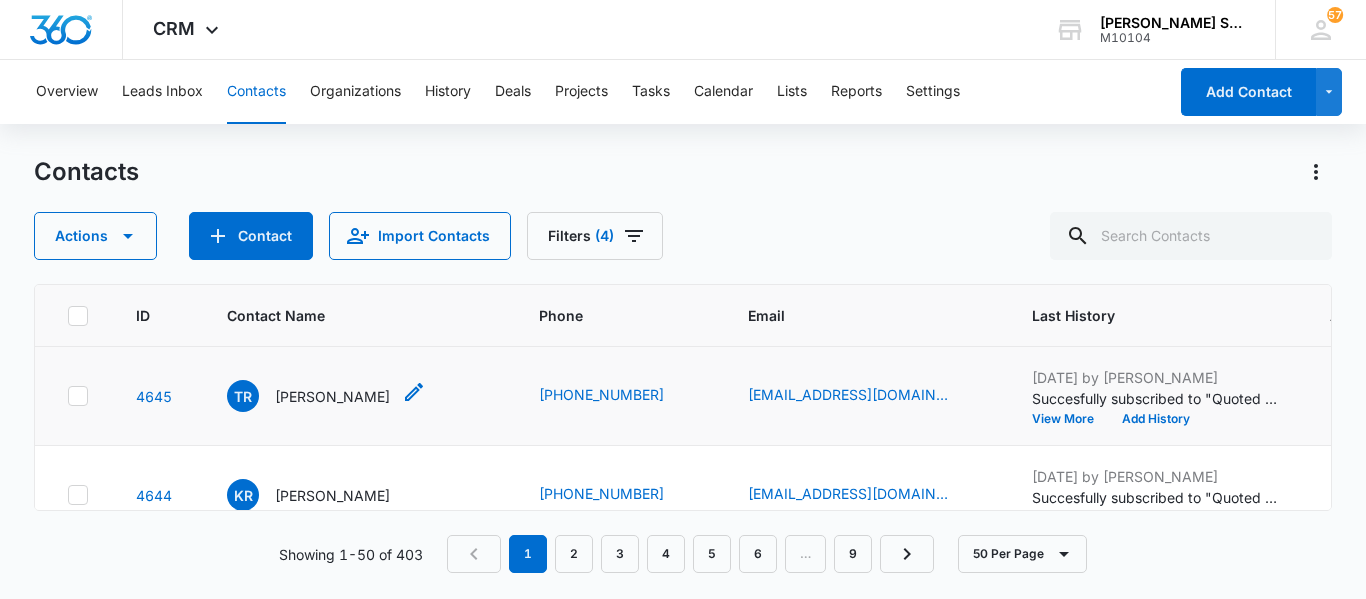 click on "[PERSON_NAME]" at bounding box center [332, 396] 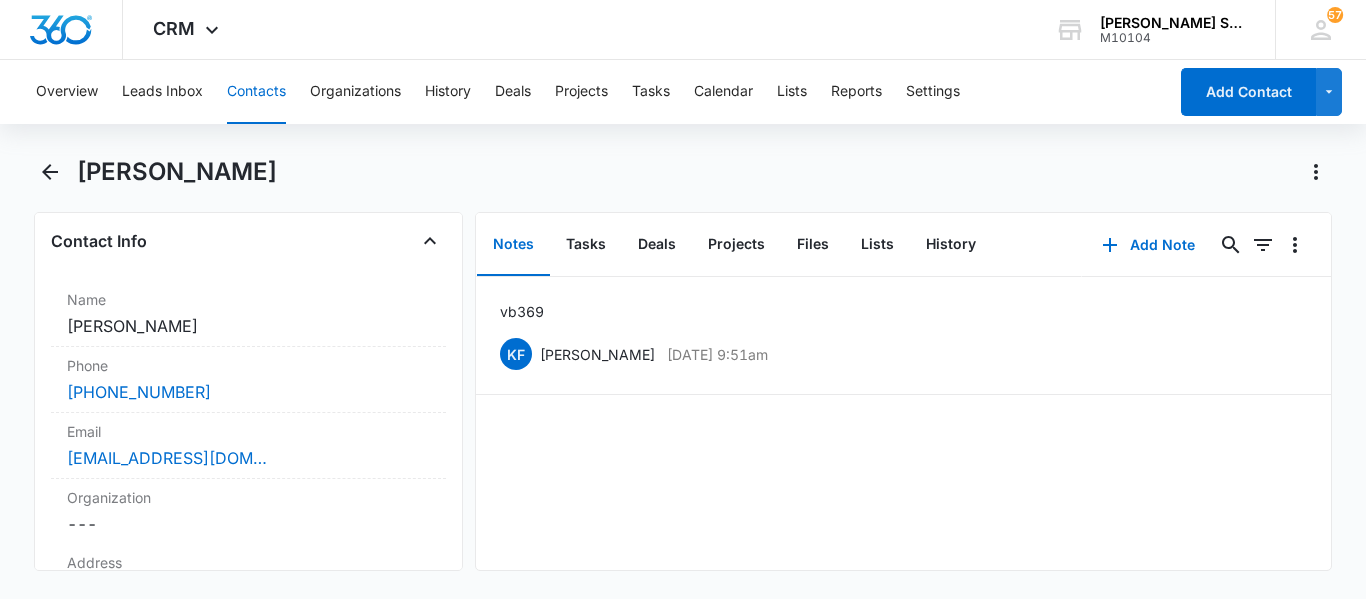 scroll, scrollTop: 400, scrollLeft: 0, axis: vertical 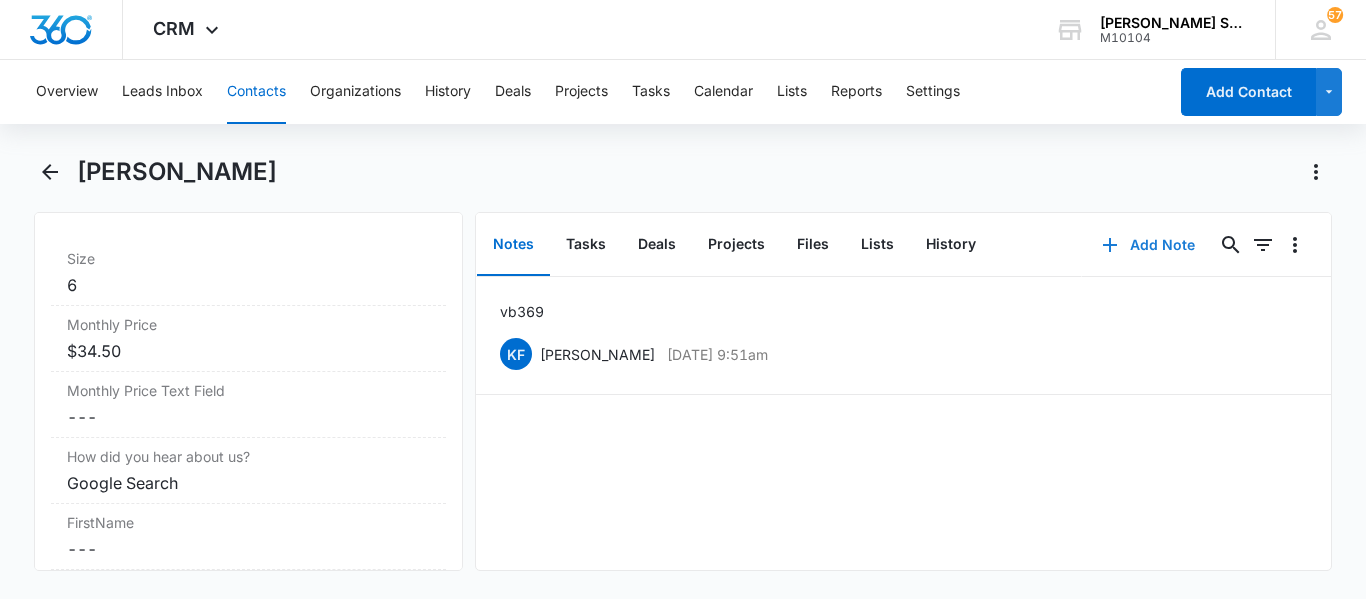 click on "Add Note" at bounding box center [1148, 245] 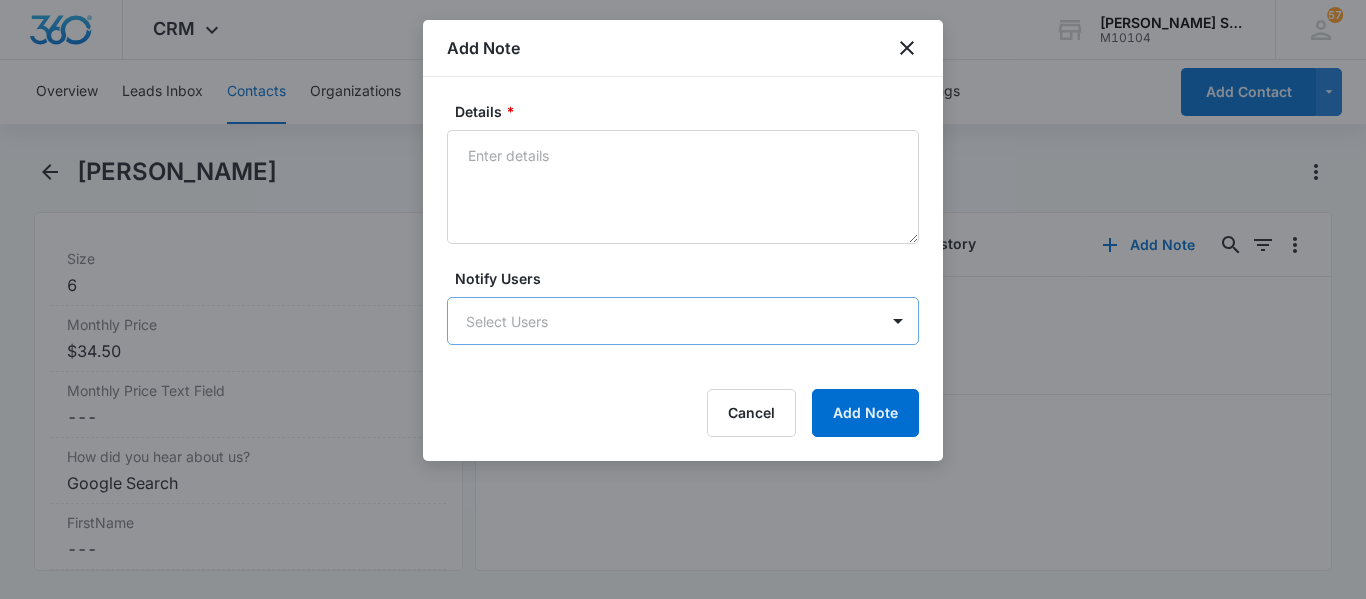 click on "CRM Apps Reputation Websites Forms CRM Email Social Content Ads Intelligence Files Brand Settings Dr. Green Services M10104 Your Accounts View All 57 DW Dominique Winters dominique@drgreenservices.com My Profile 57 Notifications Support Logout Terms & Conditions   •   Privacy Policy Overview Leads Inbox Contacts Organizations History Deals Projects Tasks Calendar Lists Reports Settings Add Contact Tim Ryan Remove TR Tim Ryan Contact Info Name Cancel Save Changes Tim Ryan Phone Cancel Save Changes (815) 585-1774 Email Cancel Save Changes timryan1614@gmail.com Organization Cancel Save Changes --- Address Cancel Save Changes 210 Woodland Dr Minooka IL 60447 Details Lead Source Cancel Save Changes Contact Form Contact Type Cancel Save Changes Lead Contact Status Cancel Save Changes Quoted Assigned To Cancel Save Changes Dominique Winters Tags Cancel Save Changes --- Next Contact Date Cancel Save Changes --- Color Tag Current Color: Cancel Save Changes Payments ID ID 4645 Created Jul 14, 2025 at 8:18am Size 6" at bounding box center [683, 299] 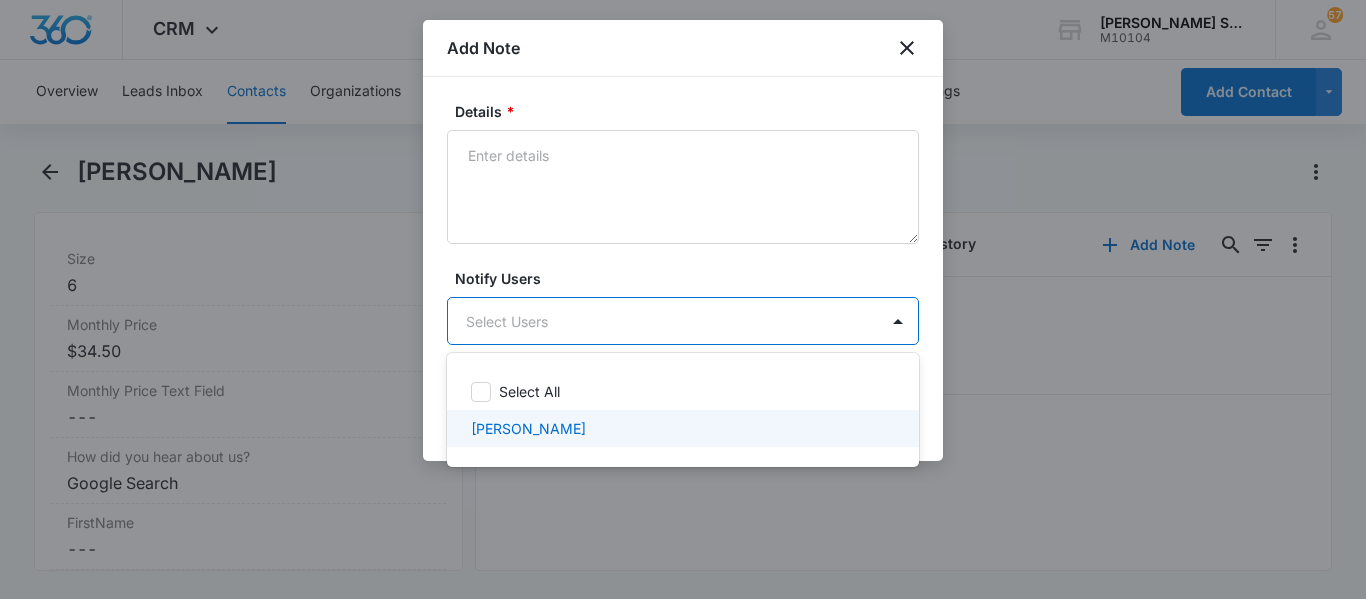click on "[PERSON_NAME]" at bounding box center [683, 428] 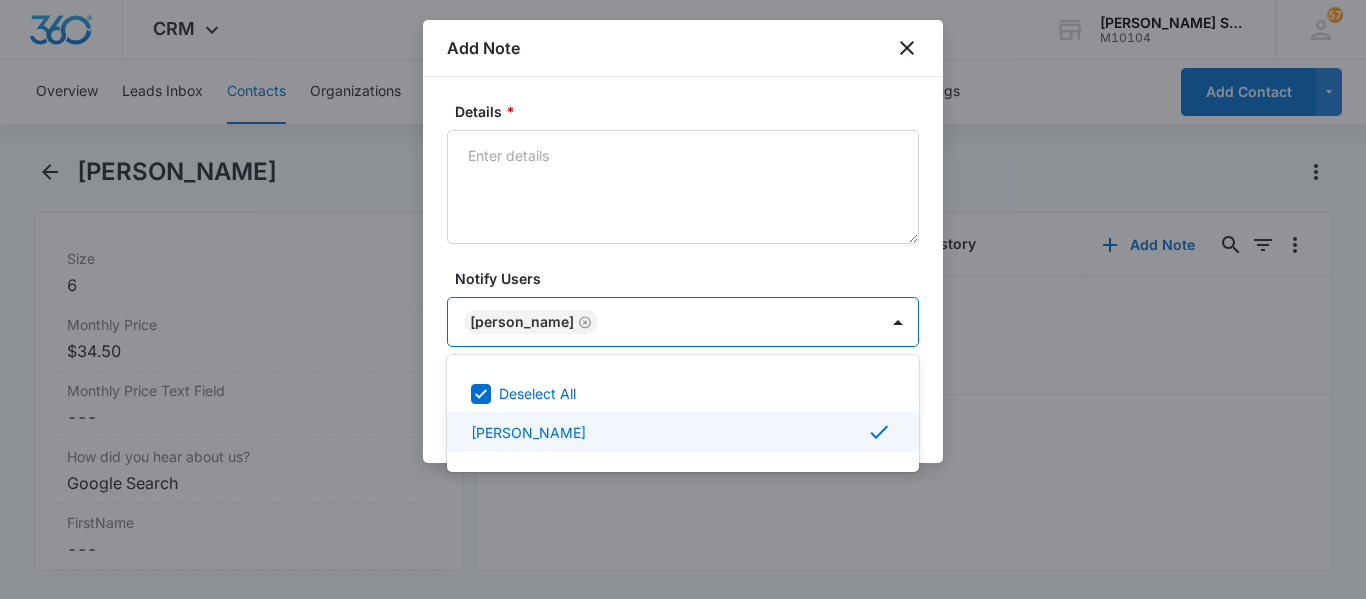 click at bounding box center (683, 299) 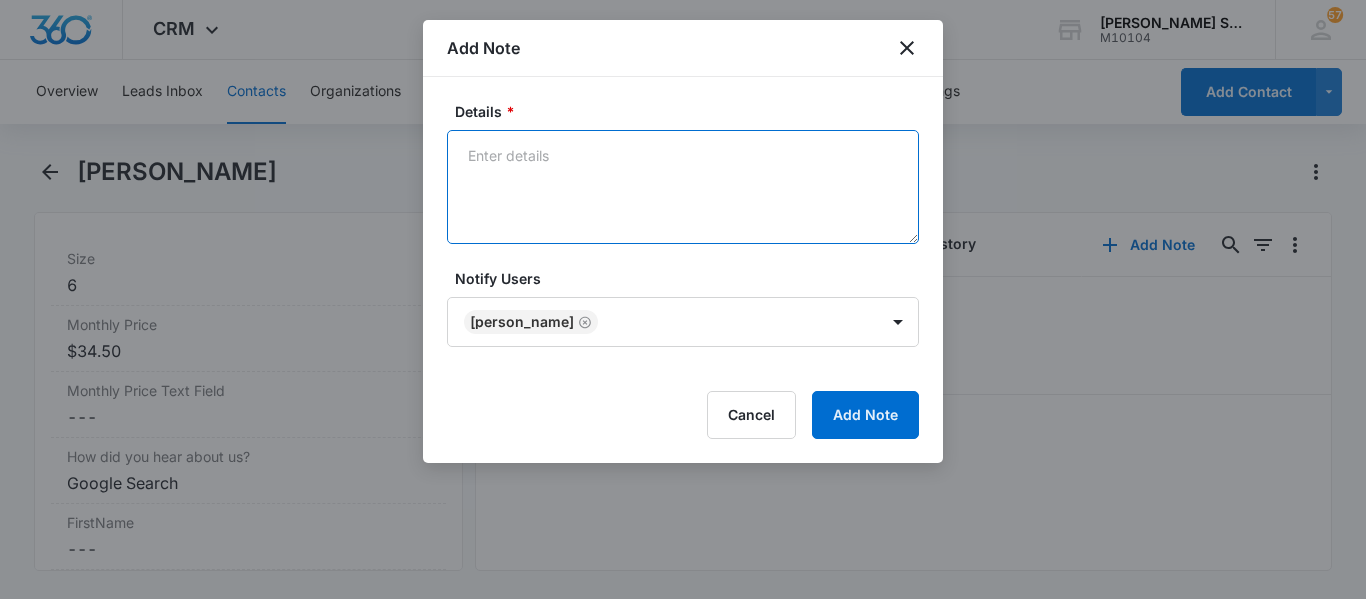 click on "Details *" at bounding box center [683, 187] 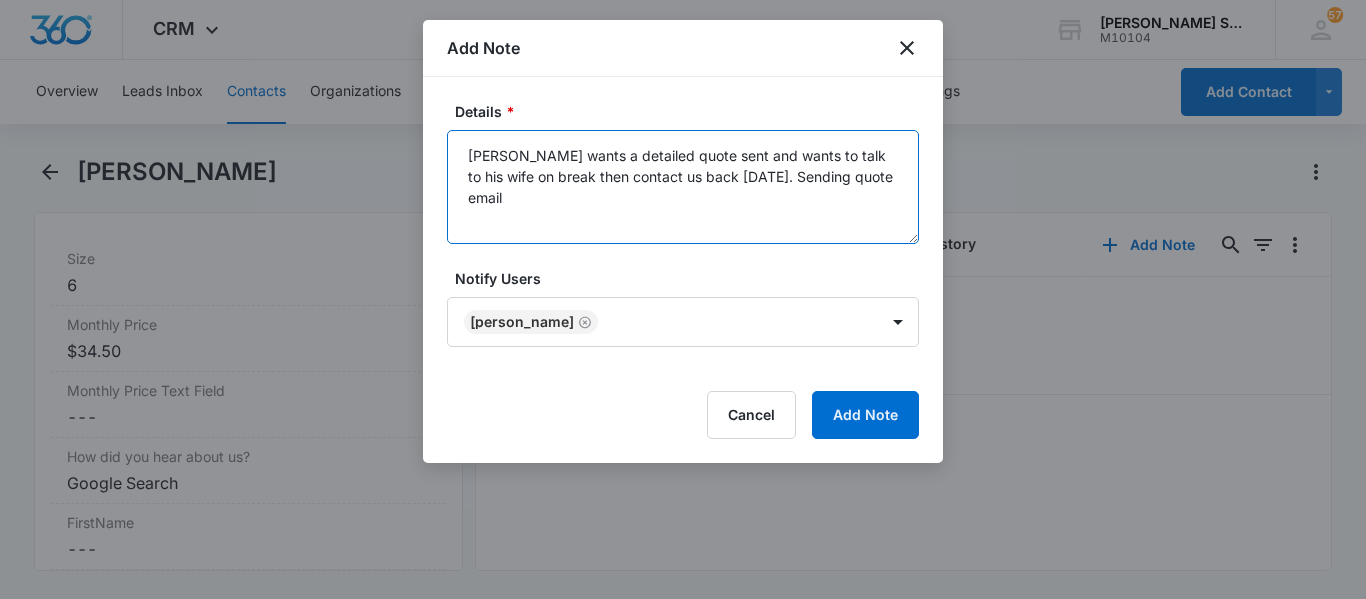 click on "Cust wants a detailed quote sent and wants to talk to his wife on break then contact us back today. Sending quote email" at bounding box center [683, 187] 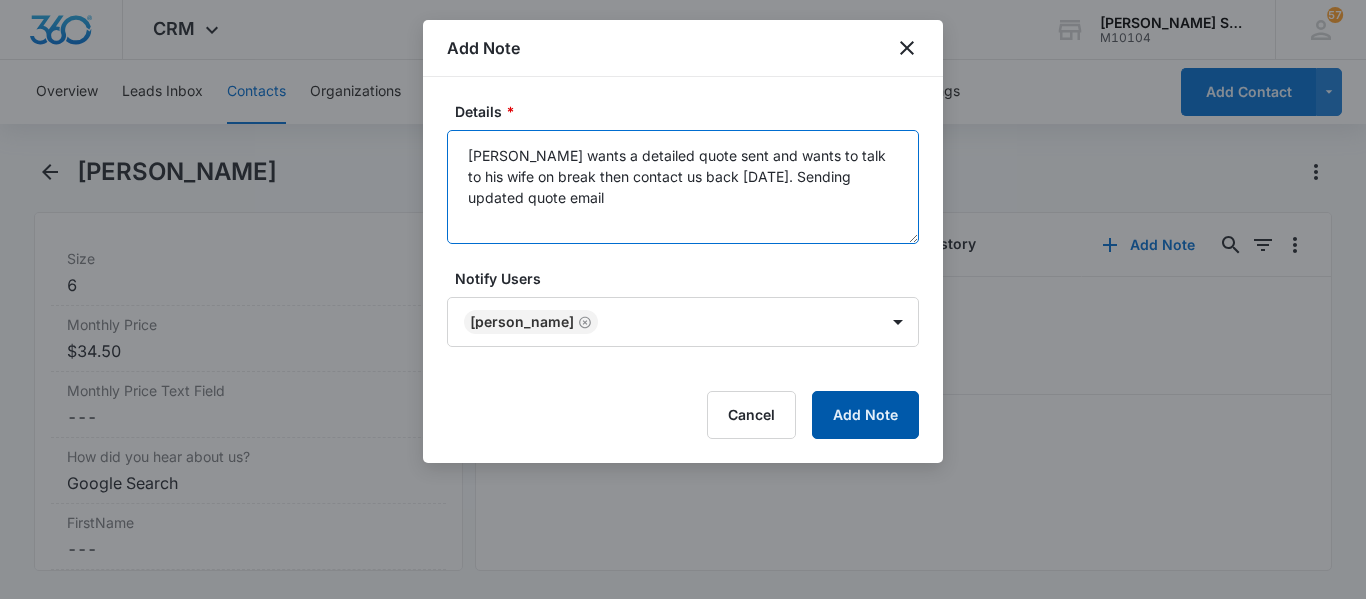 type on "Cust wants a detailed quote sent and wants to talk to his wife on break then contact us back today. Sending updated quote email" 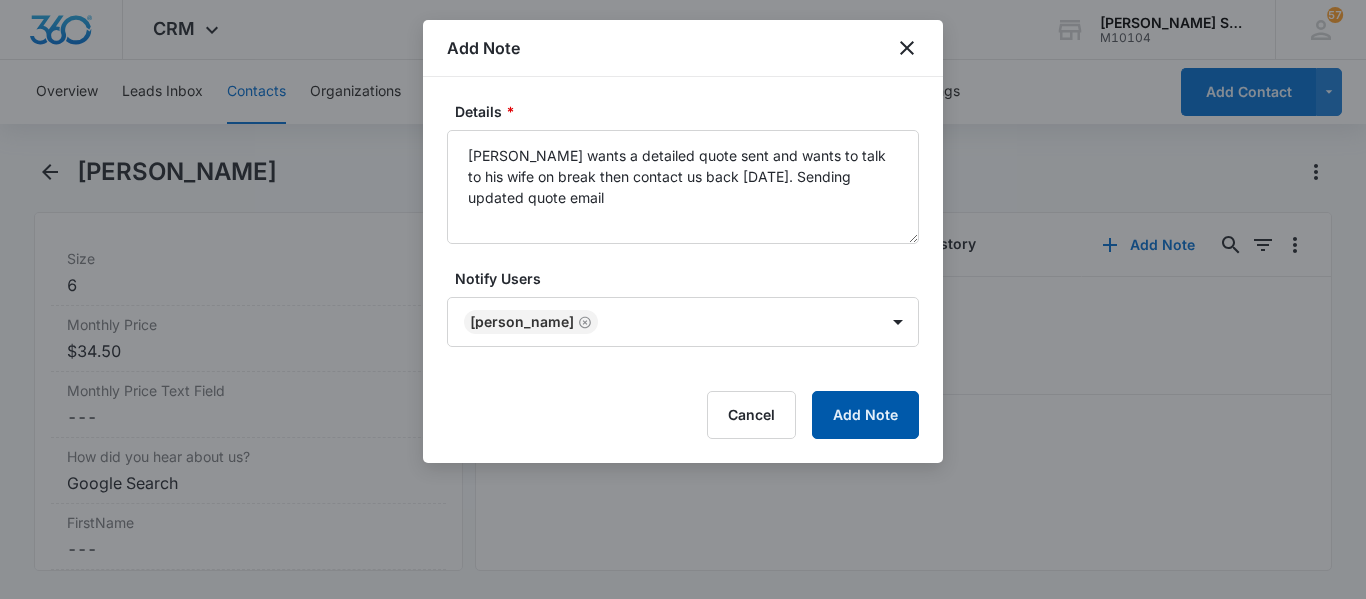 click on "Add Note" at bounding box center [865, 415] 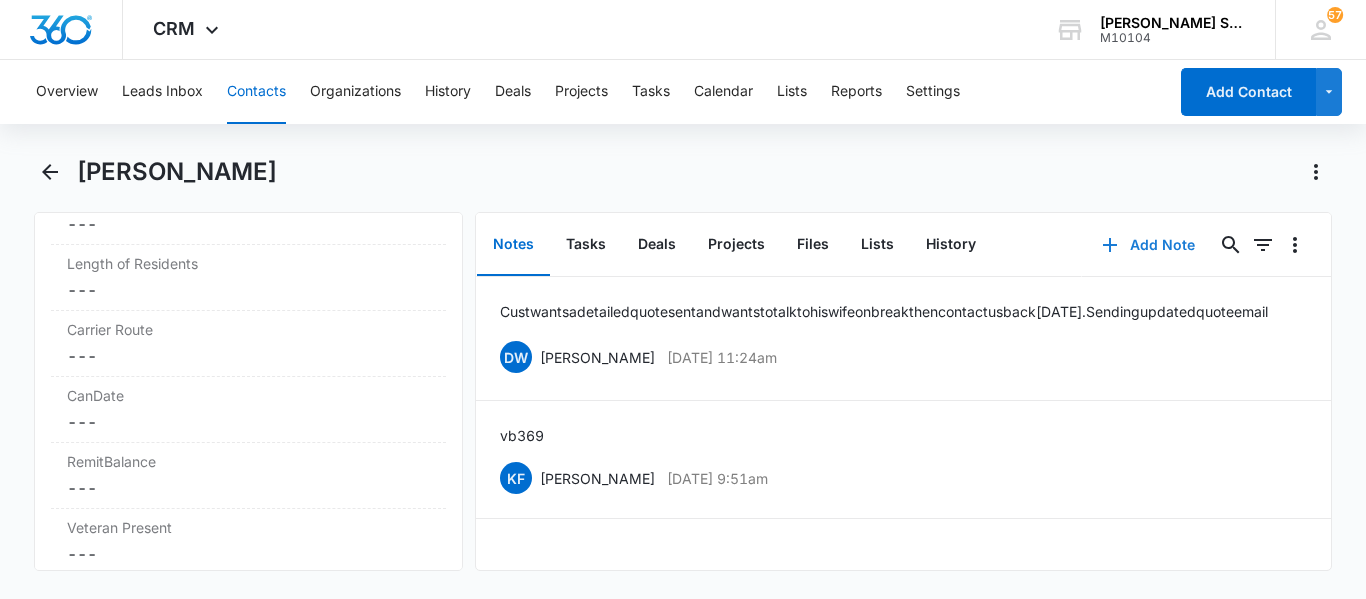 scroll, scrollTop: 2840, scrollLeft: 0, axis: vertical 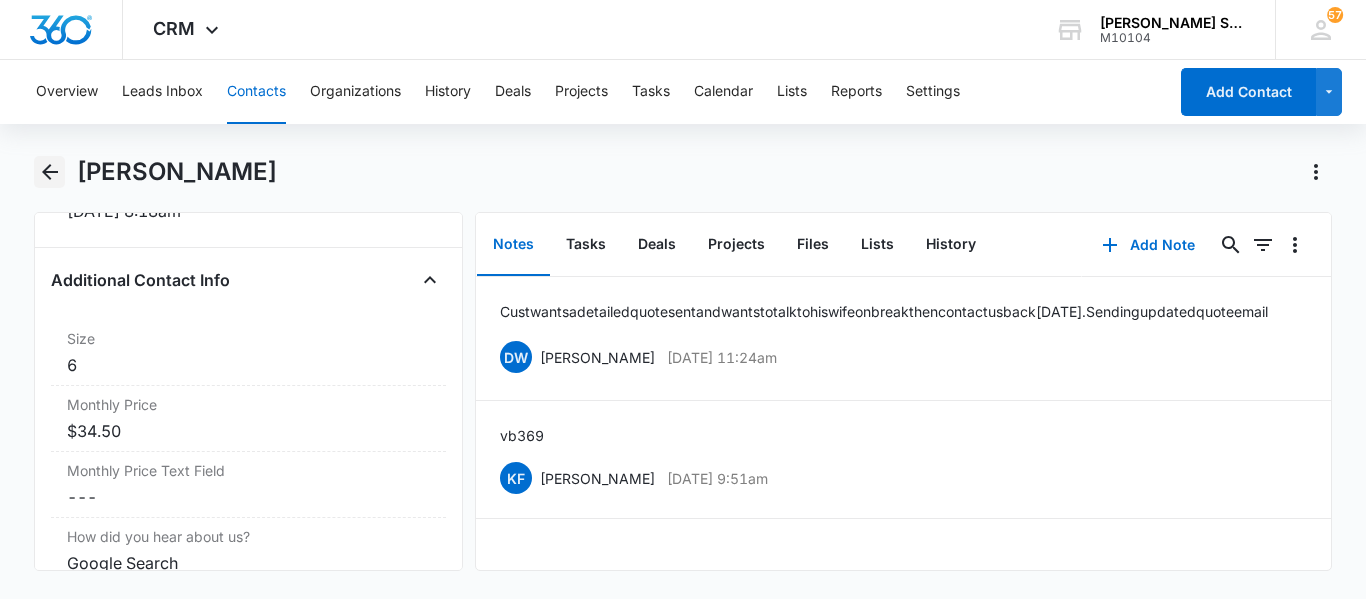 click 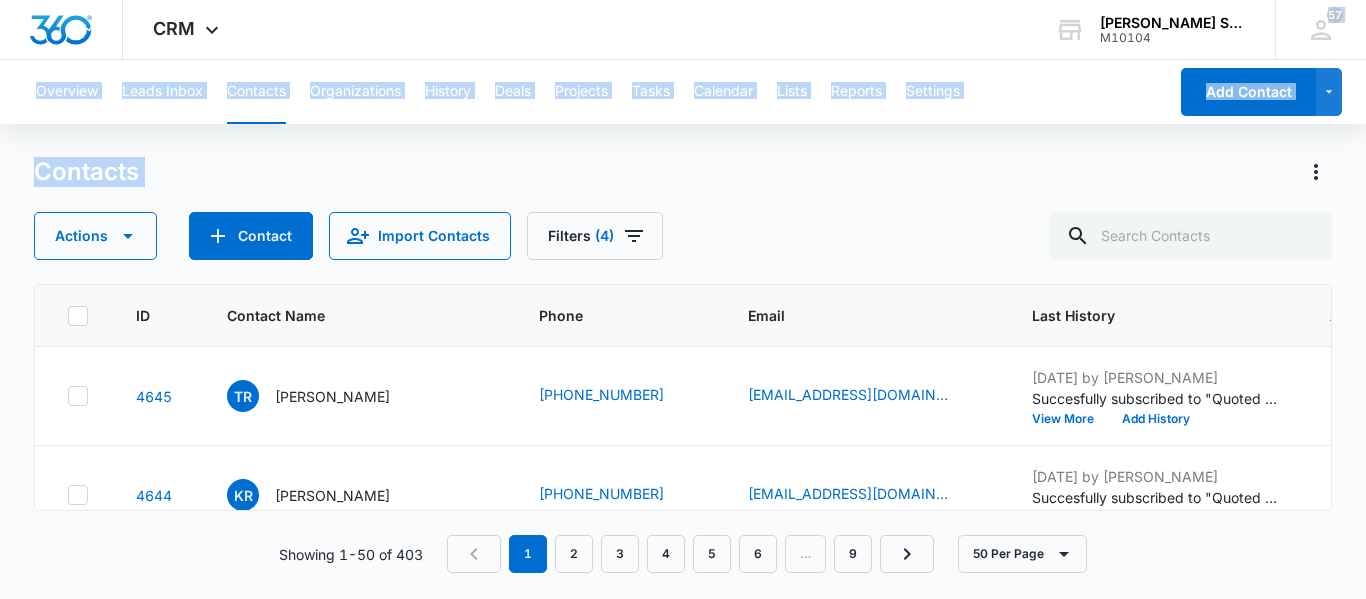 drag, startPoint x: 1360, startPoint y: 49, endPoint x: 1365, endPoint y: 139, distance: 90.13878 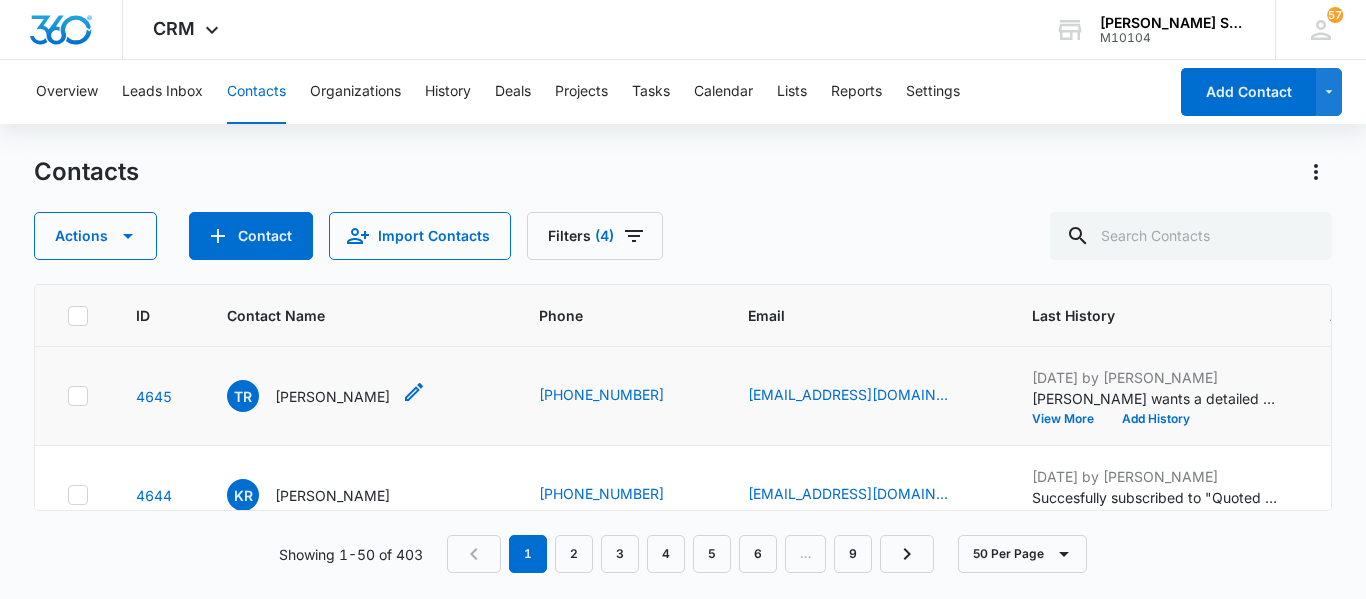 click on "Tim Ryan" at bounding box center [332, 396] 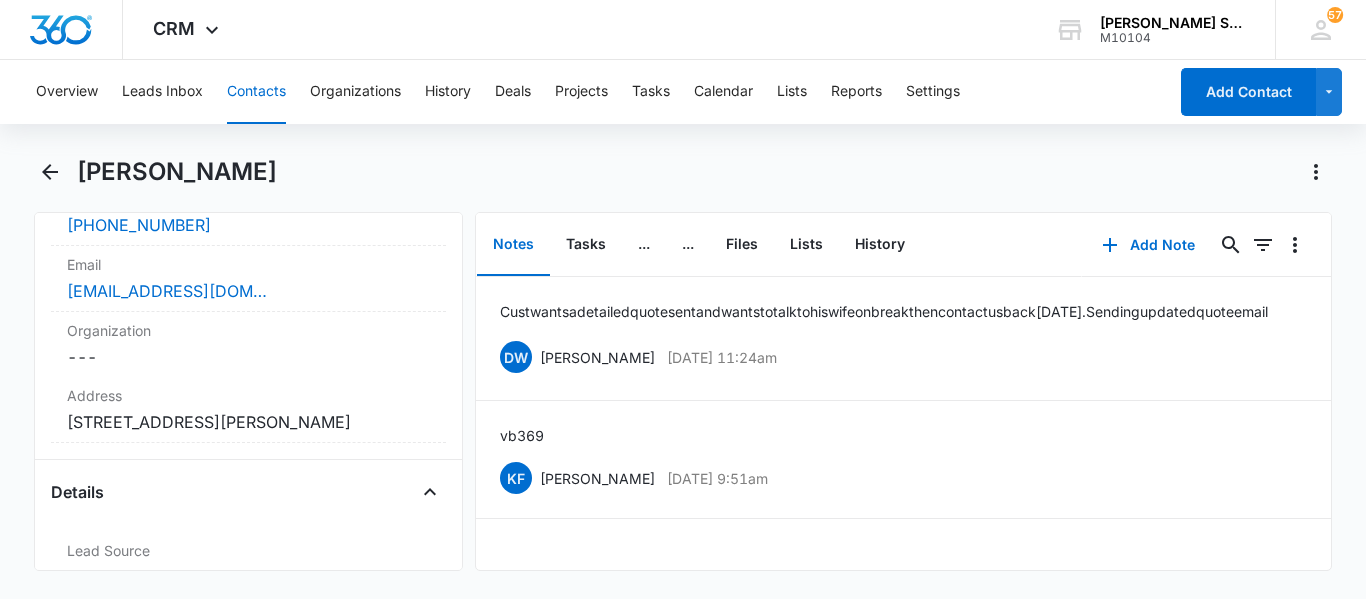 scroll, scrollTop: 520, scrollLeft: 0, axis: vertical 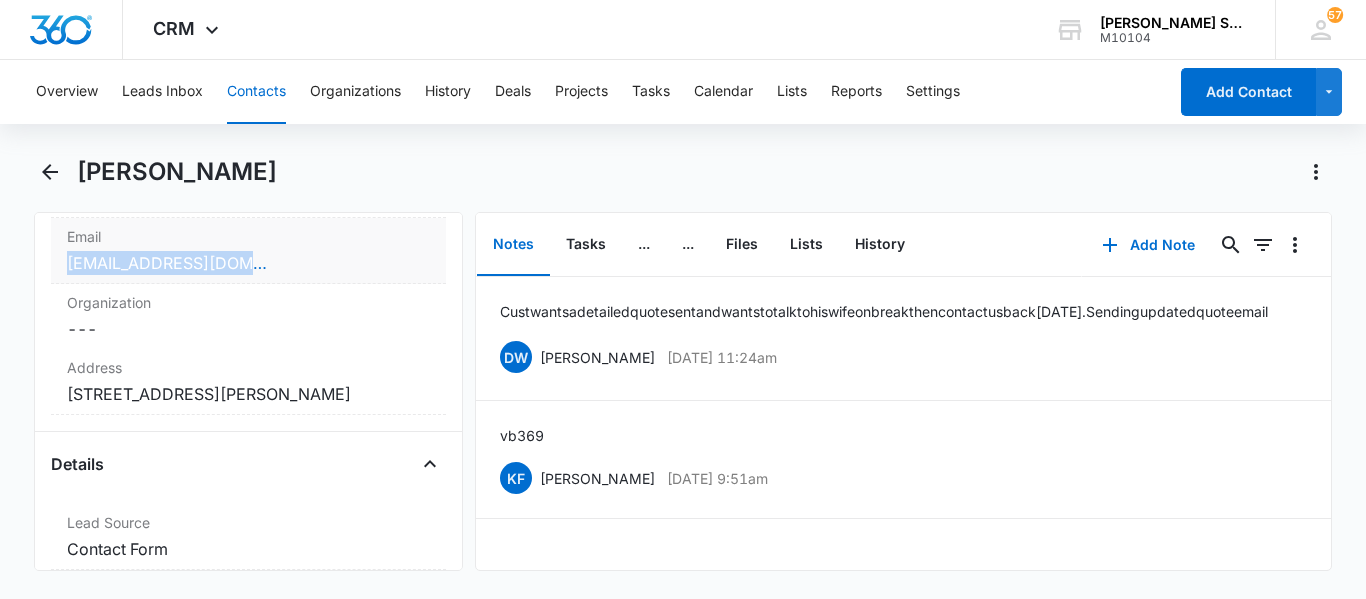 copy on "timryan1614@gmail.com" 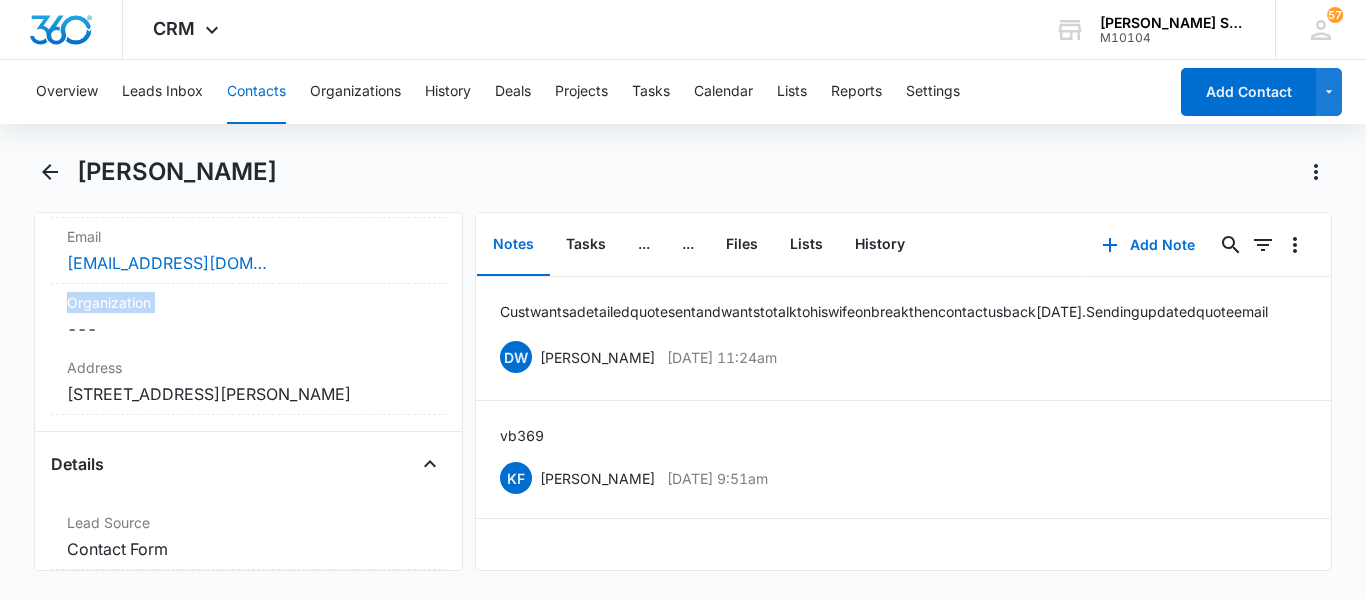 drag, startPoint x: 275, startPoint y: 266, endPoint x: 41, endPoint y: 320, distance: 240.14995 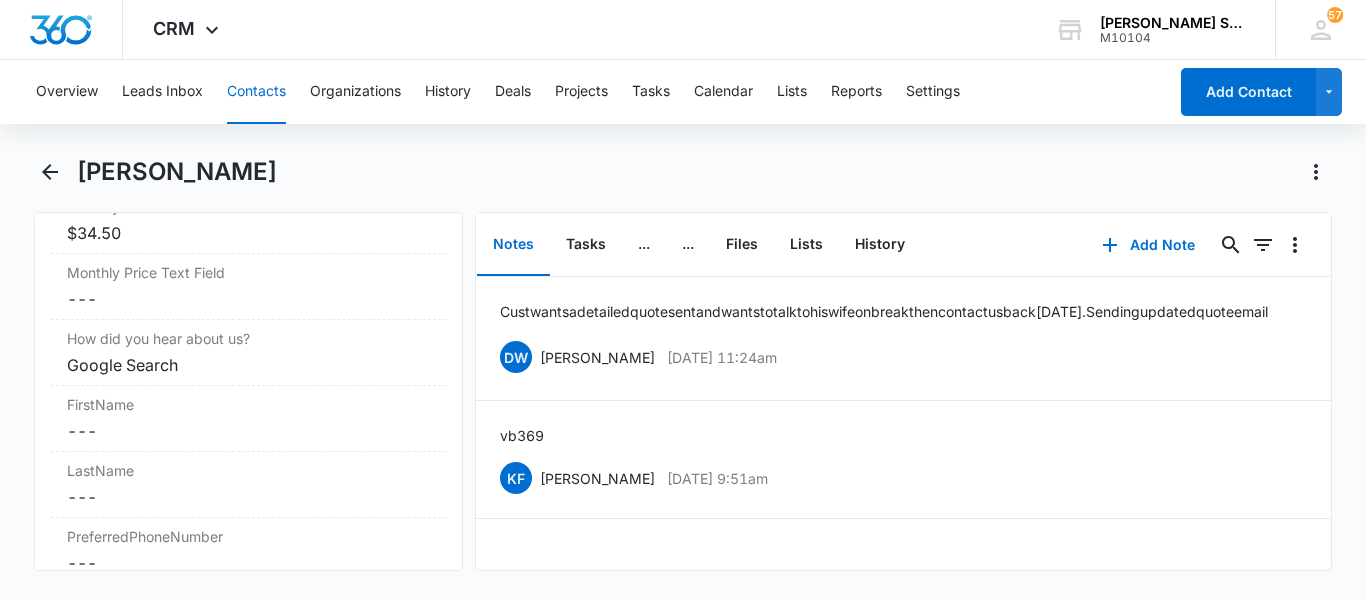 scroll, scrollTop: 1680, scrollLeft: 0, axis: vertical 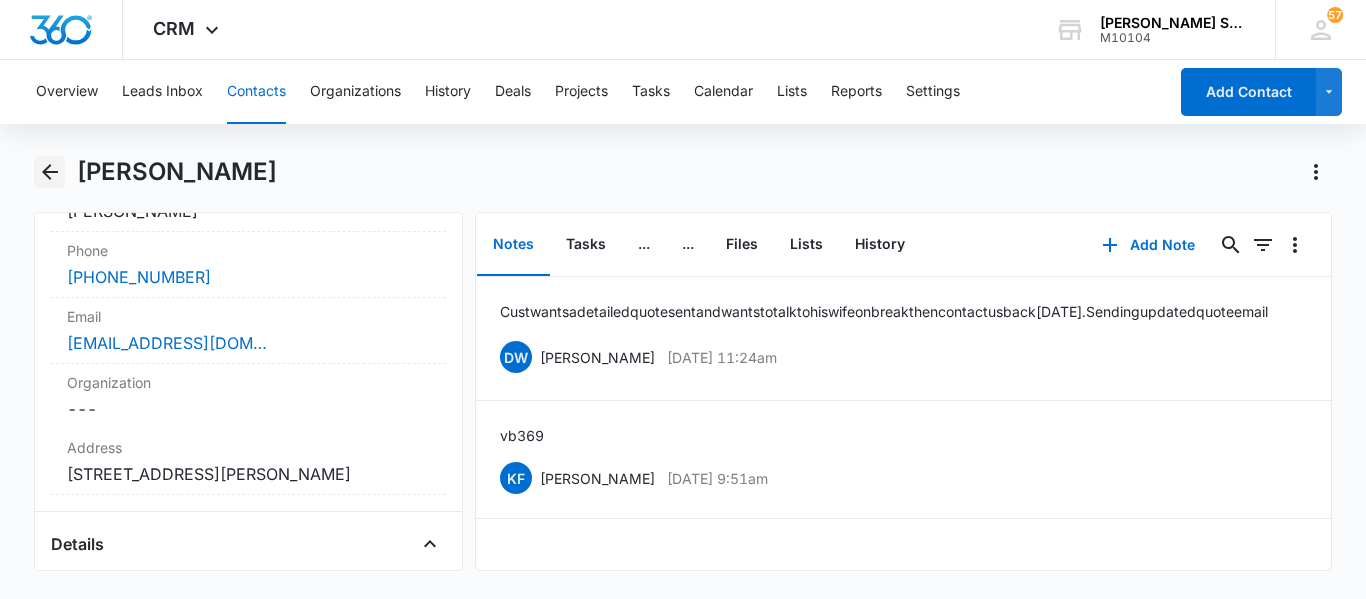 click 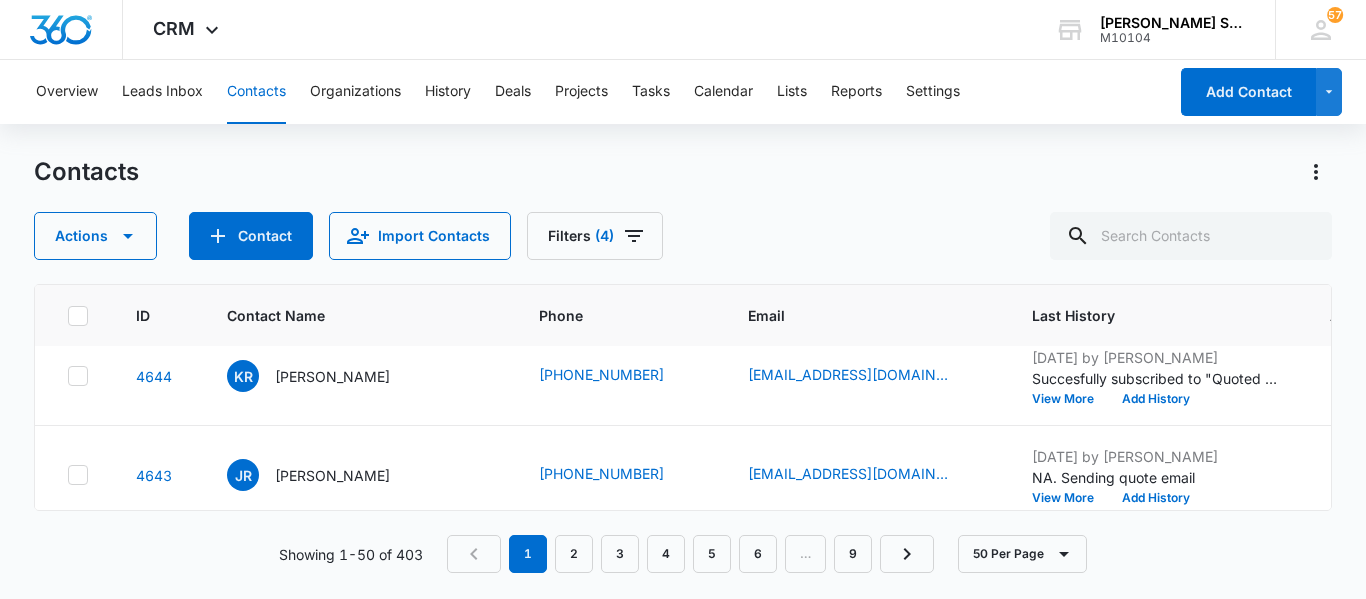 scroll, scrollTop: 120, scrollLeft: 0, axis: vertical 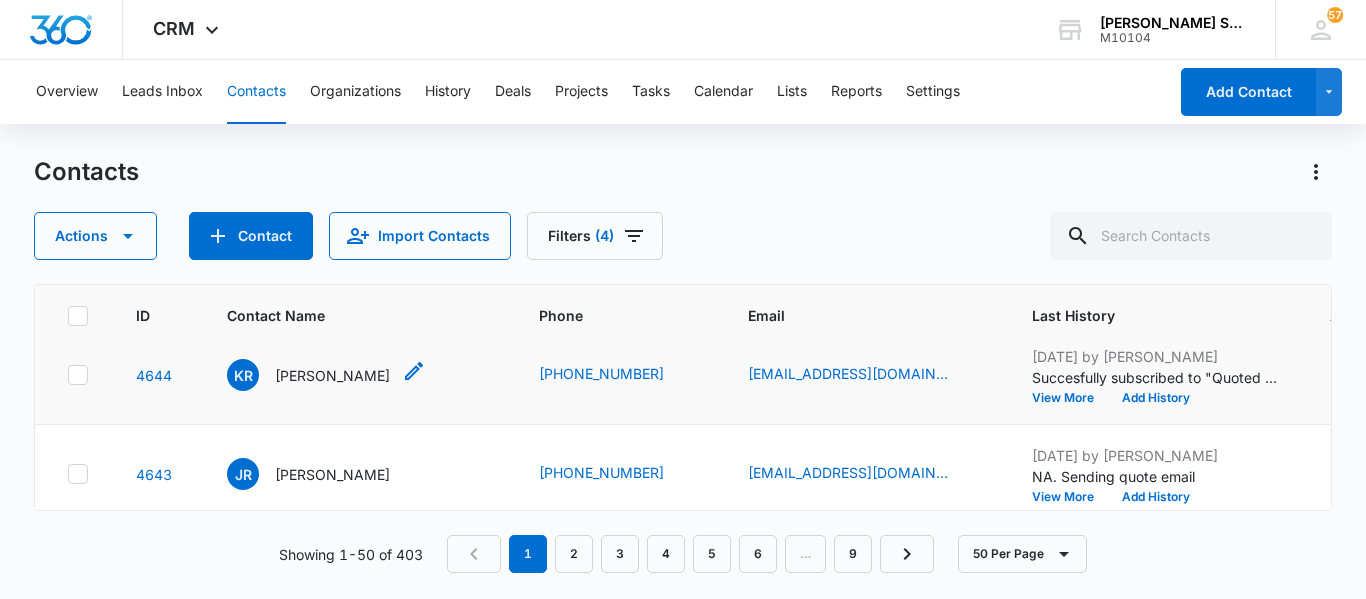 click on "Kailey Robinson" at bounding box center [332, 375] 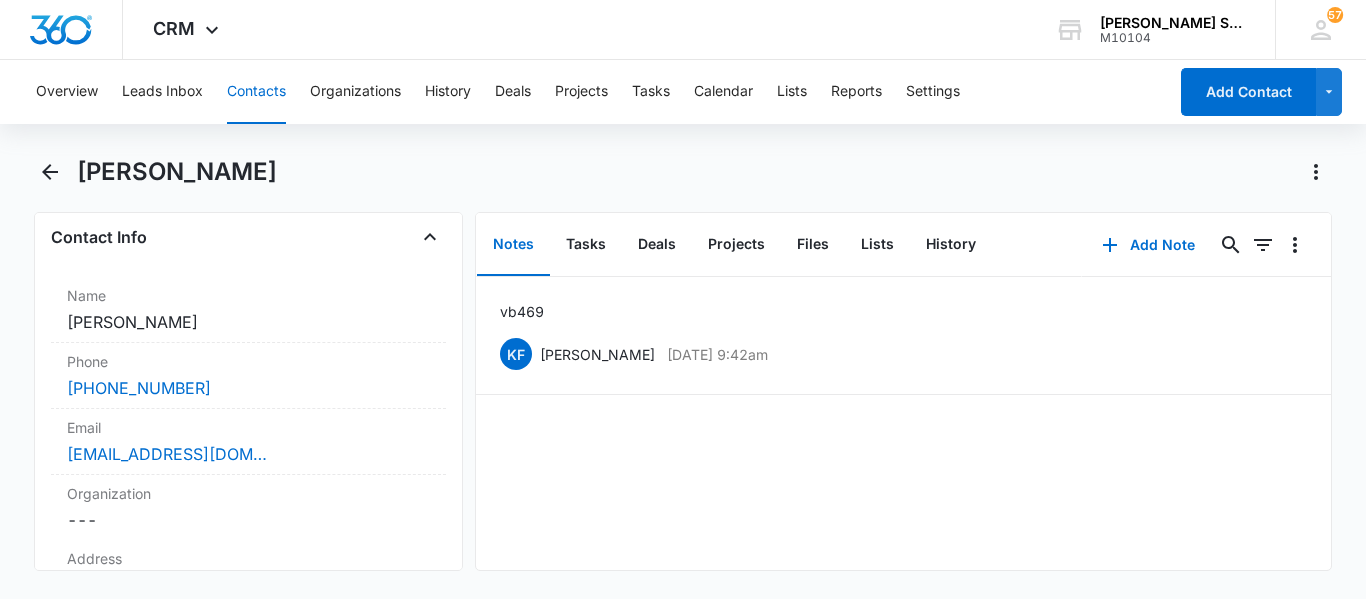 scroll, scrollTop: 360, scrollLeft: 0, axis: vertical 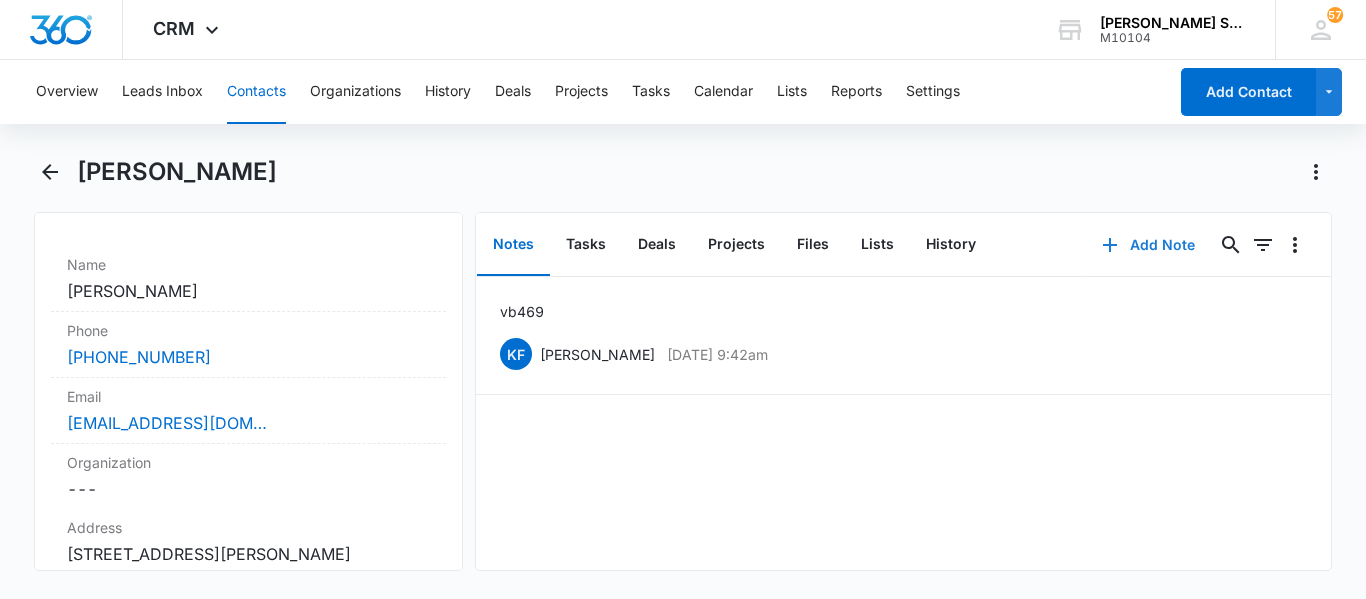 click on "Add Note" at bounding box center (1148, 245) 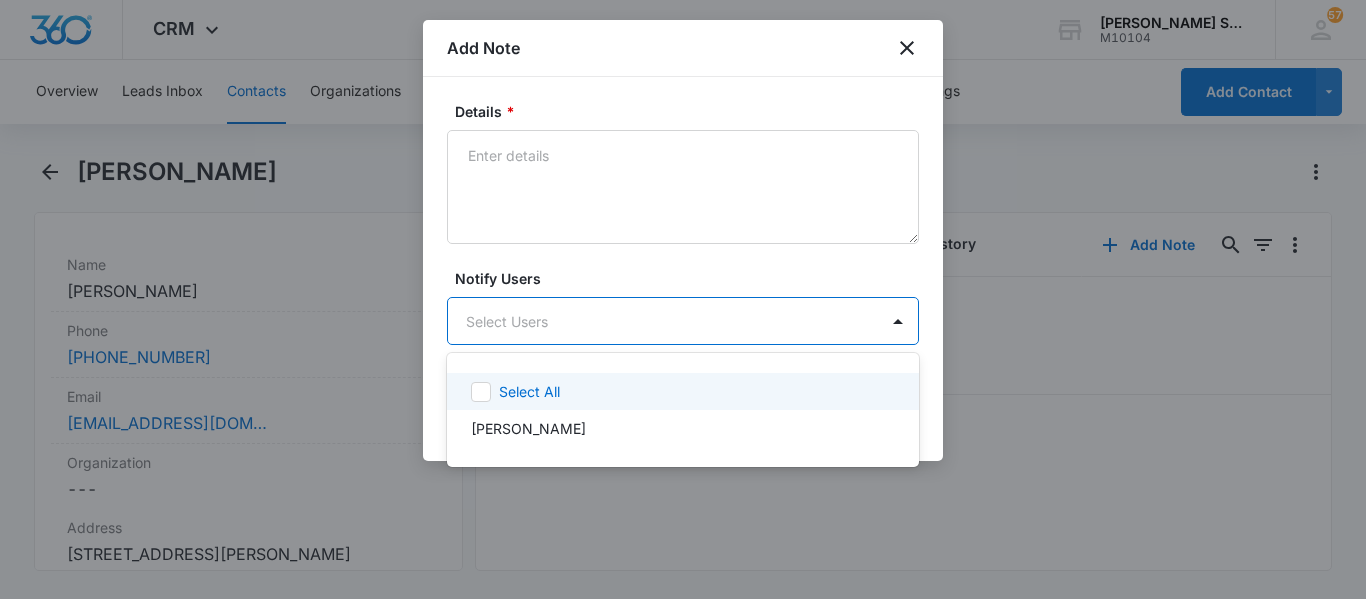 click on "CRM Apps Reputation Websites Forms CRM Email Social Content Ads Intelligence Files Brand Settings Dr. Green Services M10104 Your Accounts View All 57 DW Dominique Winters dominique@drgreenservices.com My Profile 57 Notifications Support Logout Terms & Conditions   •   Privacy Policy Overview Leads Inbox Contacts Organizations History Deals Projects Tasks Calendar Lists Reports Settings Add Contact Kailey Robinson Remove KR Kailey Robinson Contact Info Name Cancel Save Changes Kailey Robinson Phone Cancel Save Changes (210) 324-9310 Email Cancel Save Changes mrs.kaileyrobinson@gmail.com Organization Cancel Save Changes --- Address Cancel Save Changes 10016 Long Branch Dr McKinney TX 75071 Details Lead Source Cancel Save Changes Contact Form Contact Type Cancel Save Changes Lead Contact Status Cancel Save Changes Quoted Assigned To Cancel Save Changes Dominique Winters Tags Cancel Save Changes --- Next Contact Date Cancel Save Changes --- Color Tag Current Color: Cancel Save Changes Payments ID ID 4644 Size" at bounding box center (683, 299) 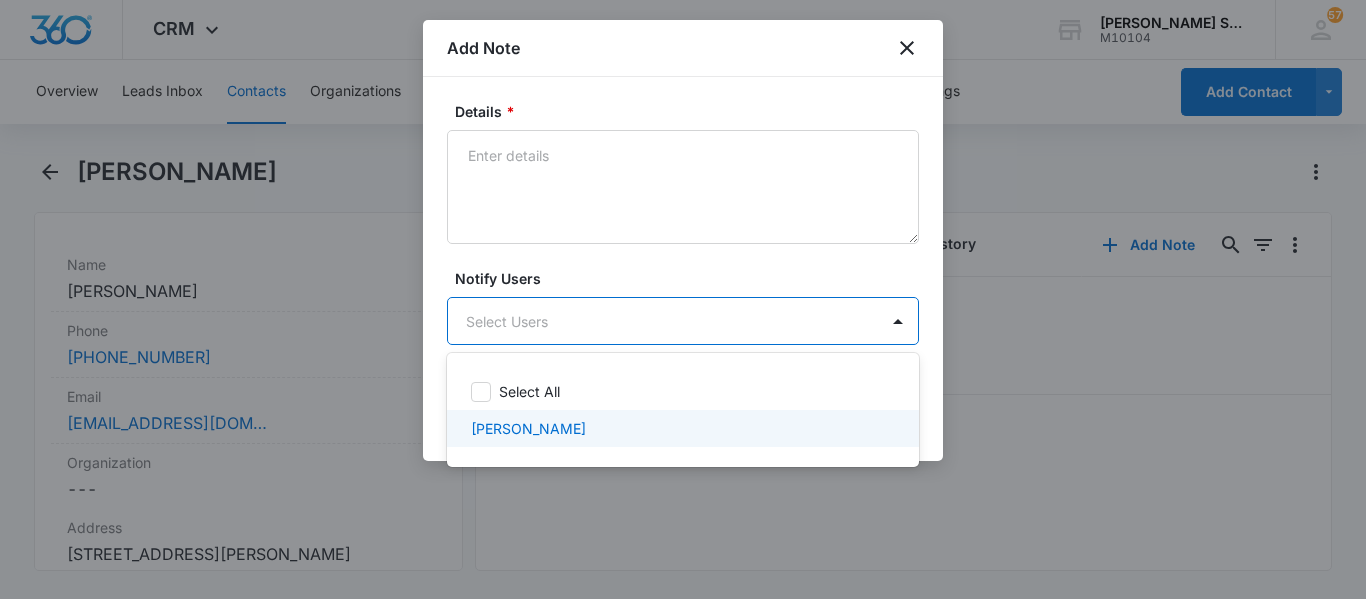 click on "[PERSON_NAME]" at bounding box center [681, 428] 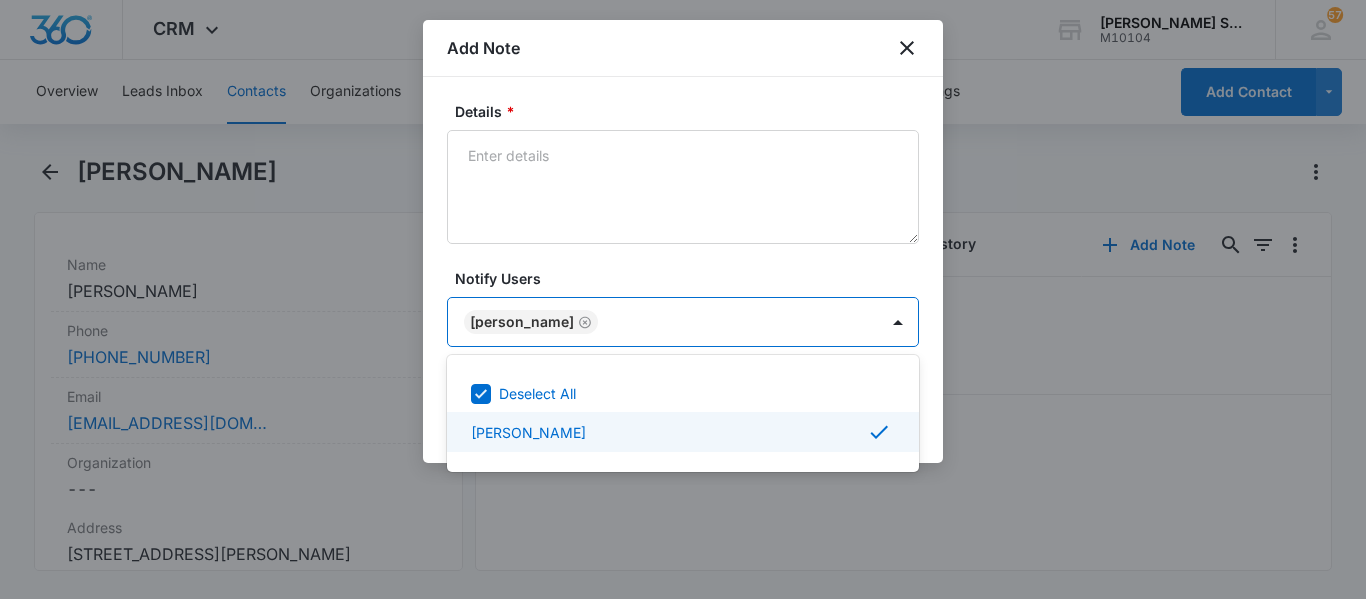click at bounding box center (683, 299) 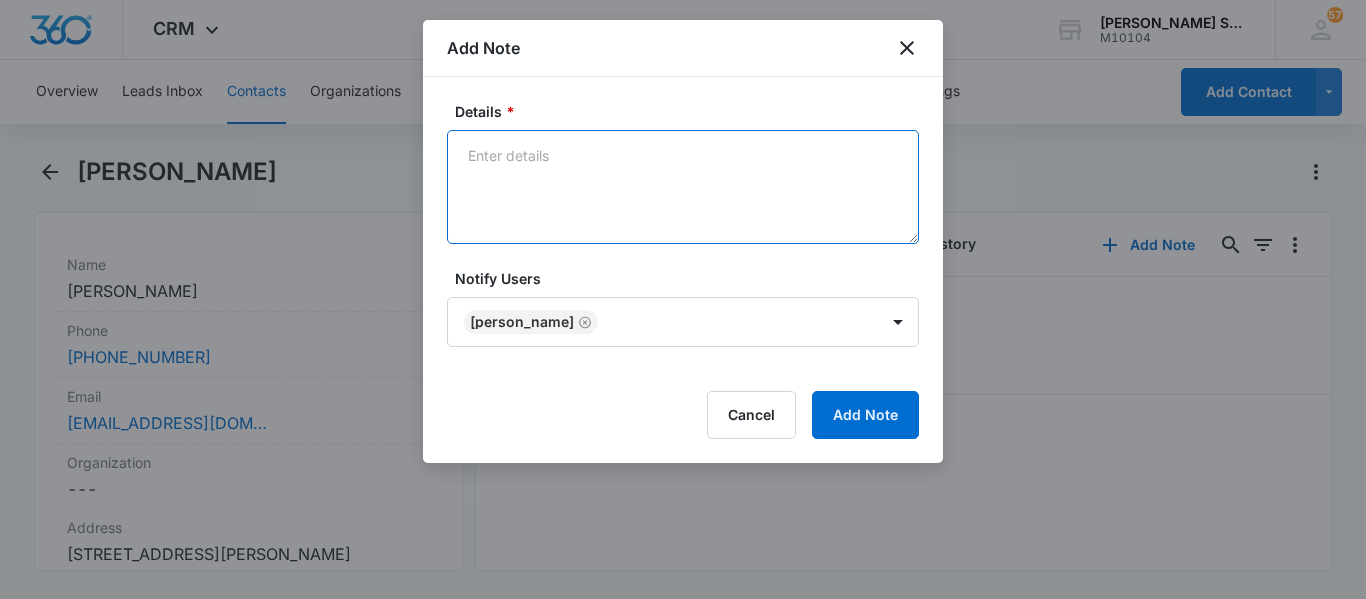 click on "Details *" at bounding box center (683, 187) 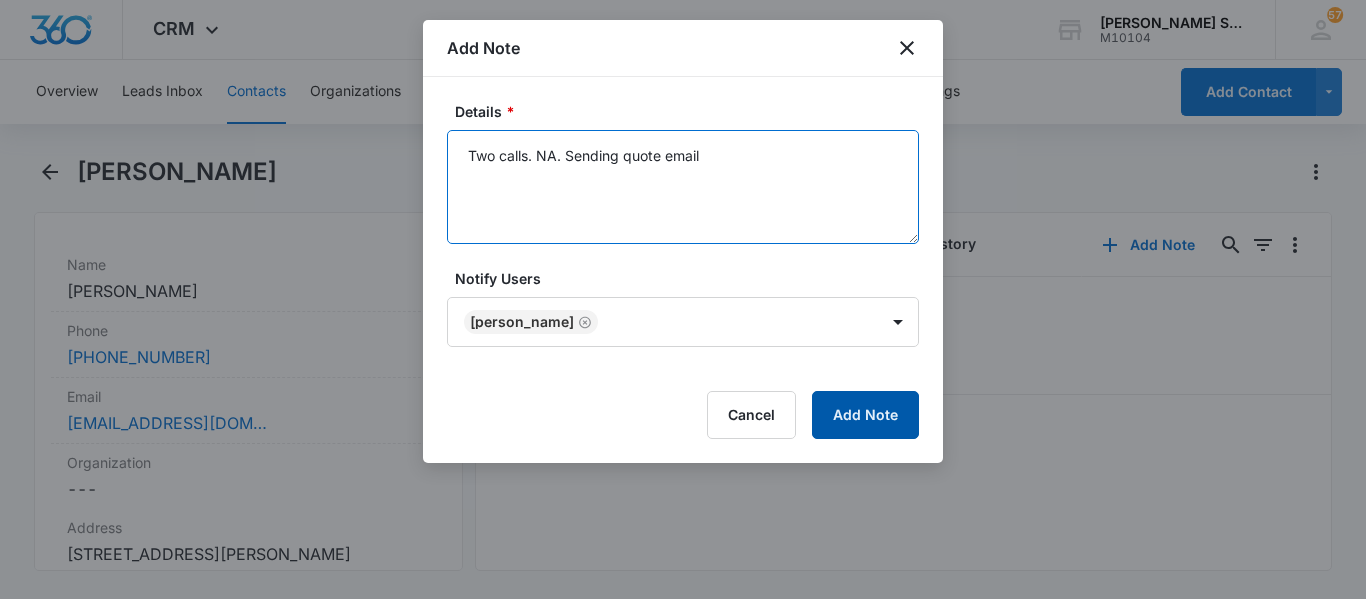 type on "Two calls. NA. Sending quote email" 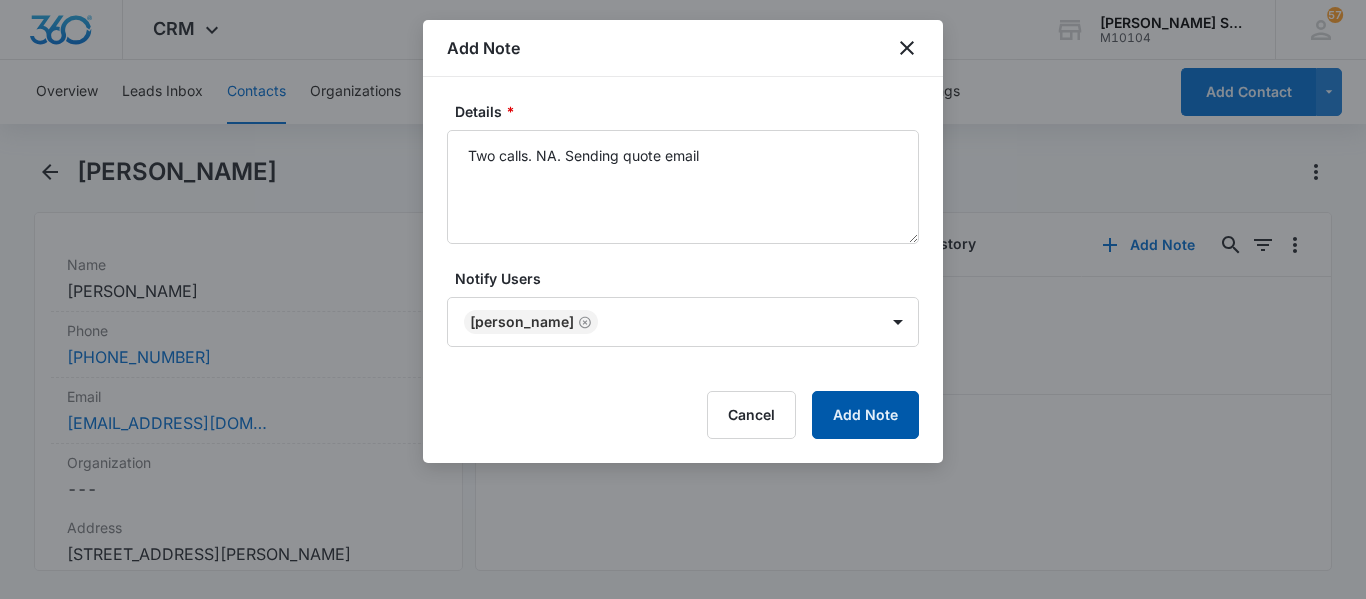 click on "Add Note" at bounding box center [865, 415] 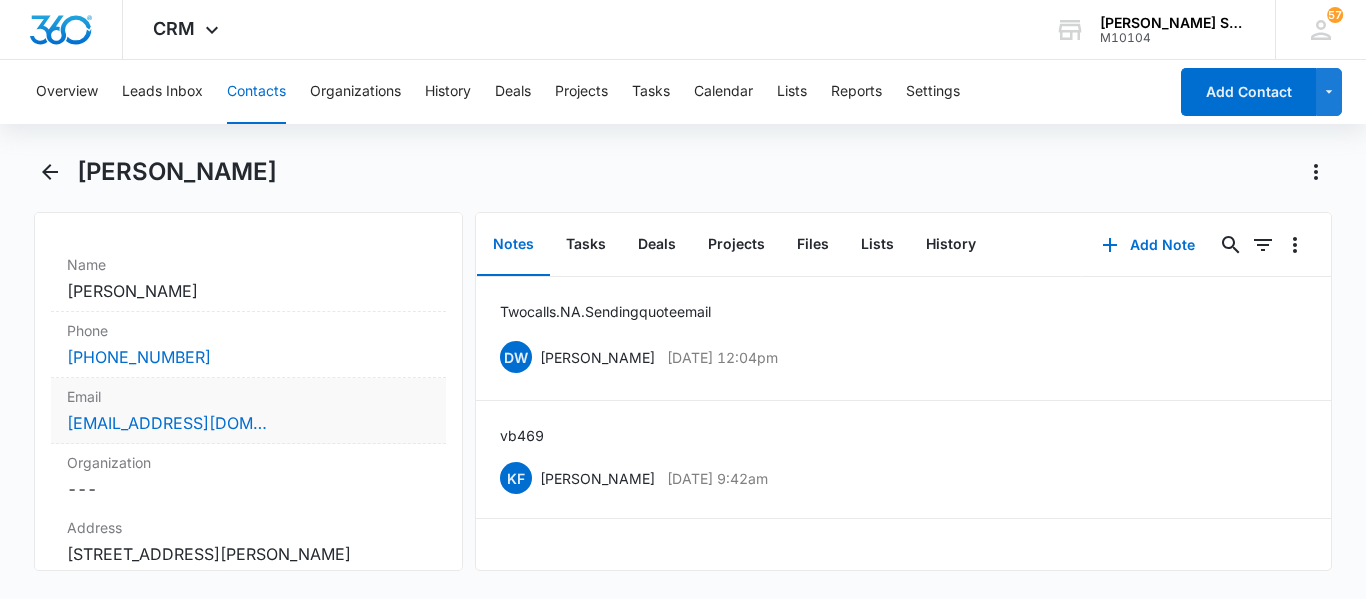 click on "Email Cancel Save Changes mrs.kaileyrobinson@gmail.com" at bounding box center [248, 411] 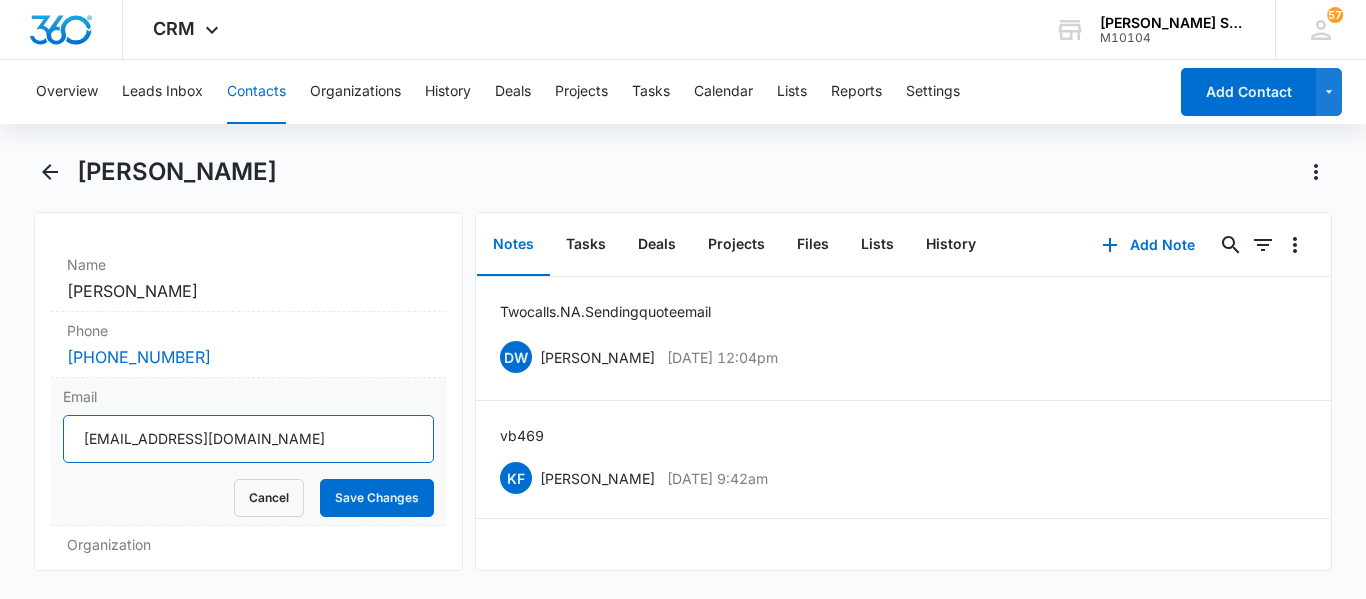 drag, startPoint x: 345, startPoint y: 442, endPoint x: 72, endPoint y: 420, distance: 273.885 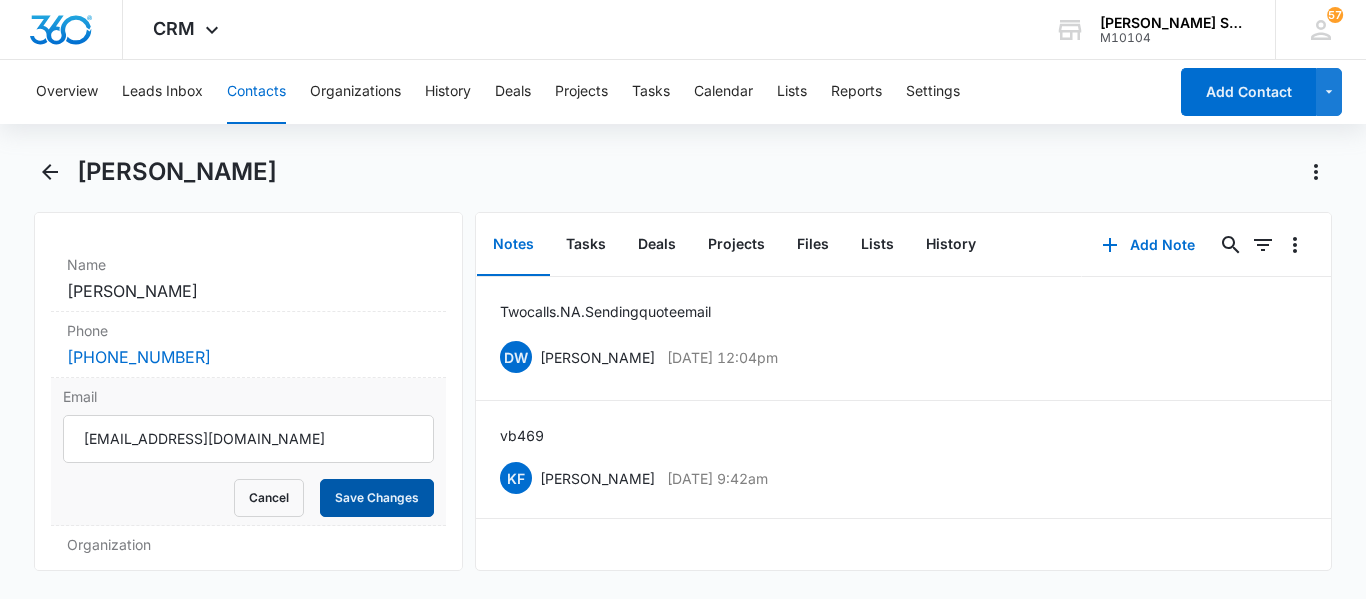 click on "Save Changes" at bounding box center (377, 498) 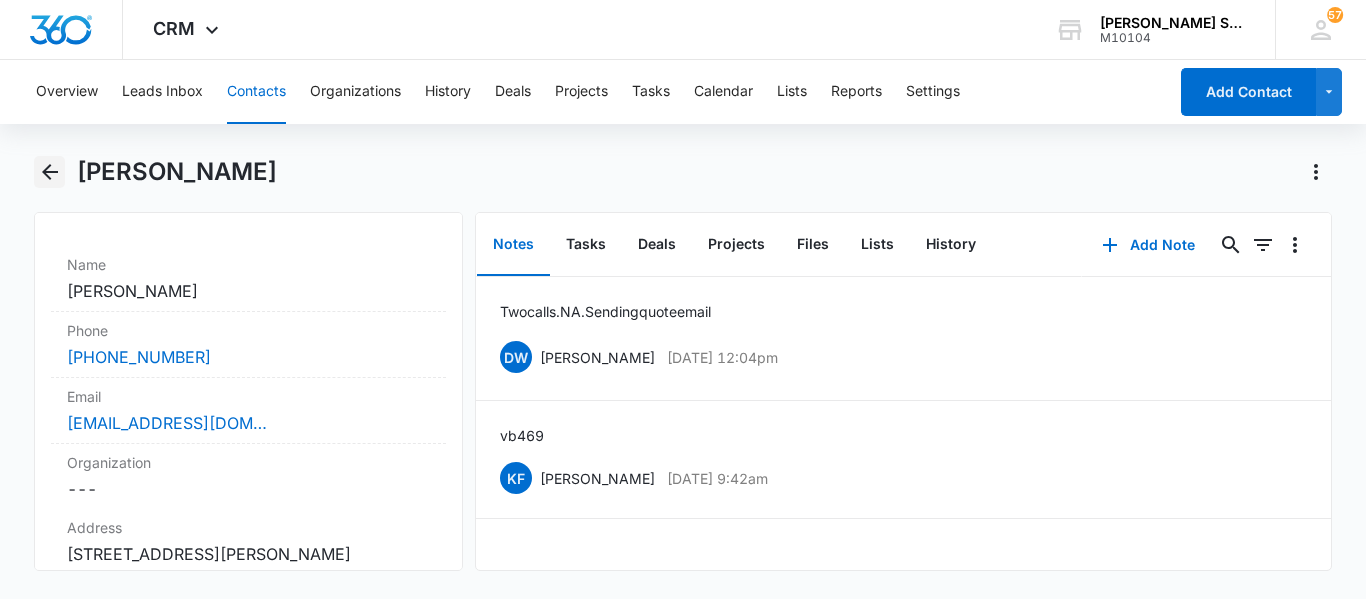 click 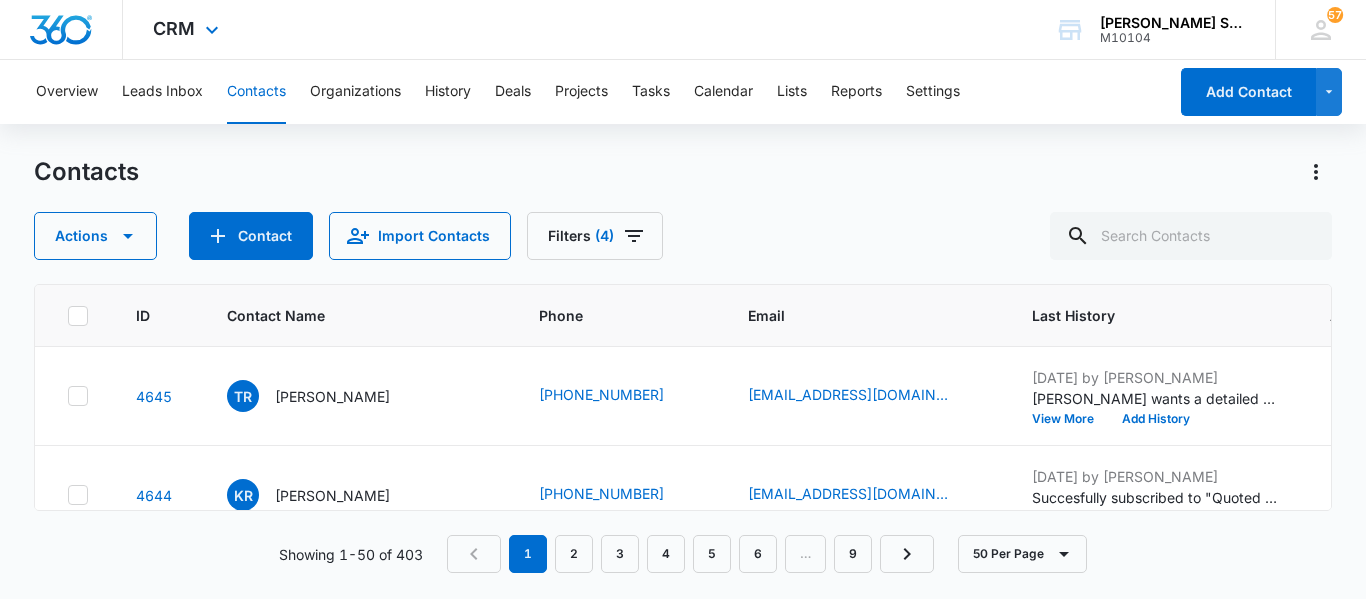 scroll, scrollTop: 120, scrollLeft: 0, axis: vertical 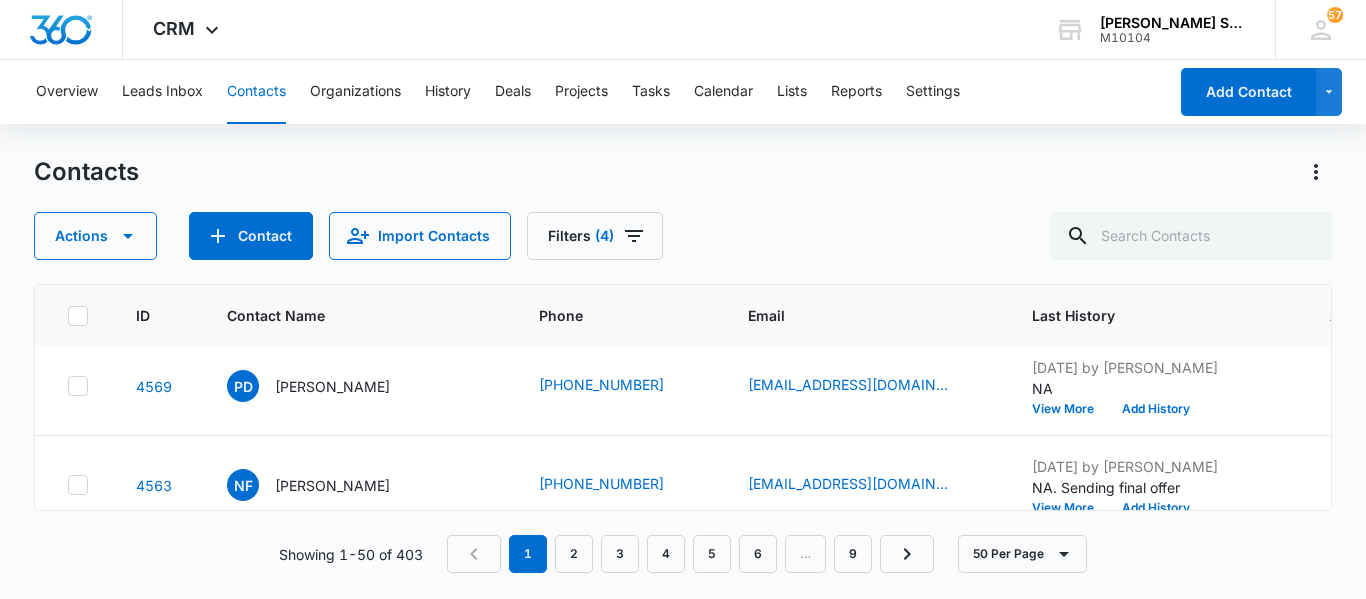 click on "Debbie Dicosola" at bounding box center (332, 188) 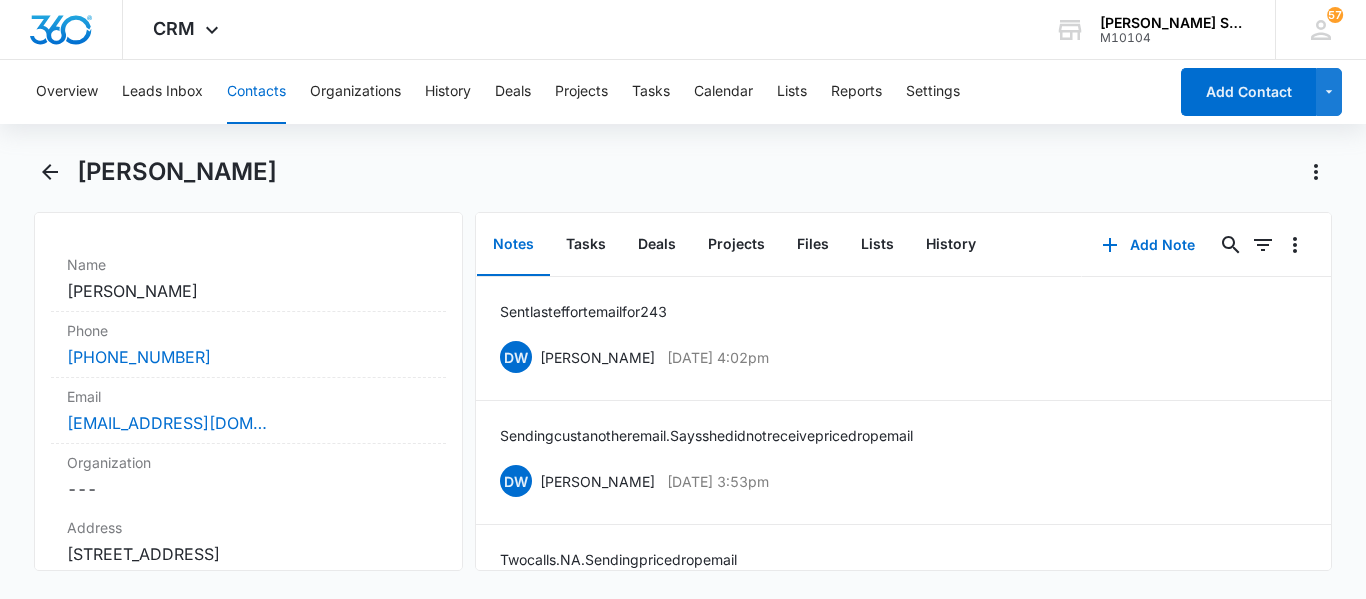 scroll, scrollTop: 400, scrollLeft: 0, axis: vertical 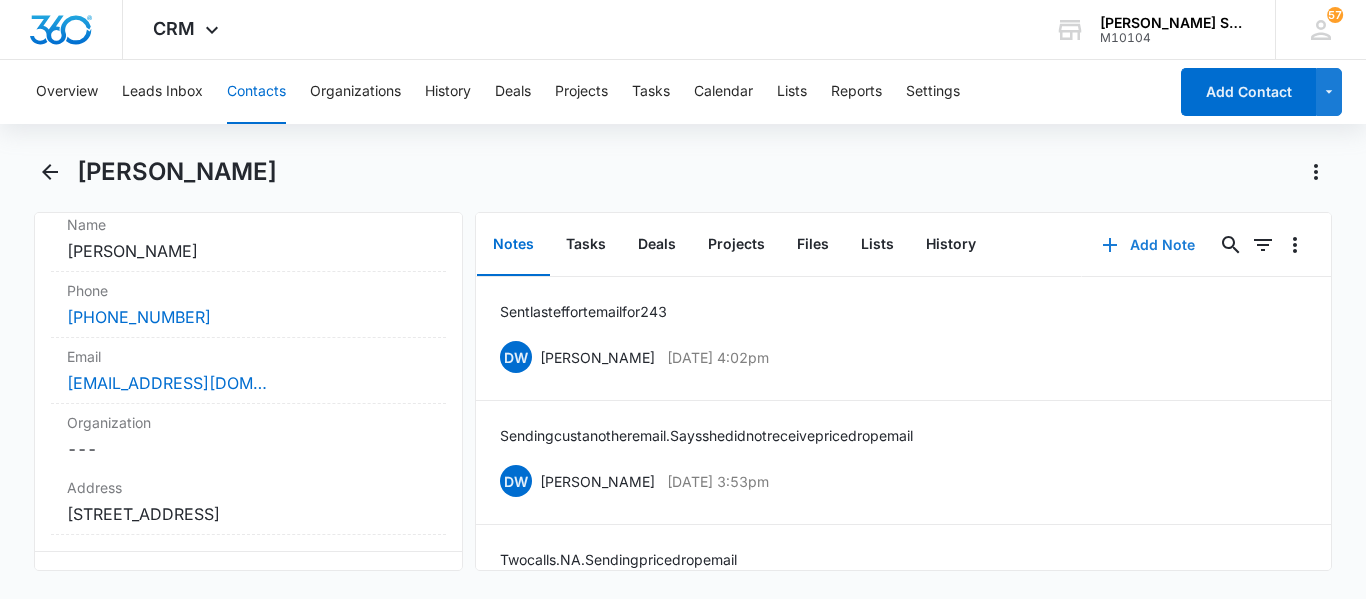 click on "Add Note" at bounding box center (1148, 245) 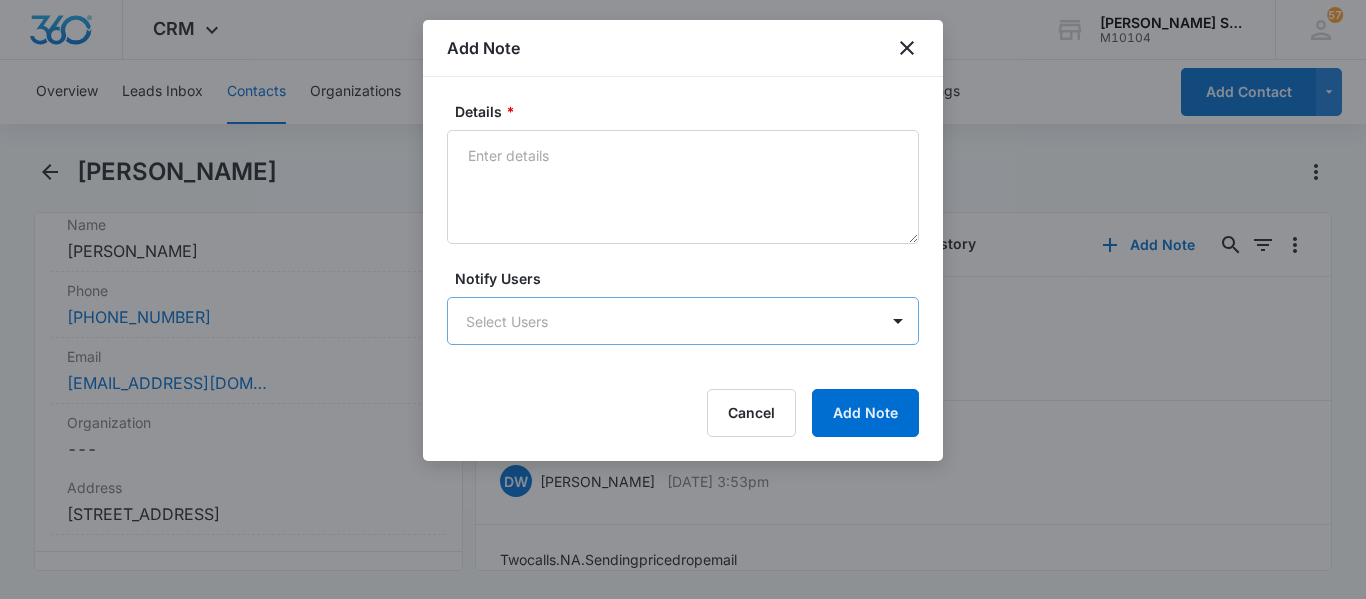 click on "CRM Apps Reputation Websites Forms CRM Email Social Content Ads Intelligence Files Brand Settings Dr. Green Services M10104 Your Accounts View All 57 DW Dominique Winters dominique@drgreenservices.com My Profile 57 Notifications Support Logout Terms & Conditions   •   Privacy Policy Overview Leads Inbox Contacts Organizations History Deals Projects Tasks Calendar Lists Reports Settings Add Contact Debbie Dicosola Remove DD Debbie Dicosola Contact Info Name Cancel Save Changes Debbie Dicosola Phone Cancel Save Changes (708) 802-4699 Email Cancel Save Changes debbietweety@comcast.net Organization Cancel Save Changes --- Address Cancel Save Changes 13554 Freedom Way Cedar Lake In 46303 Details Lead Source Cancel Save Changes Contact Form Contact Type Cancel Save Changes Lead Contact Status Cancel Save Changes Quoted Assigned To Cancel Save Changes Dominique Winters Tags Cancel Save Changes --- Next Contact Date Cancel Save Changes --- Color Tag Current Color: Cancel Save Changes Payments ID ID 4571 Created 5" at bounding box center (683, 299) 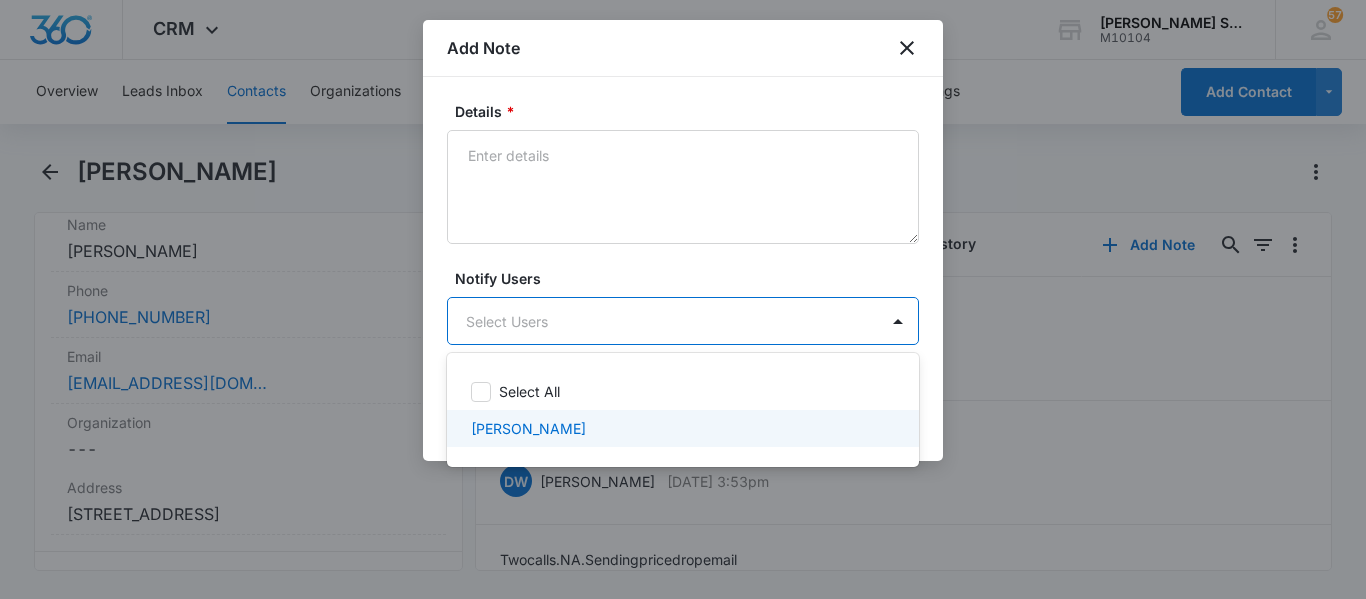 click on "[PERSON_NAME]" at bounding box center (681, 428) 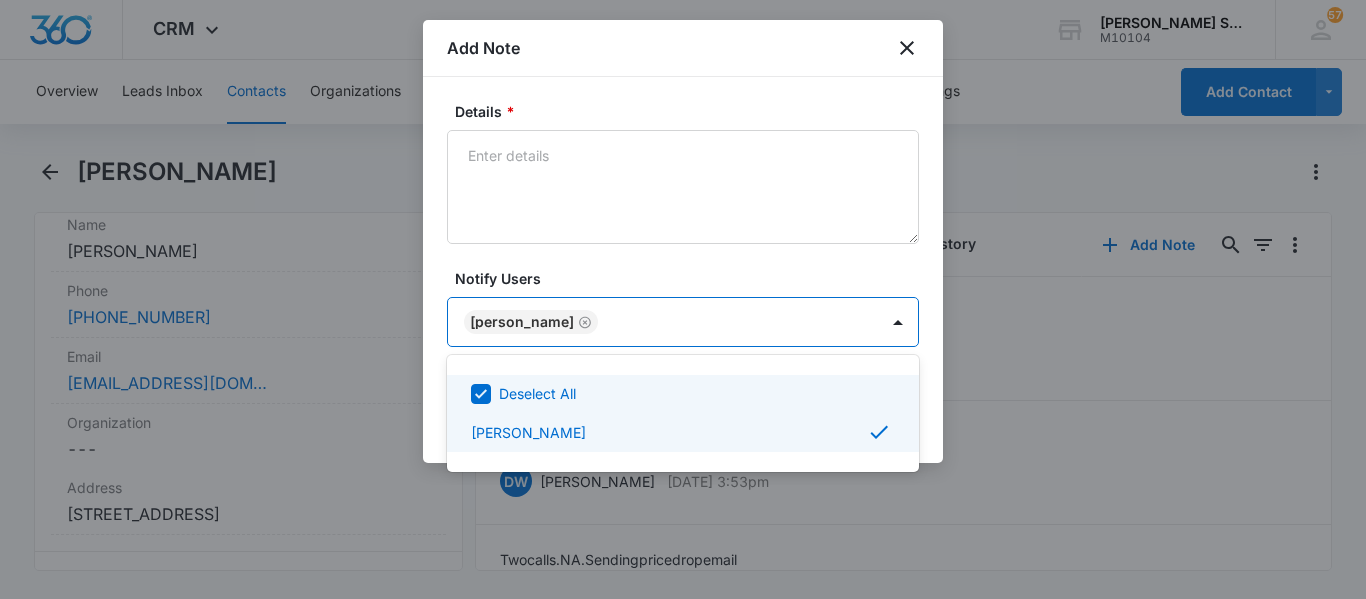 click at bounding box center (683, 299) 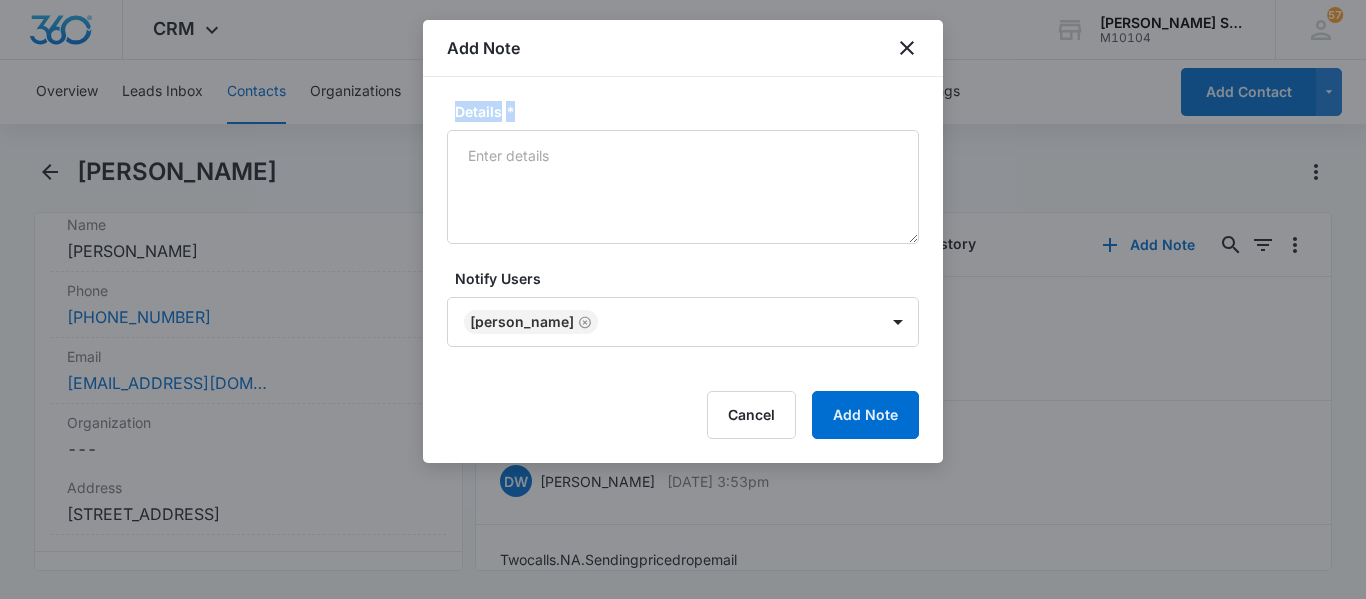 click on "Details * Notify Users Dominique Winters Cancel Add Note" at bounding box center (683, 270) 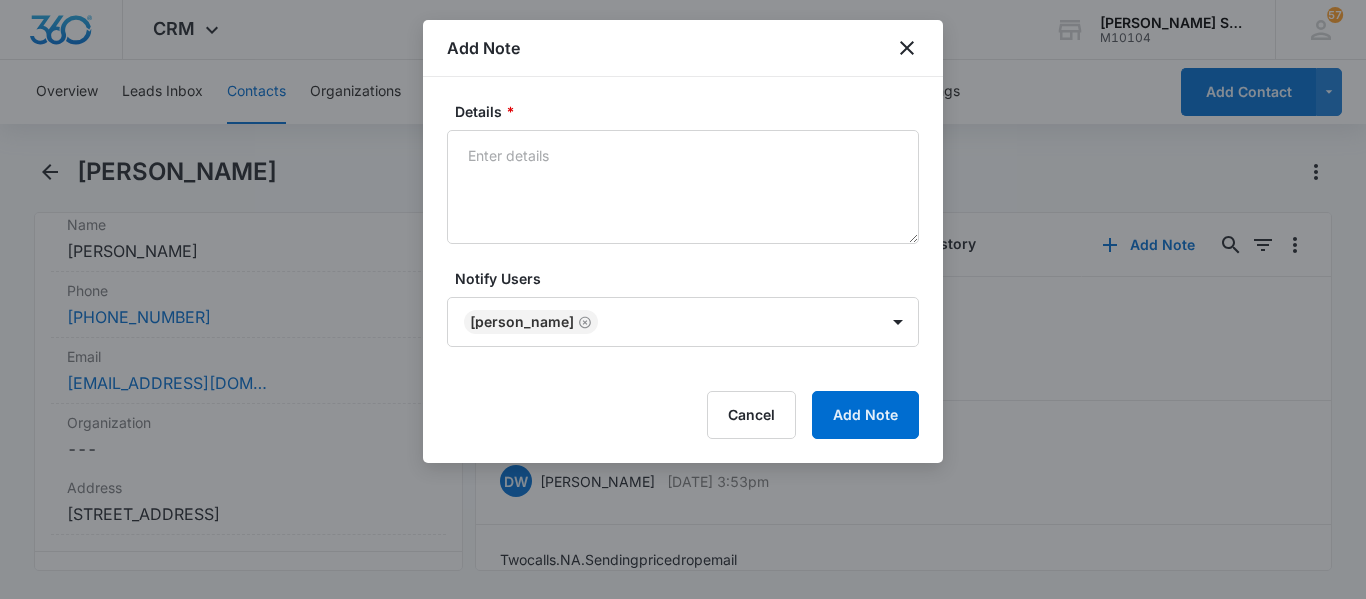 click on "Details * Notify Users Dominique Winters Cancel Add Note" at bounding box center [683, 270] 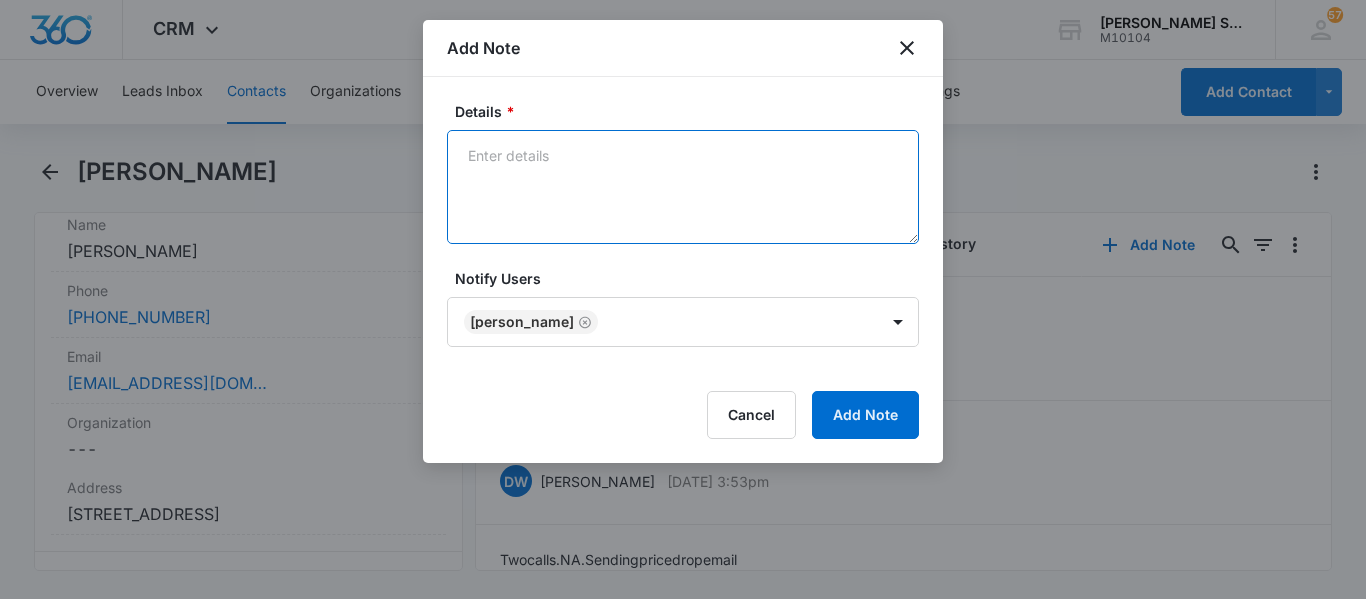 click on "Details *" at bounding box center [683, 187] 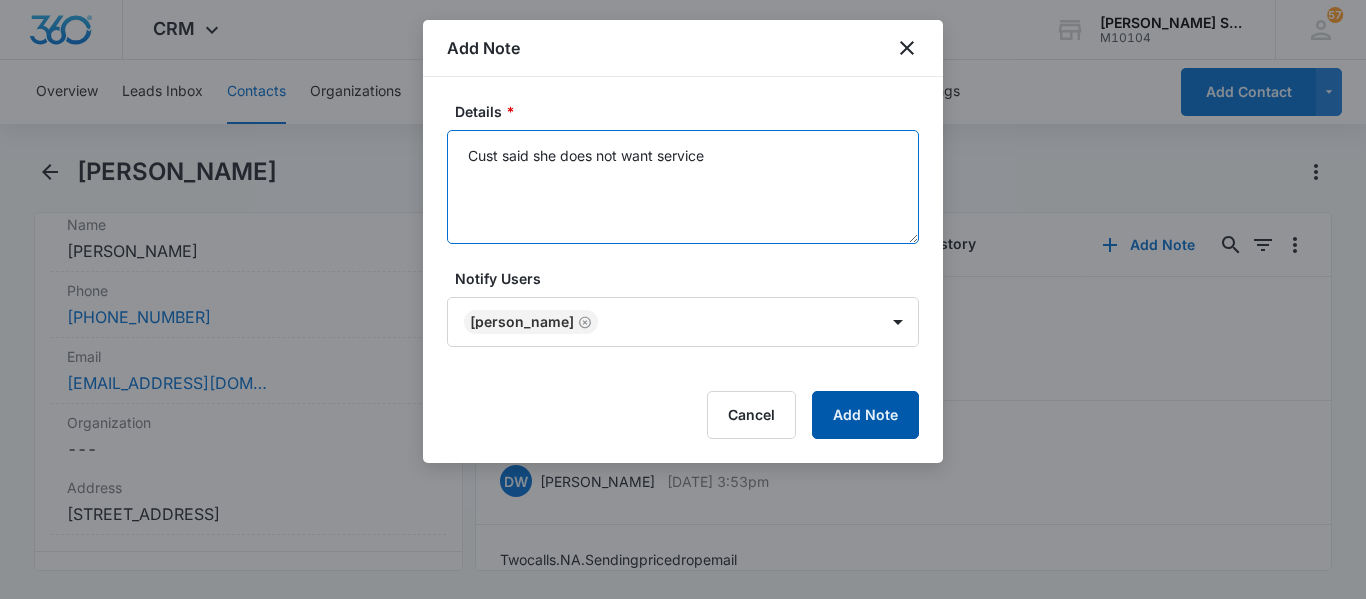 type on "Cust said she does not want service" 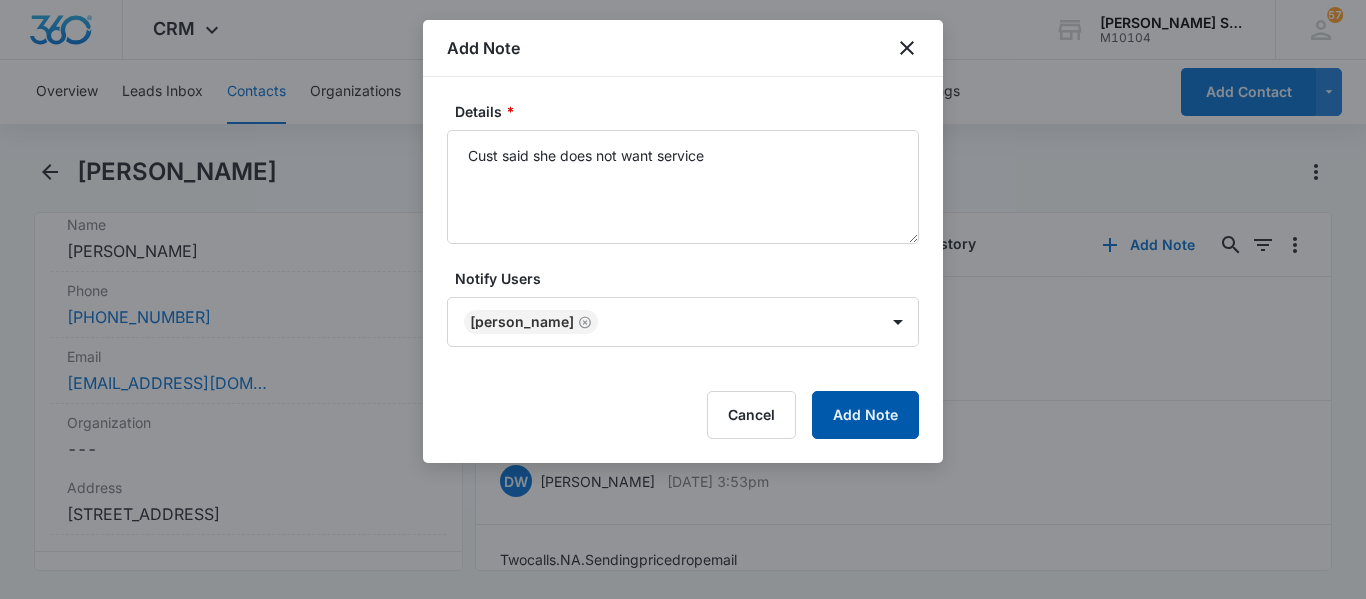click on "Add Note" at bounding box center (865, 415) 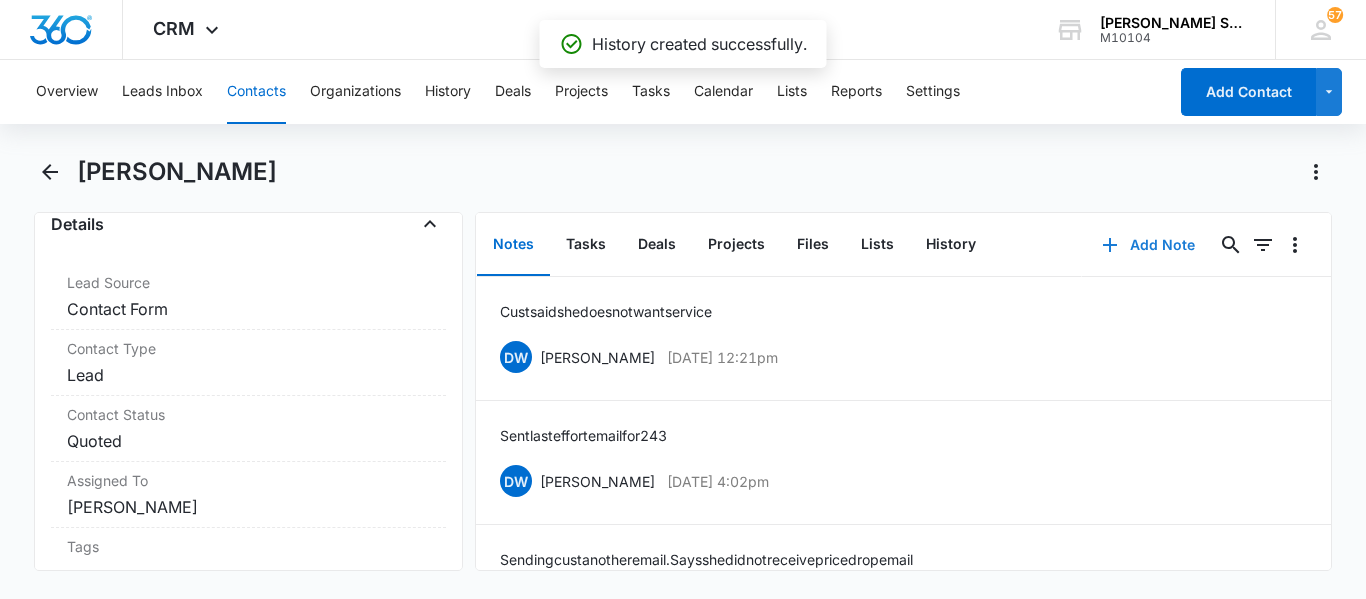 scroll, scrollTop: 800, scrollLeft: 0, axis: vertical 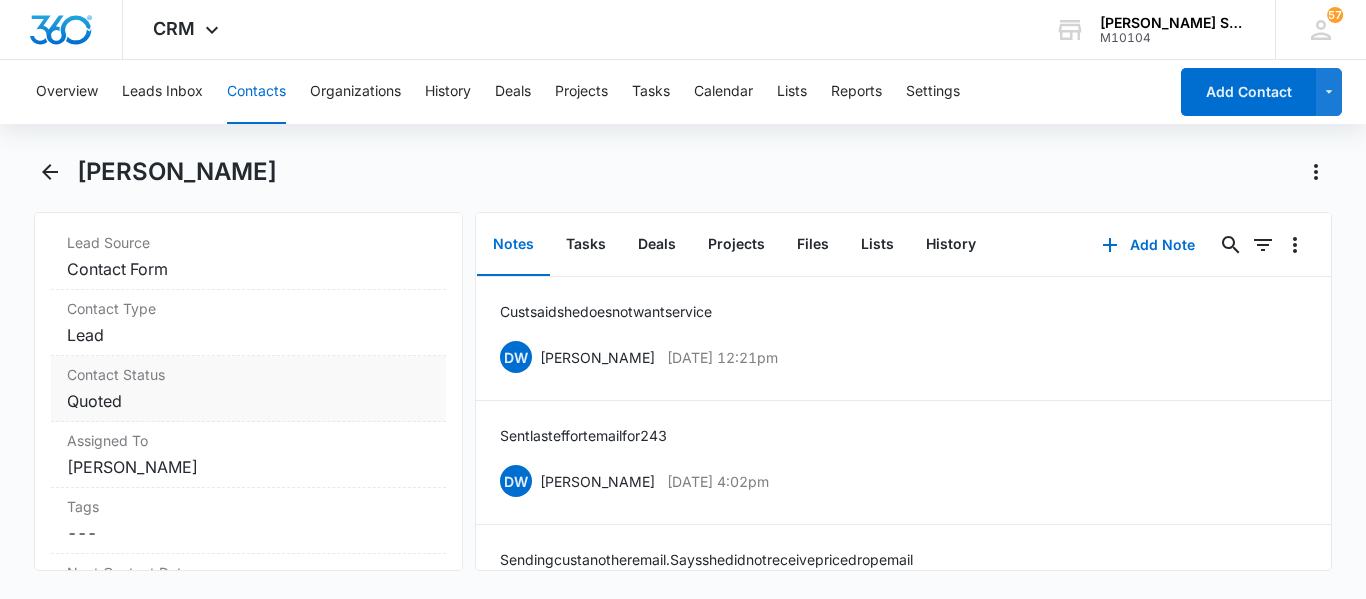 click on "Cancel Save Changes Quoted" at bounding box center (248, 401) 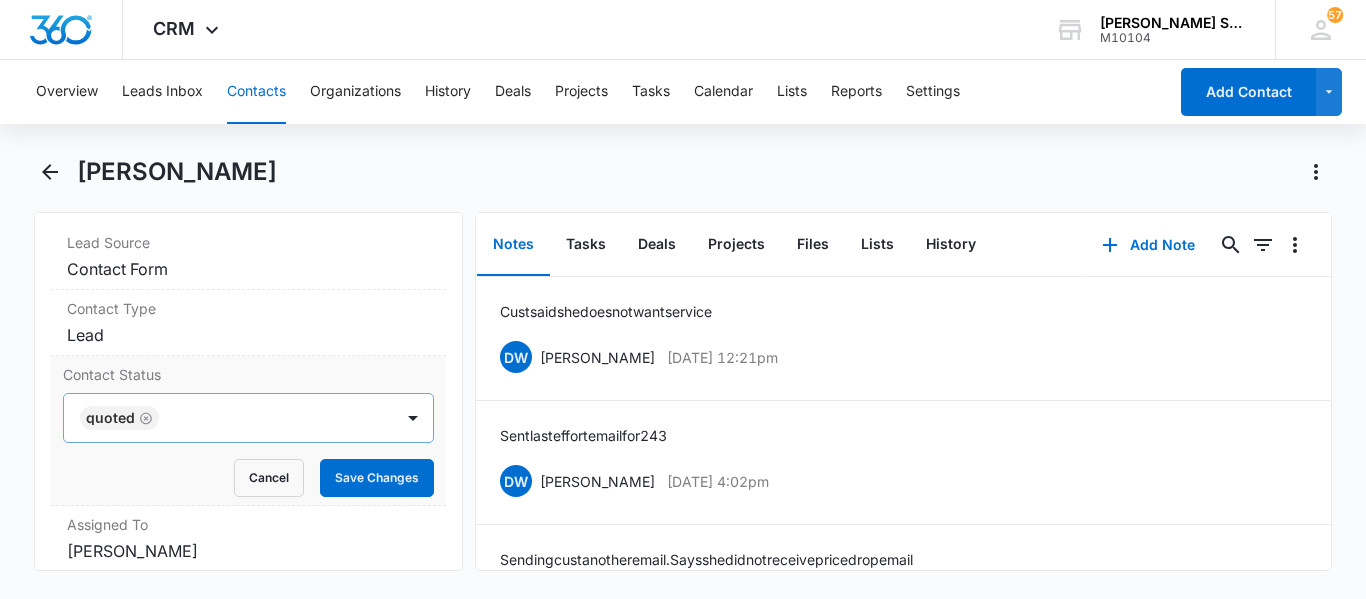 click 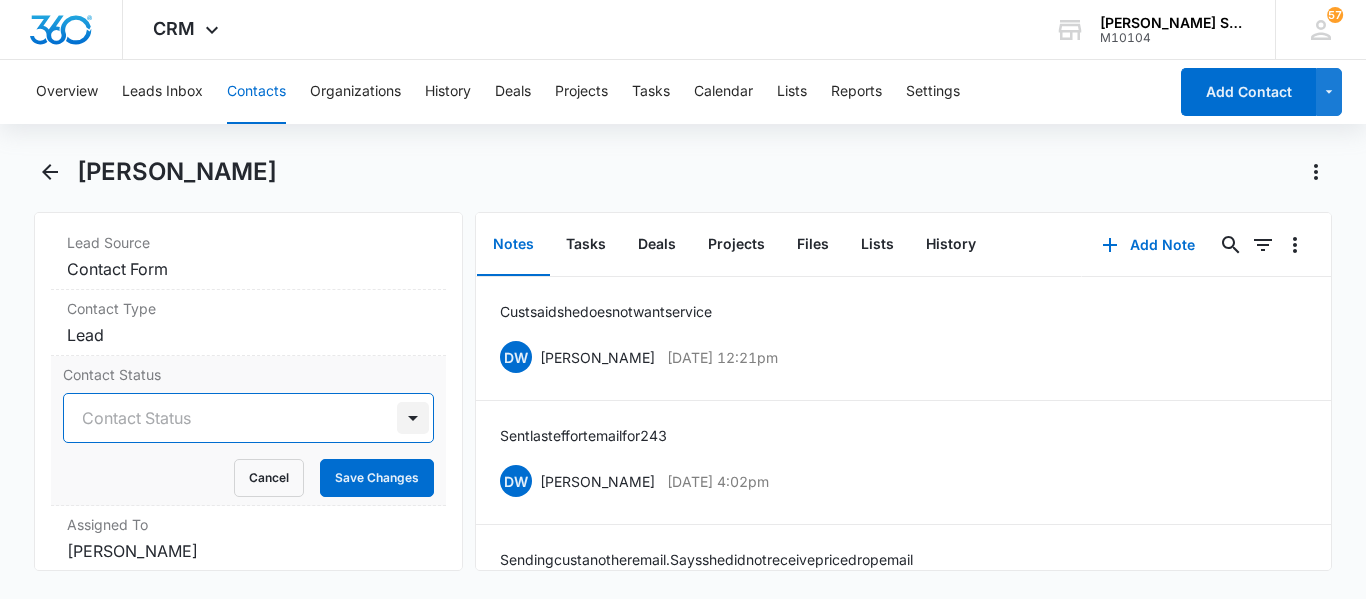 click at bounding box center [413, 418] 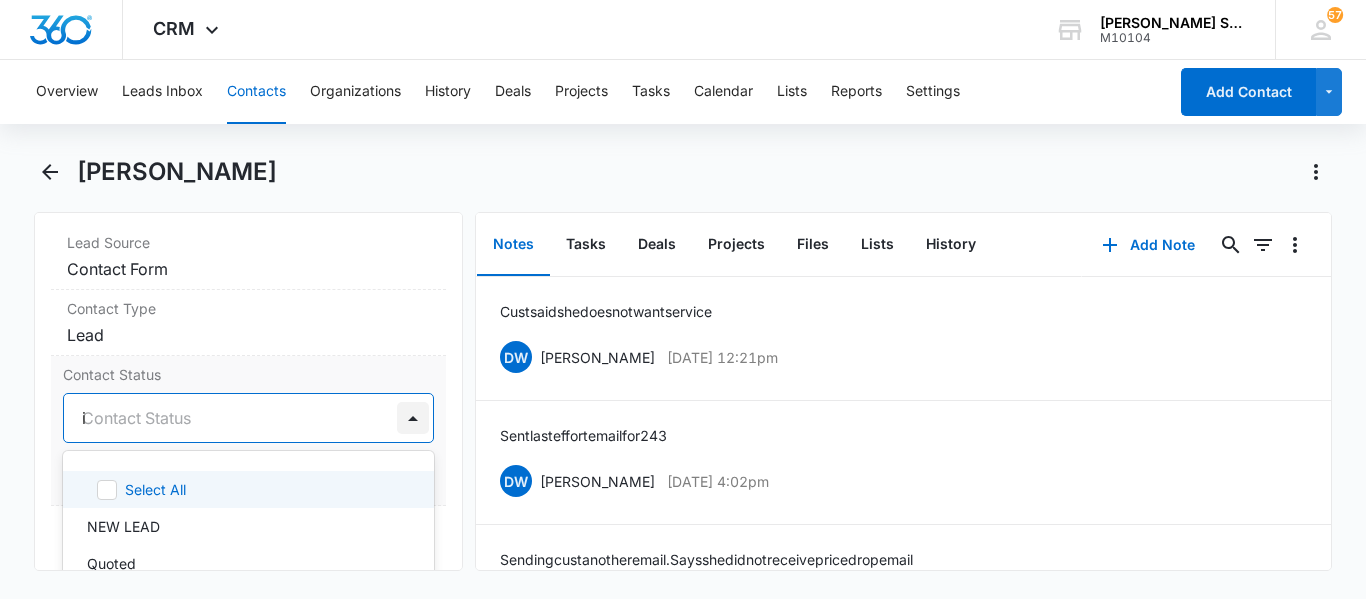 type on "in" 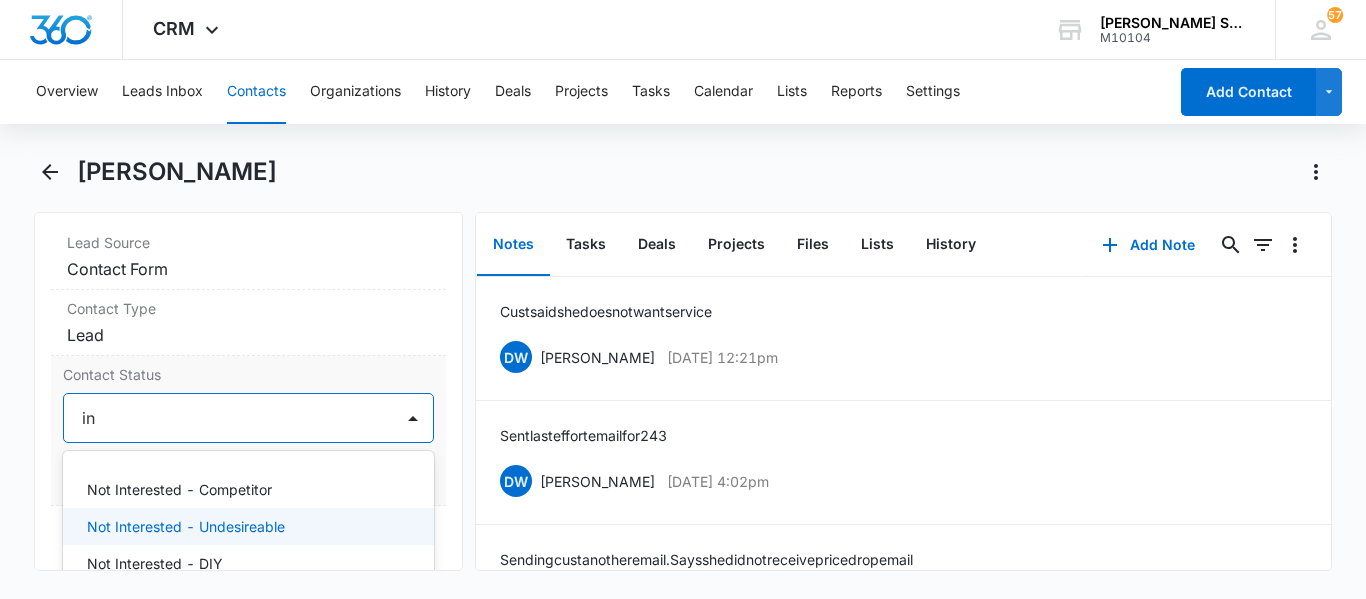click on "Not Interested - Undesireable" at bounding box center [248, 526] 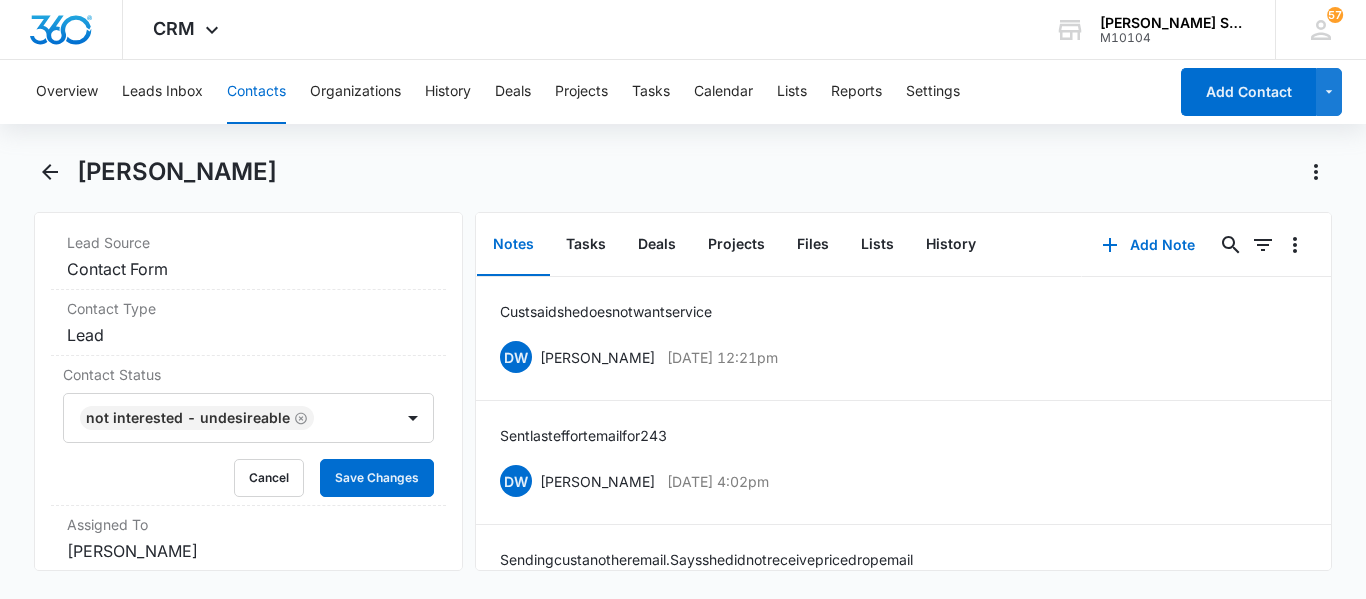 click on "Remove DD Debbie Dicosola Contact Info Name Cancel Save Changes Debbie Dicosola Phone Cancel Save Changes (708) 802-4699 Email Cancel Save Changes debbietweety@comcast.net Organization Cancel Save Changes --- Address Cancel Save Changes 13554 Freedom Way Cedar Lake In 46303 Details Lead Source Cancel Save Changes Contact Form Contact Type Cancel Save Changes Lead Contact Status Not Interested - Undesireable Cancel Save Changes Assigned To Cancel Save Changes Dominique Winters Tags Cancel Save Changes --- Next Contact Date Cancel Save Changes --- Color Tag Current Color: Cancel Save Changes Payments ID ID 4571 Created Jun 27, 2025 at 5:40pm Additional Contact Info Size Cancel Save Changes 5 Monthly Price Cancel Save Changes $57.50 Monthly Price Text Field Cancel Save Changes --- How did you hear about us? Cancel Save Changes Facebook/Instagram FirstName Cancel Save Changes --- LastName Cancel Save Changes --- PreferredPhoneNumber Cancel Save Changes --- Special Notes Cancel Save Changes --- City Cancel --- ---" at bounding box center (248, 391) 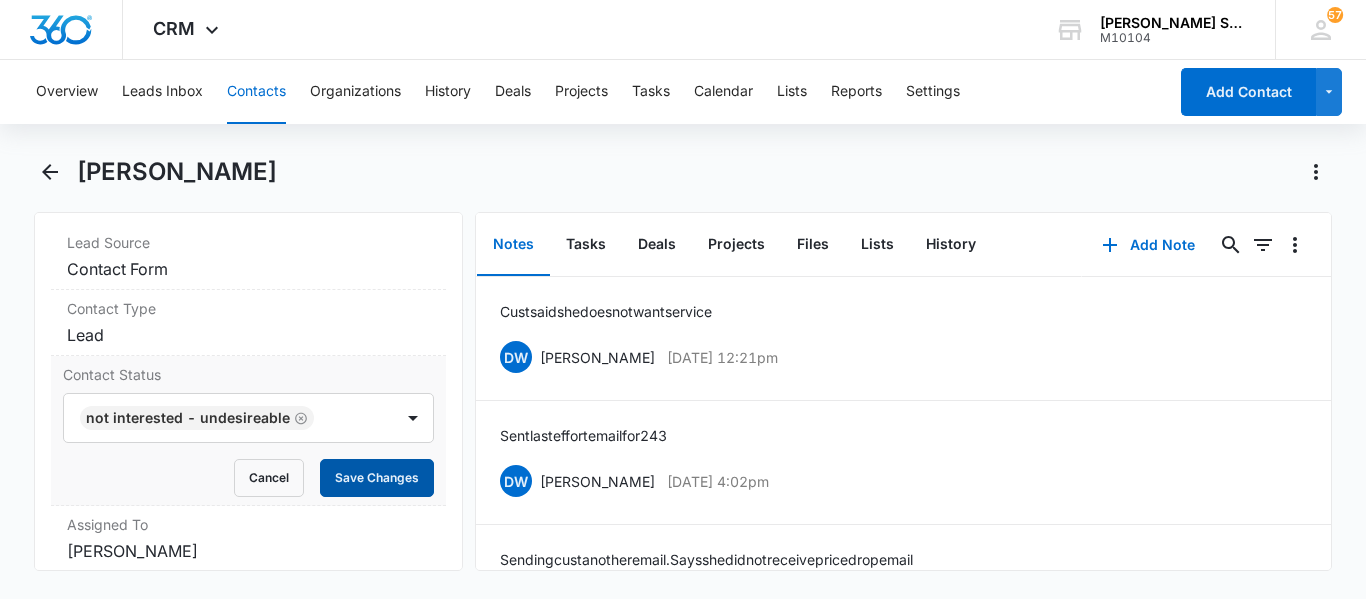 click on "Save Changes" at bounding box center [377, 478] 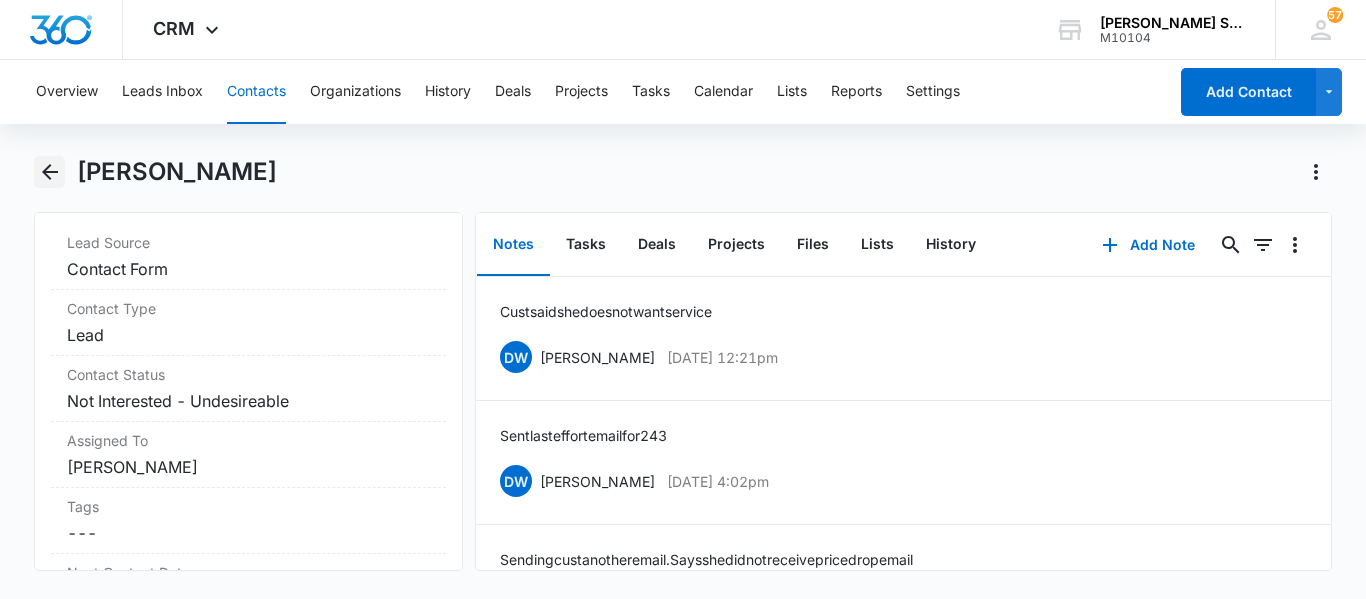 click 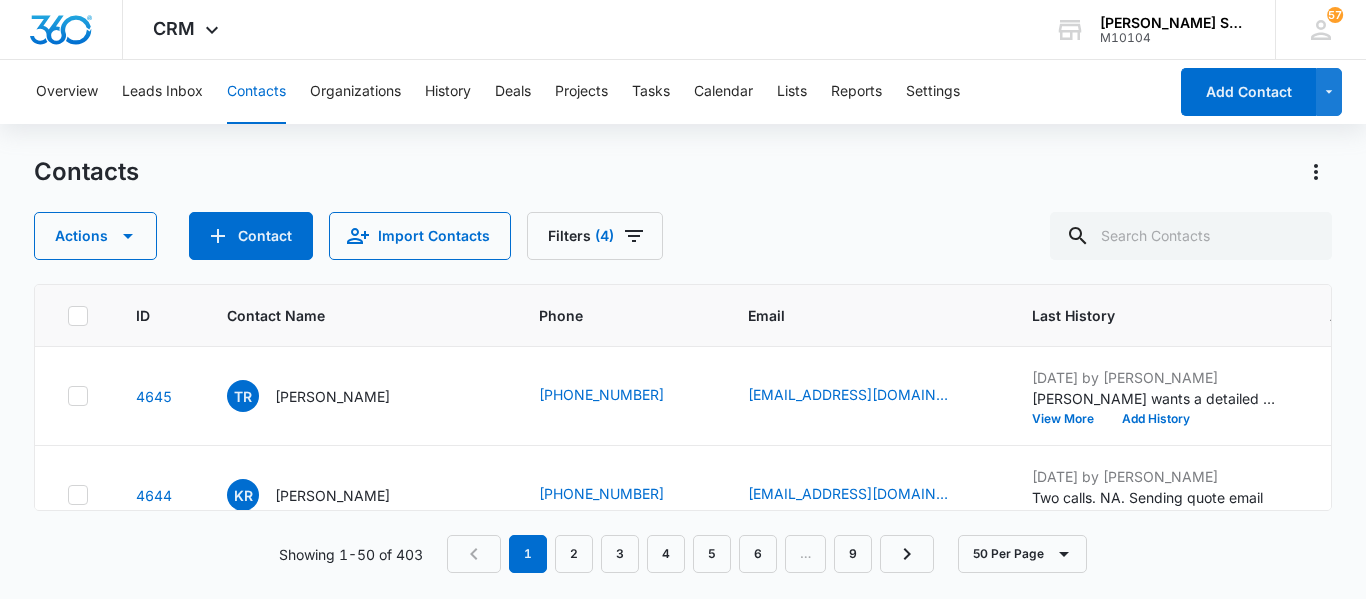 scroll, scrollTop: 1000, scrollLeft: 0, axis: vertical 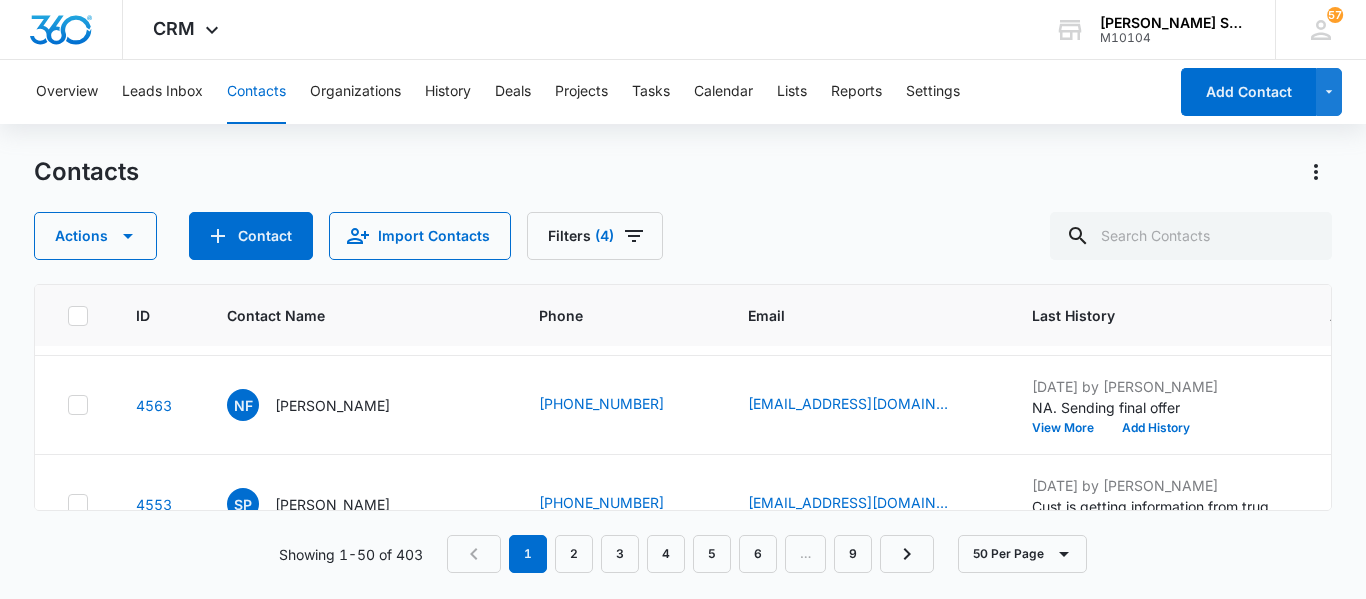 click on "Kenneth Gatewood" at bounding box center (332, 207) 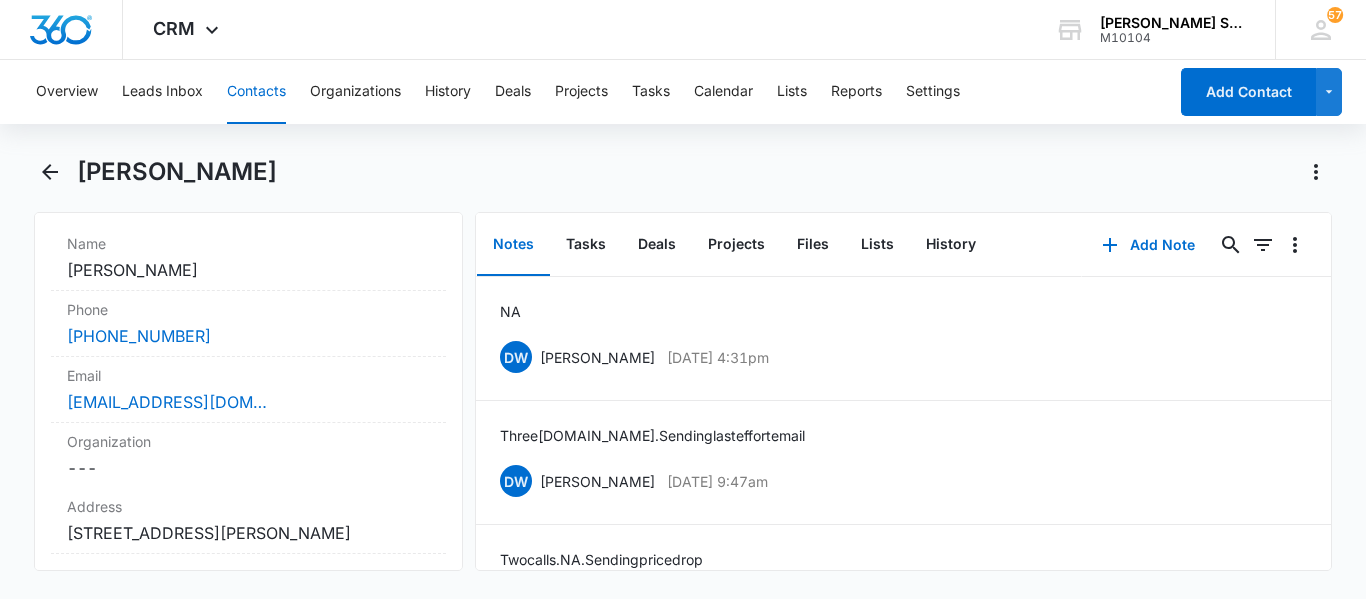 scroll, scrollTop: 400, scrollLeft: 0, axis: vertical 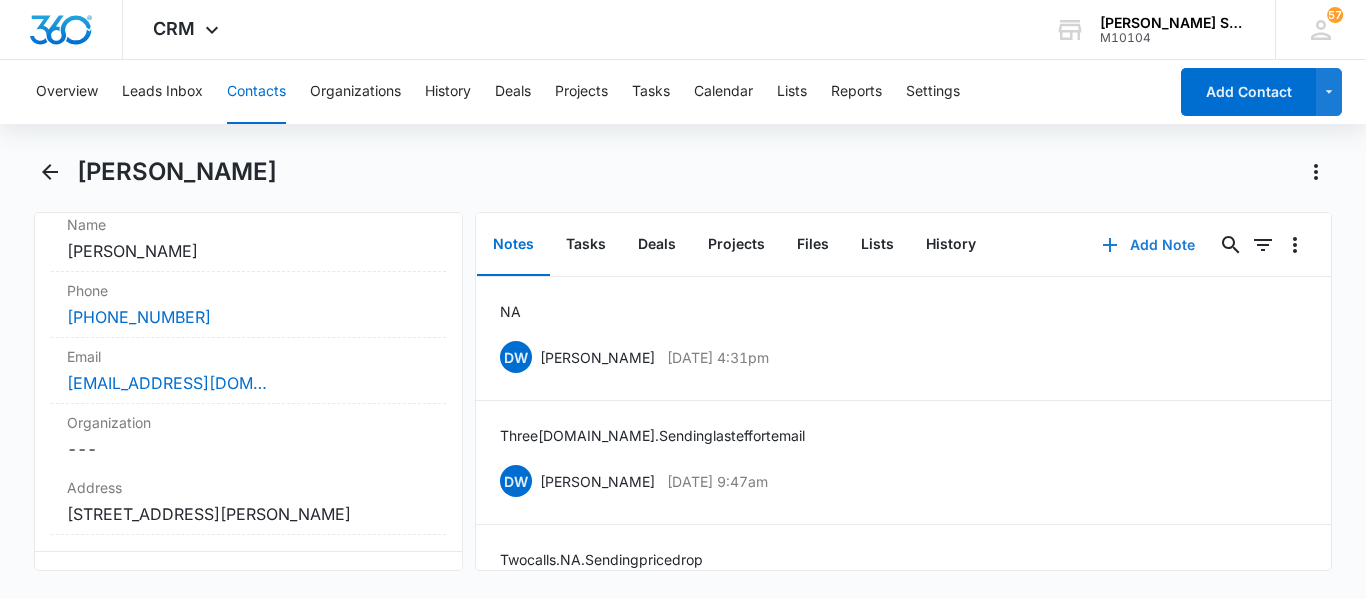 click on "Add Note" at bounding box center [1148, 245] 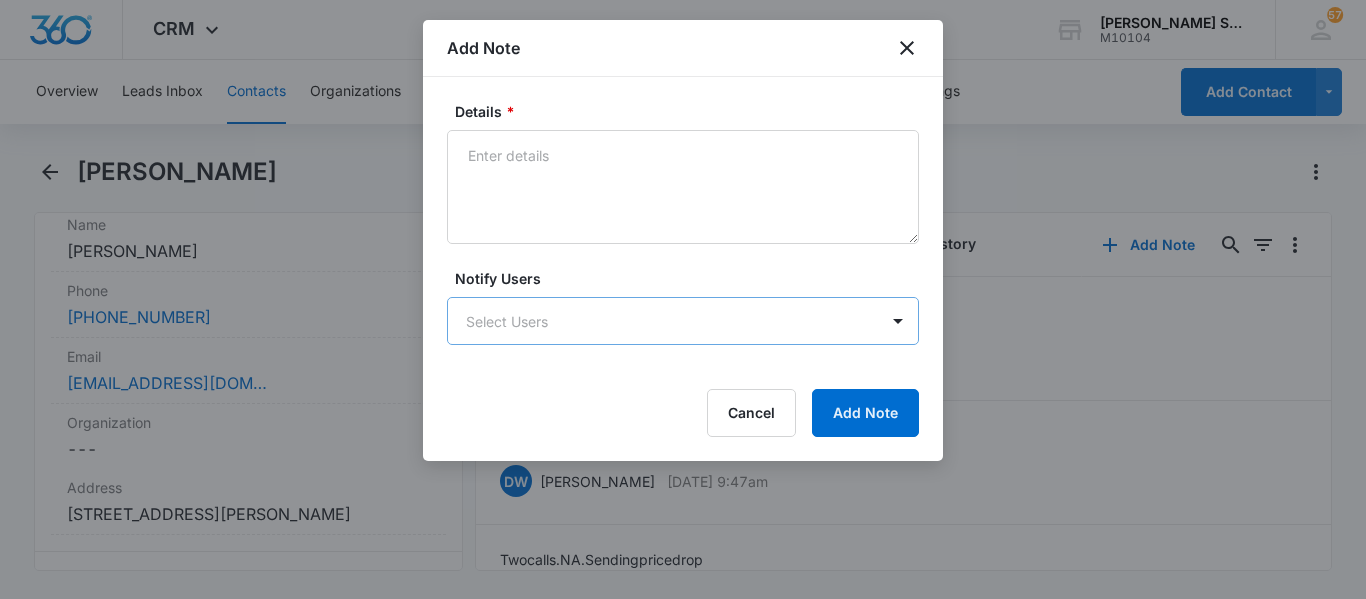 click on "CRM Apps Reputation Websites Forms CRM Email Social Content Ads Intelligence Files Brand Settings Dr. Green Services M10104 Your Accounts View All 57 DW Dominique Winters dominique@drgreenservices.com My Profile 57 Notifications Support Logout Terms & Conditions   •   Privacy Policy Overview Leads Inbox Contacts Organizations History Deals Projects Tasks Calendar Lists Reports Settings Add Contact Kenneth Gatewood Remove KG Kenneth Gatewood Contact Info Name Cancel Save Changes Kenneth Gatewood Phone Cancel Save Changes (708) 203-3740 Email Cancel Save Changes kenandrenee.8@gmail.com Organization Cancel Save Changes --- Address Cancel Save Changes 19922 Therese Lane Mokena IL 60448 Details Lead Source Cancel Save Changes Contact Form Contact Type Cancel Save Changes Lead Contact Status Cancel Save Changes Quoted Assigned To Cancel Save Changes Dominique Winters Tags Cancel Save Changes --- Next Contact Date Cancel Save Changes --- Color Tag Current Color: Cancel Save Changes Payments ID ID 4570 Created 7" at bounding box center [683, 299] 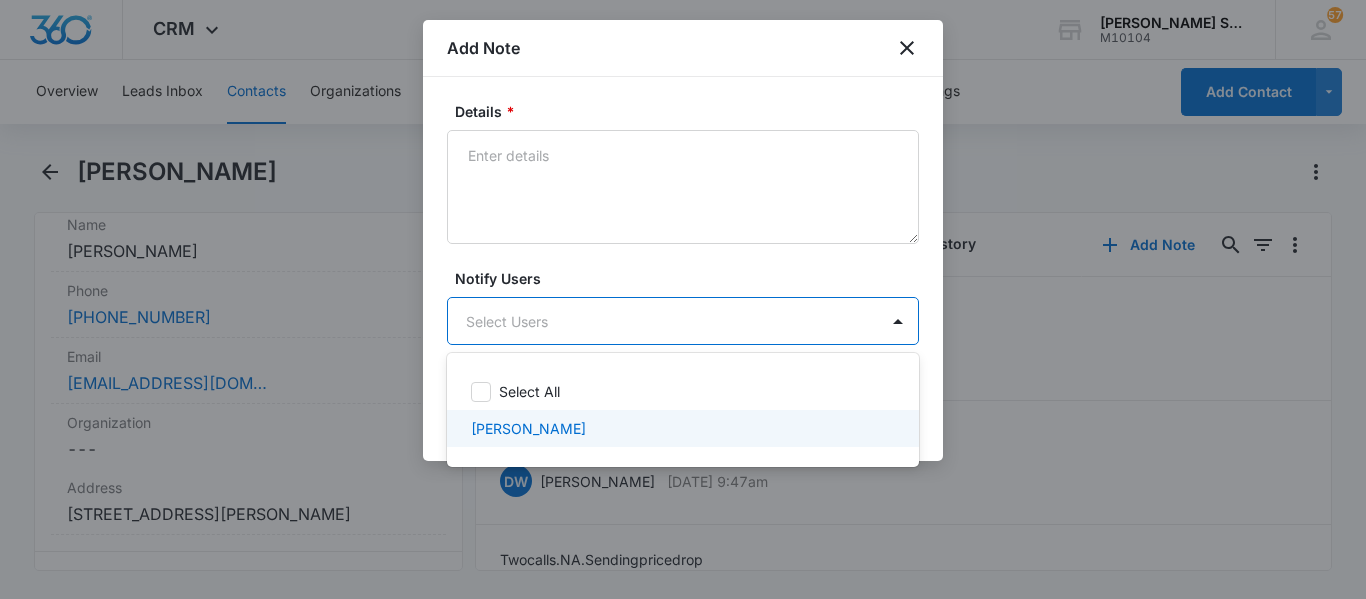 click on "[PERSON_NAME]" at bounding box center (681, 428) 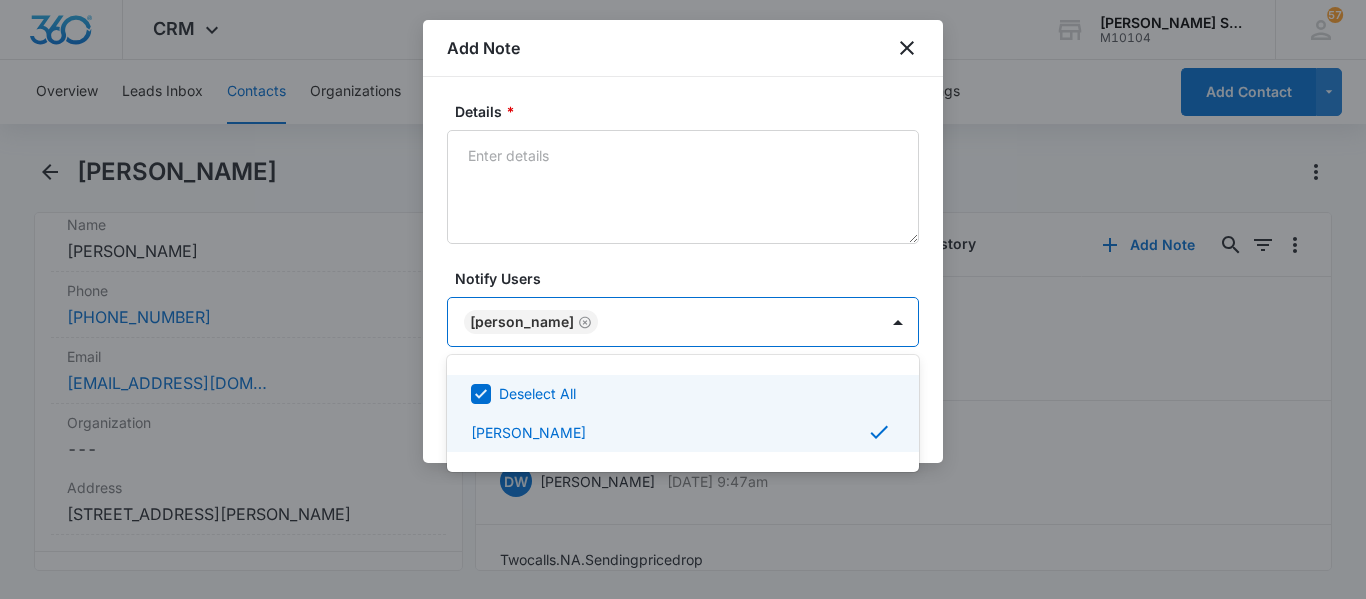 click at bounding box center (683, 299) 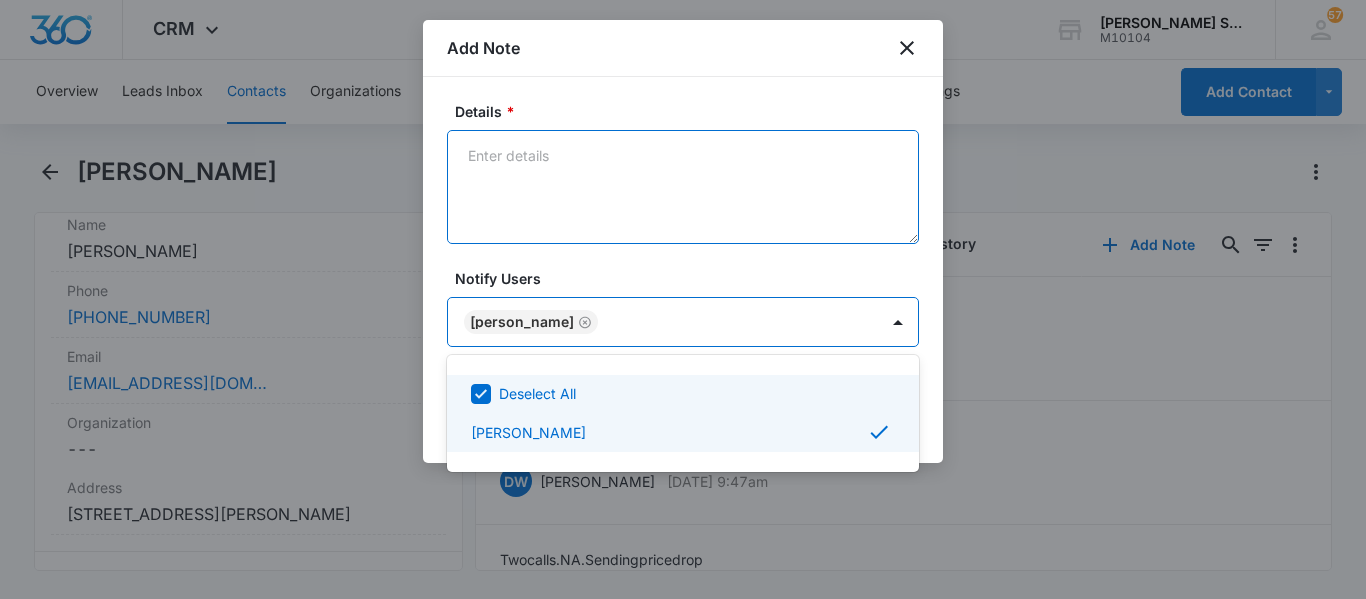 click on "Details *" at bounding box center [683, 187] 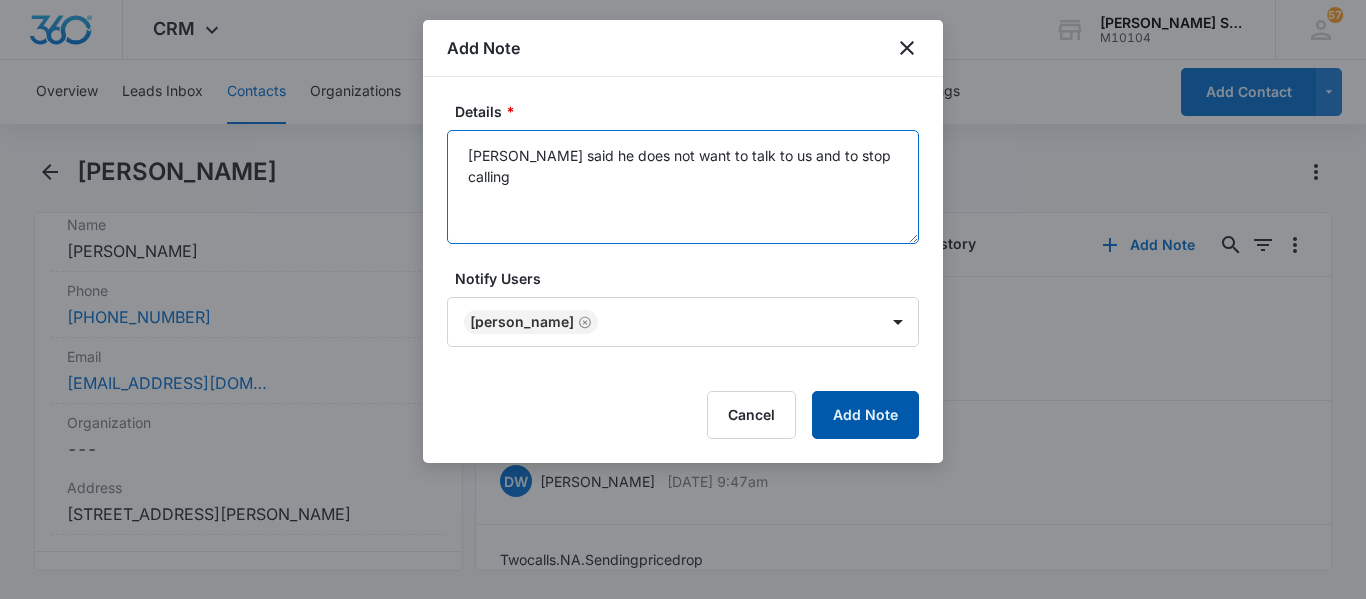 type on "Cust said he does not want to talk to us and to stop calling" 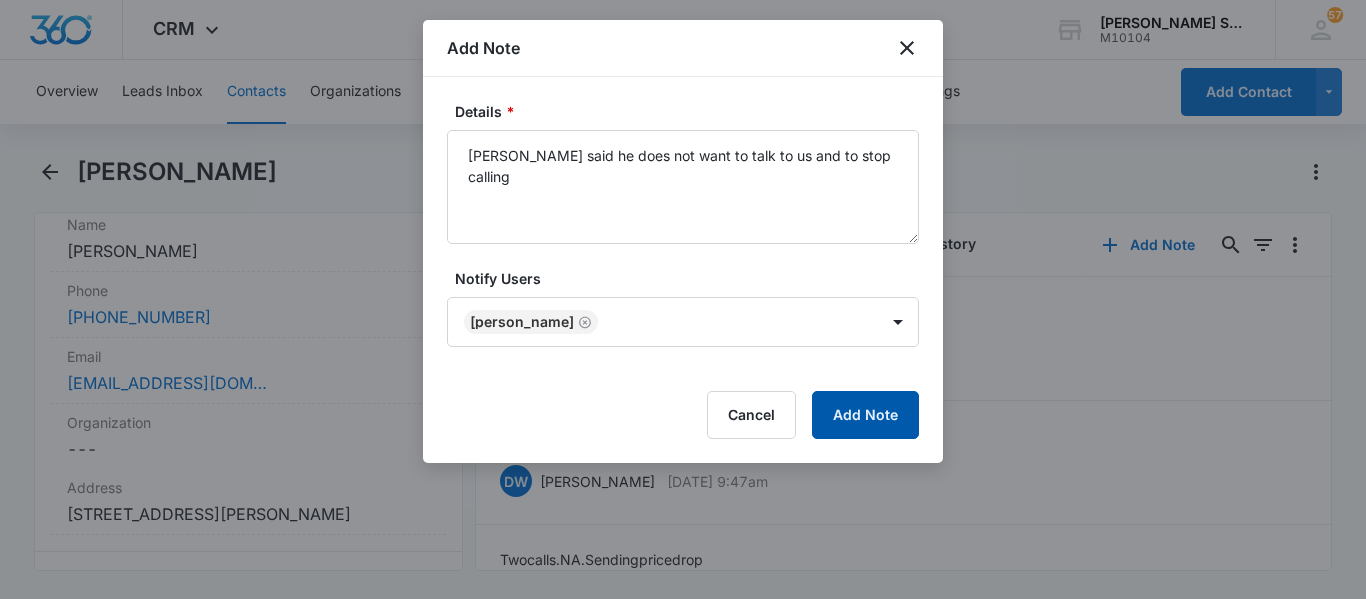 click on "Add Note" at bounding box center [865, 415] 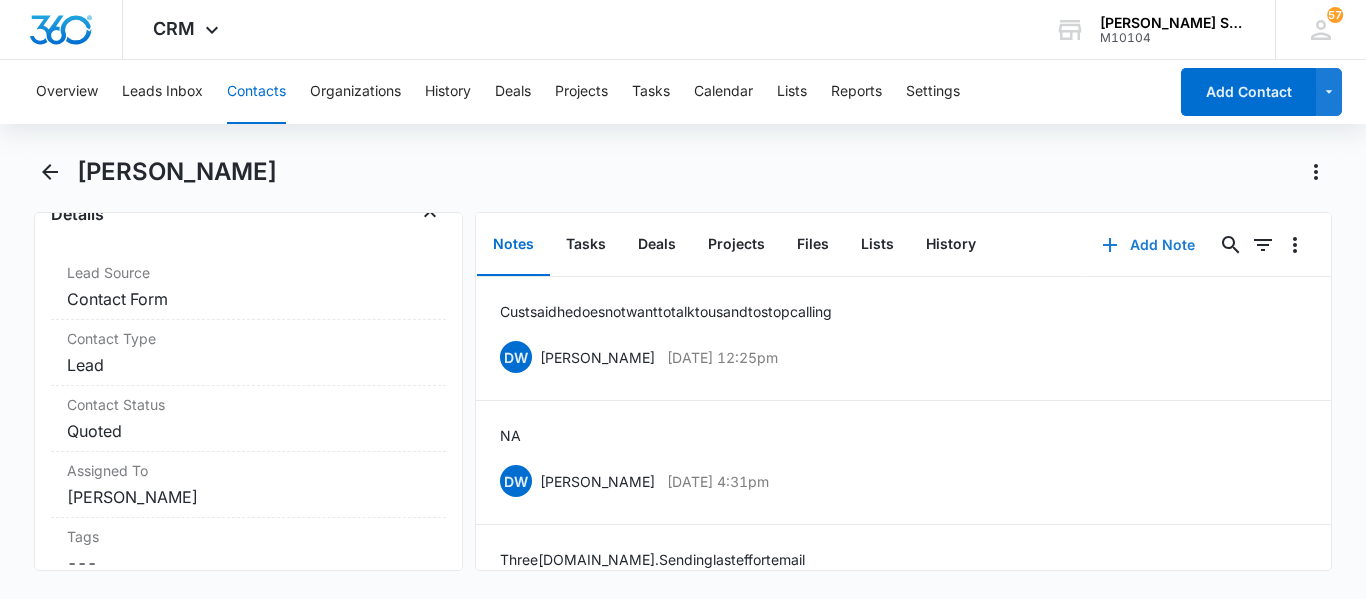 scroll, scrollTop: 800, scrollLeft: 0, axis: vertical 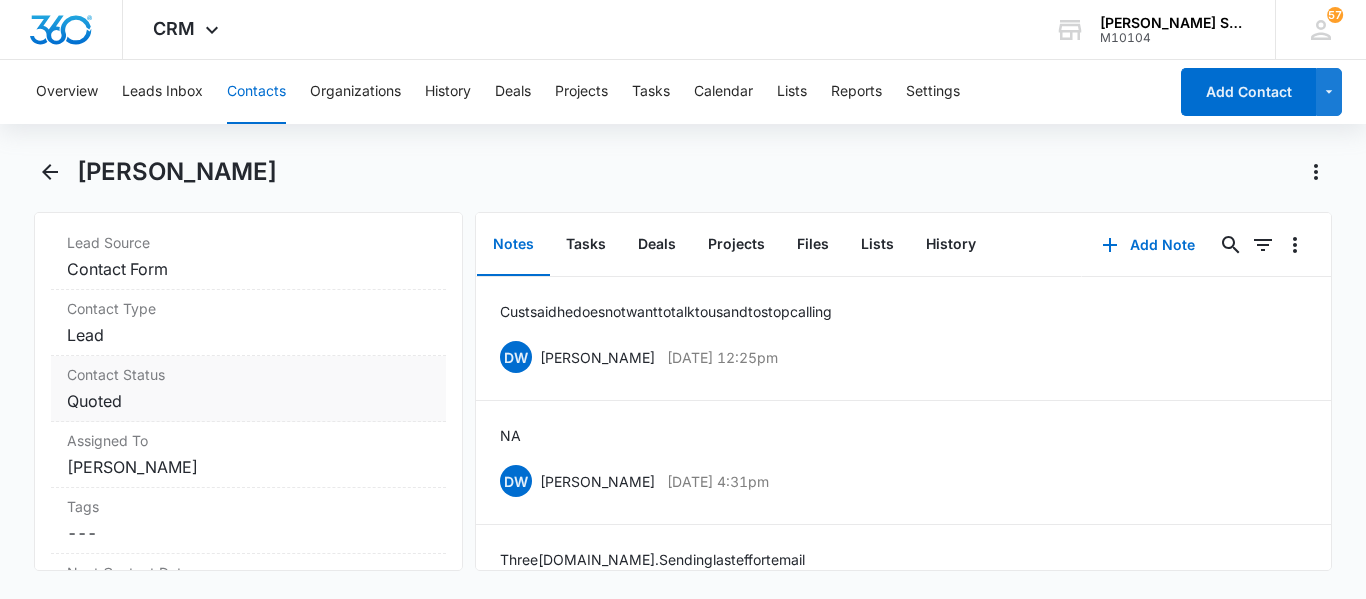click on "Cancel Save Changes Quoted" at bounding box center [248, 401] 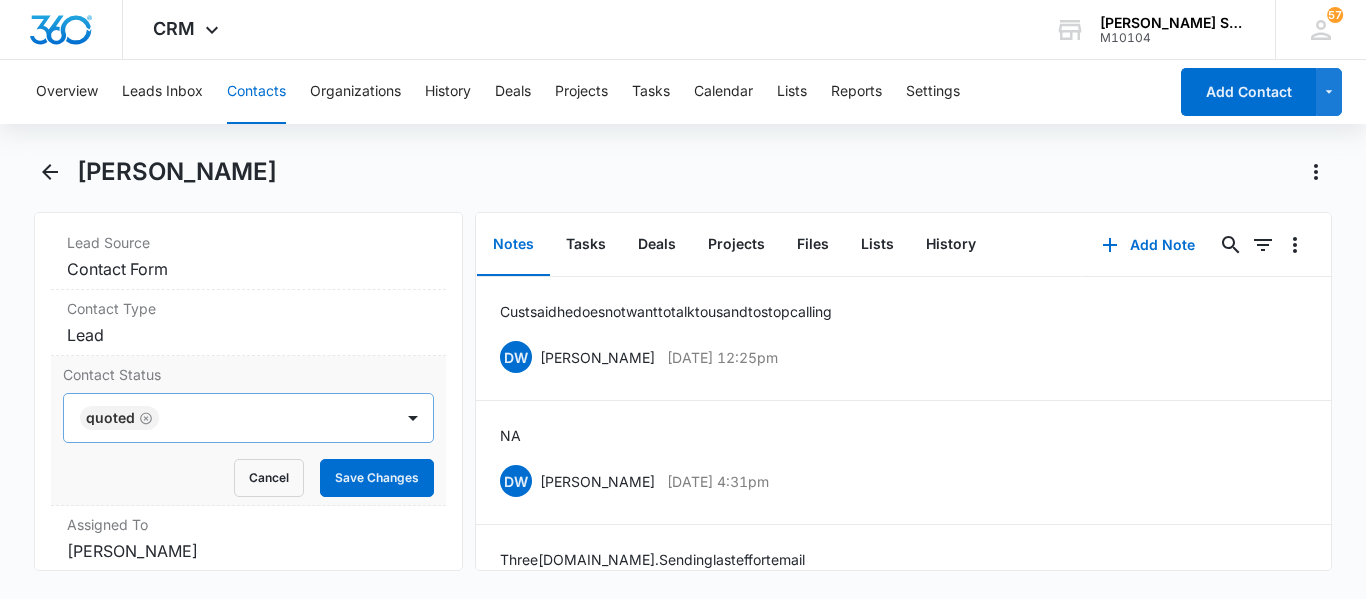 click 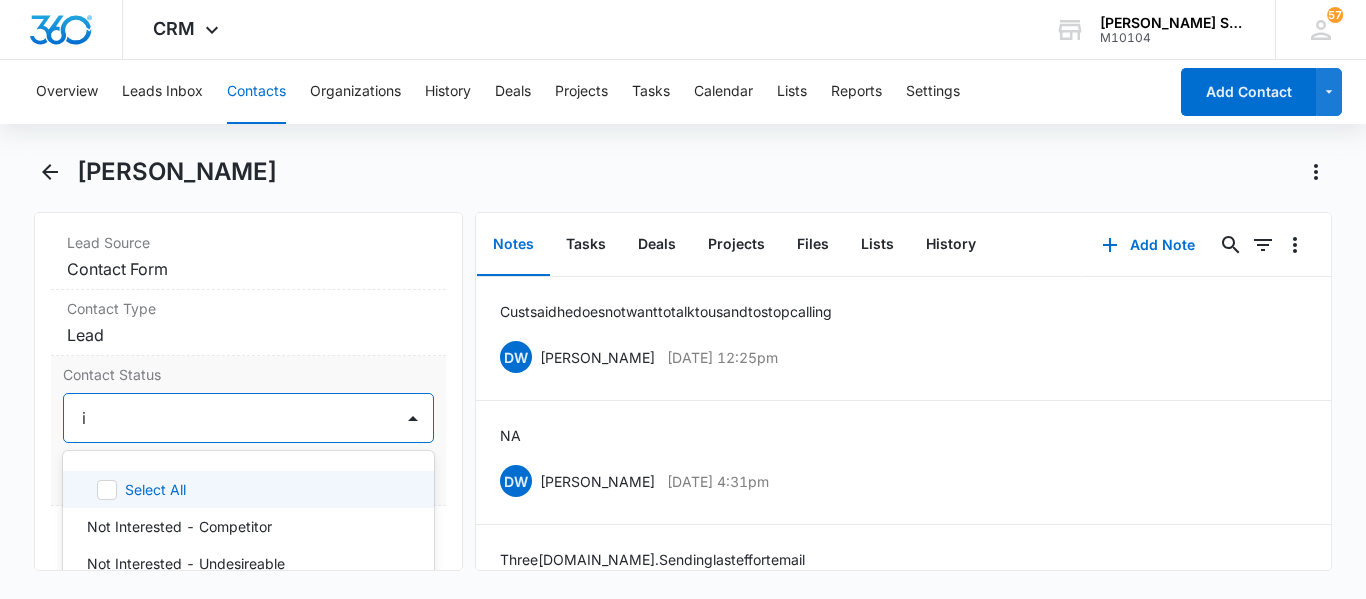 type on "in" 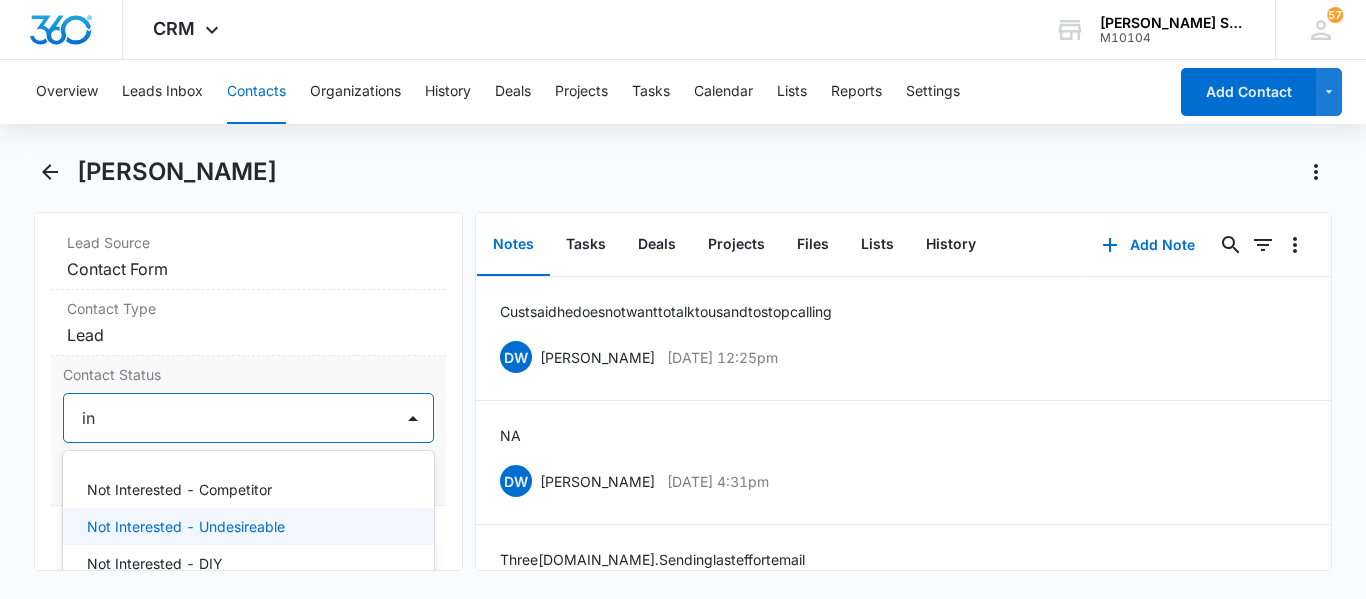 click on "Not Interested - Undesireable" at bounding box center (186, 526) 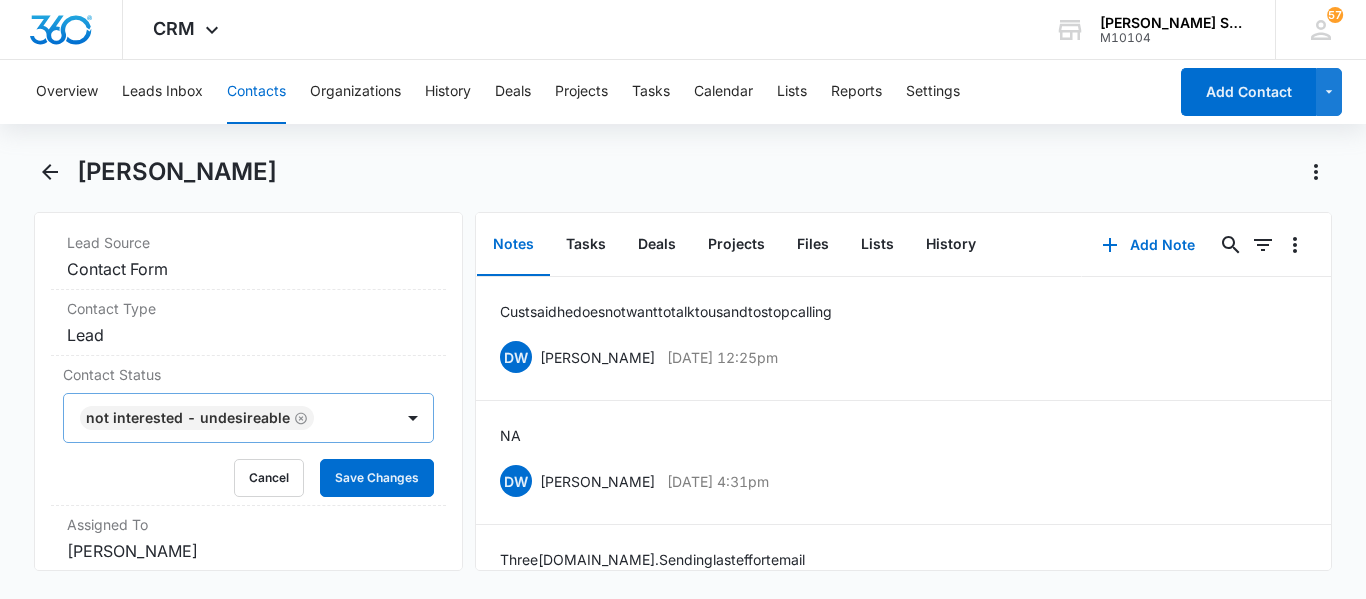 click on "Remove KG Kenneth Gatewood Contact Info Name Cancel Save Changes Kenneth Gatewood Phone Cancel Save Changes (708) 203-3740 Email Cancel Save Changes kenandrenee.8@gmail.com Organization Cancel Save Changes --- Address Cancel Save Changes 19922 Therese Lane Mokena IL 60448 Details Lead Source Cancel Save Changes Contact Form Contact Type Cancel Save Changes Lead Contact Status Not Interested - Undesireable Cancel Save Changes Assigned To Cancel Save Changes Dominique Winters Tags Cancel Save Changes --- Next Contact Date Cancel Save Changes --- Color Tag Current Color: Cancel Save Changes Payments ID ID 4570 Created Jun 27, 2025 at 4:56pm Additional Contact Info Size Cancel Save Changes 7 Monthly Price Cancel Save Changes $57.50 Monthly Price Text Field Cancel Save Changes --- How did you hear about us? Cancel Save Changes Google Search FirstName Cancel Save Changes --- LastName Cancel Save Changes --- PreferredPhoneNumber Cancel Save Changes --- Special Notes Cancel Save Changes --- City Cancel Save Changes" at bounding box center (248, 391) 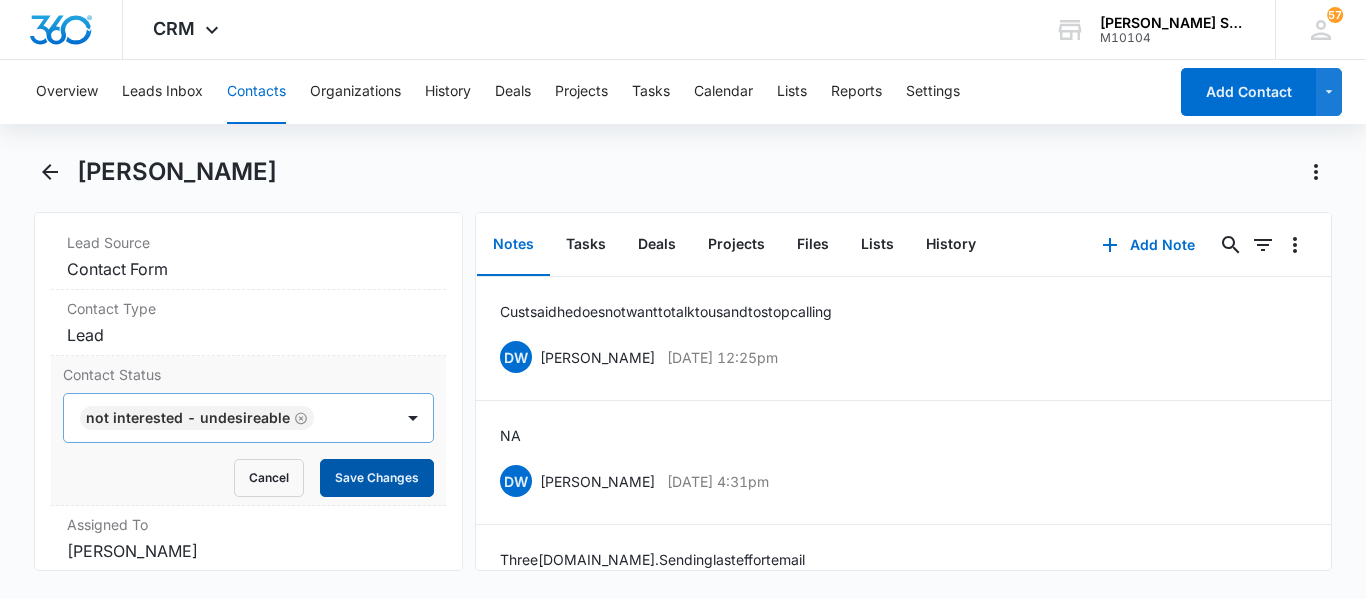 click on "Save Changes" at bounding box center [377, 478] 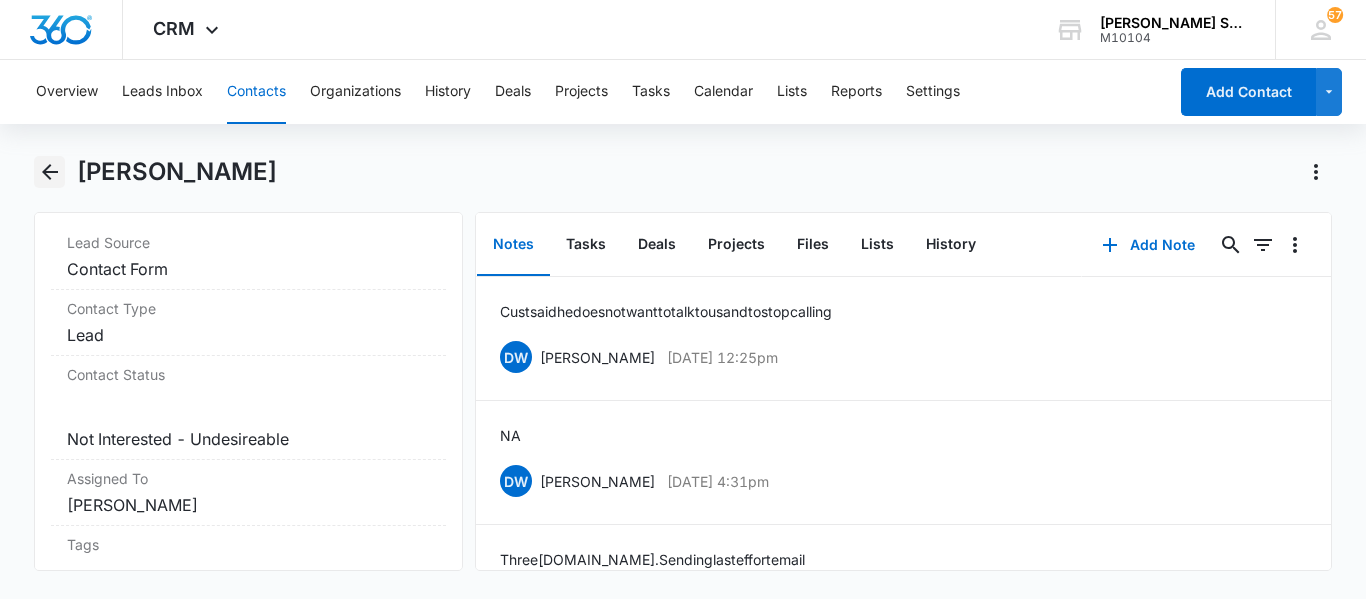 click 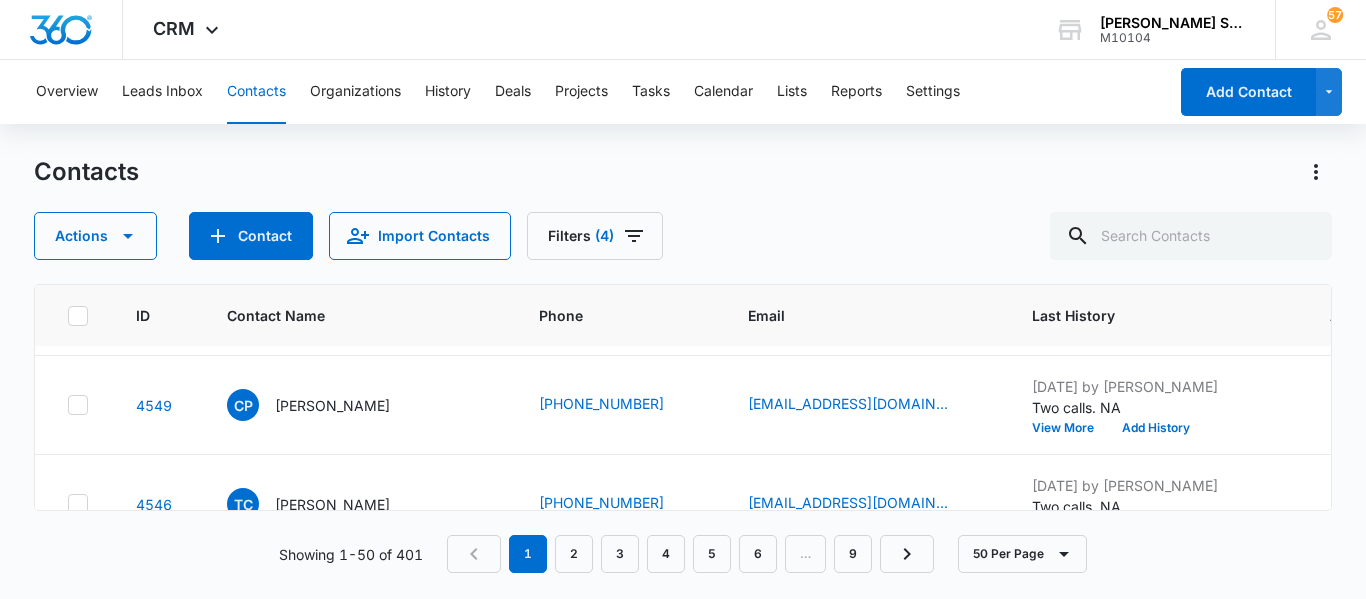 scroll, scrollTop: 955, scrollLeft: 0, axis: vertical 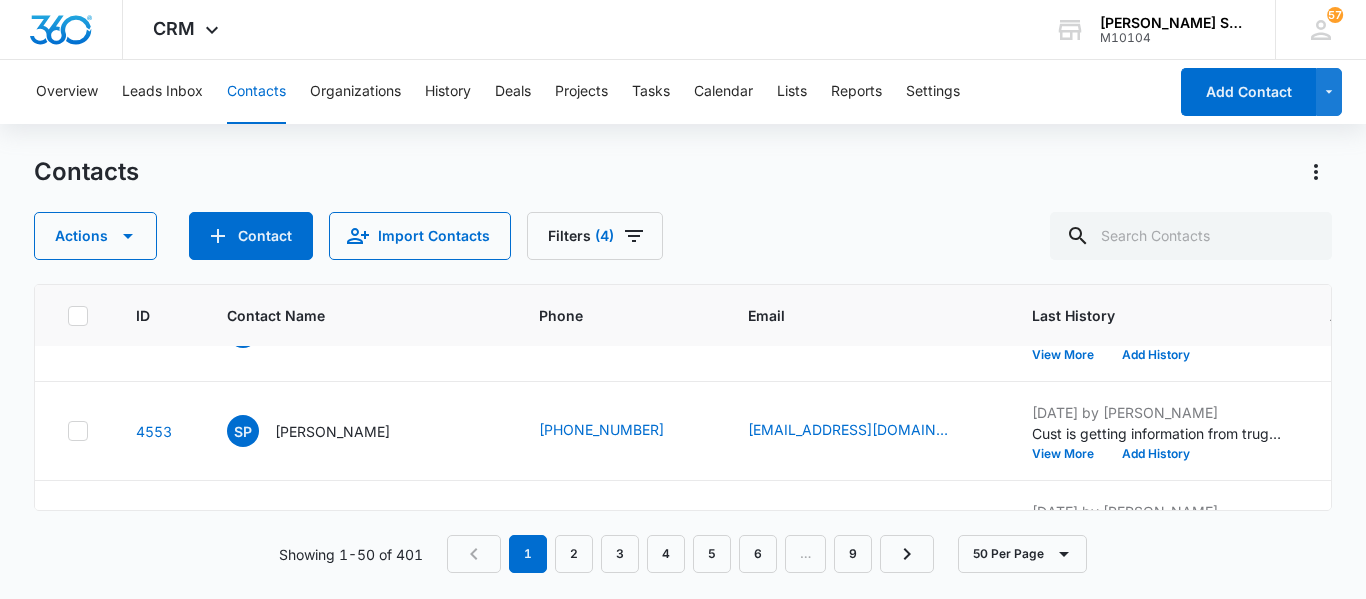 click on "Parth Dave" at bounding box center [332, 233] 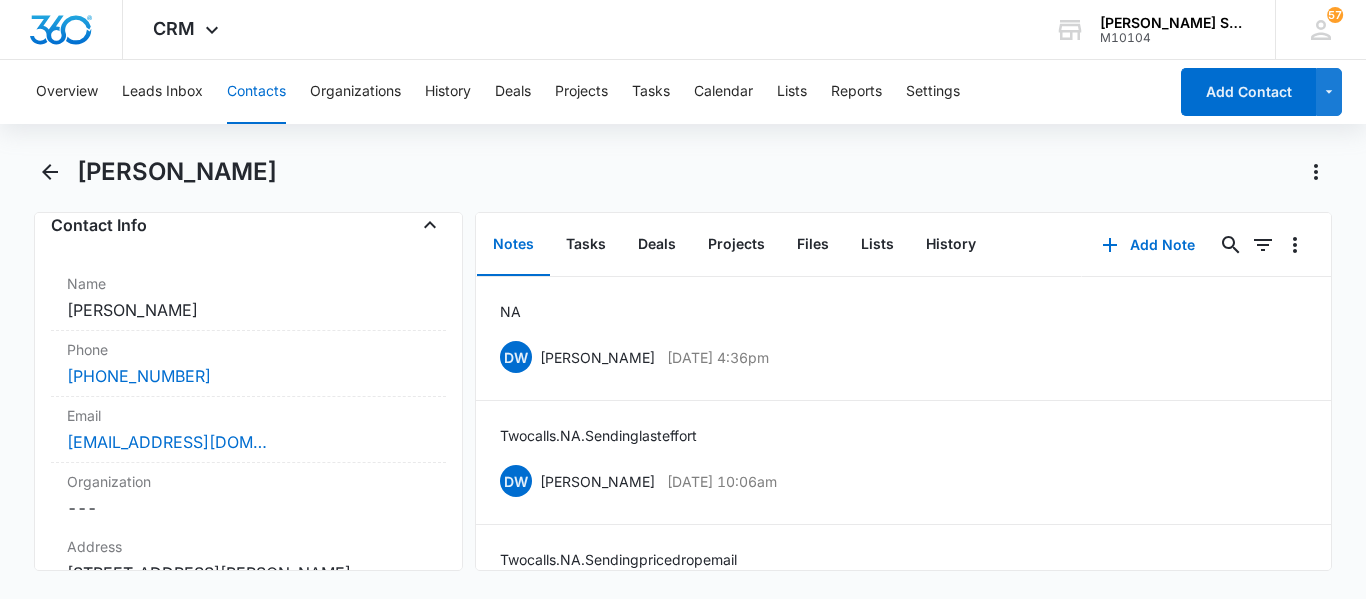 scroll, scrollTop: 360, scrollLeft: 0, axis: vertical 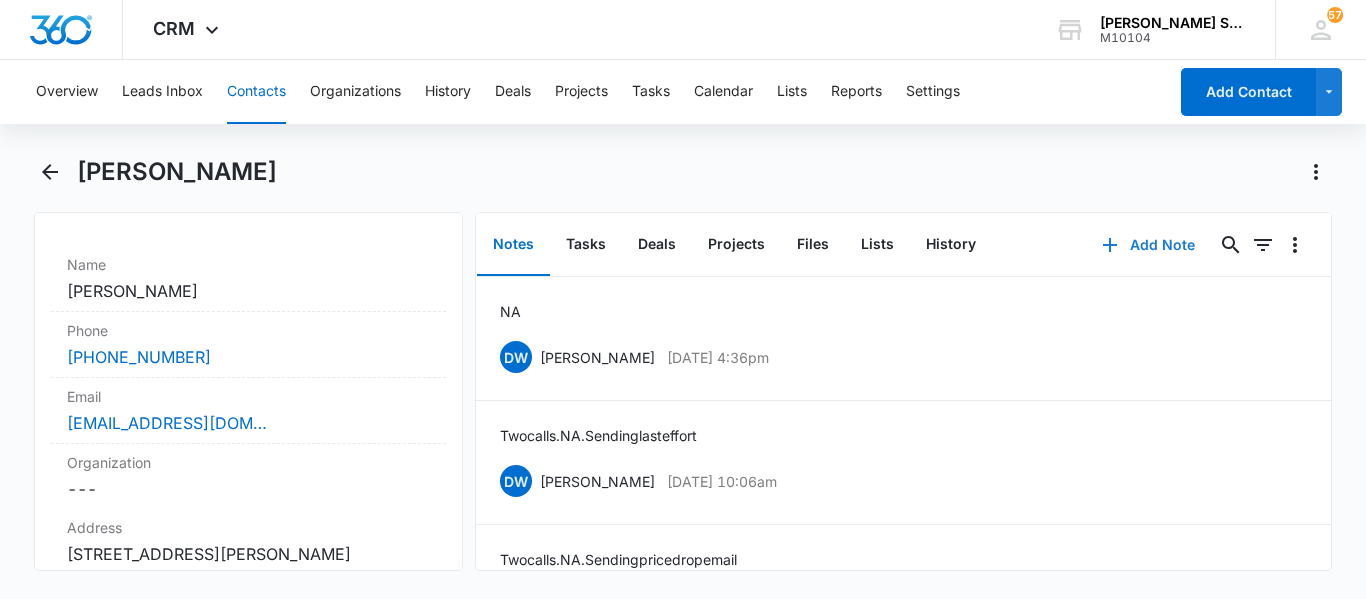 click on "Add Note" at bounding box center [1148, 245] 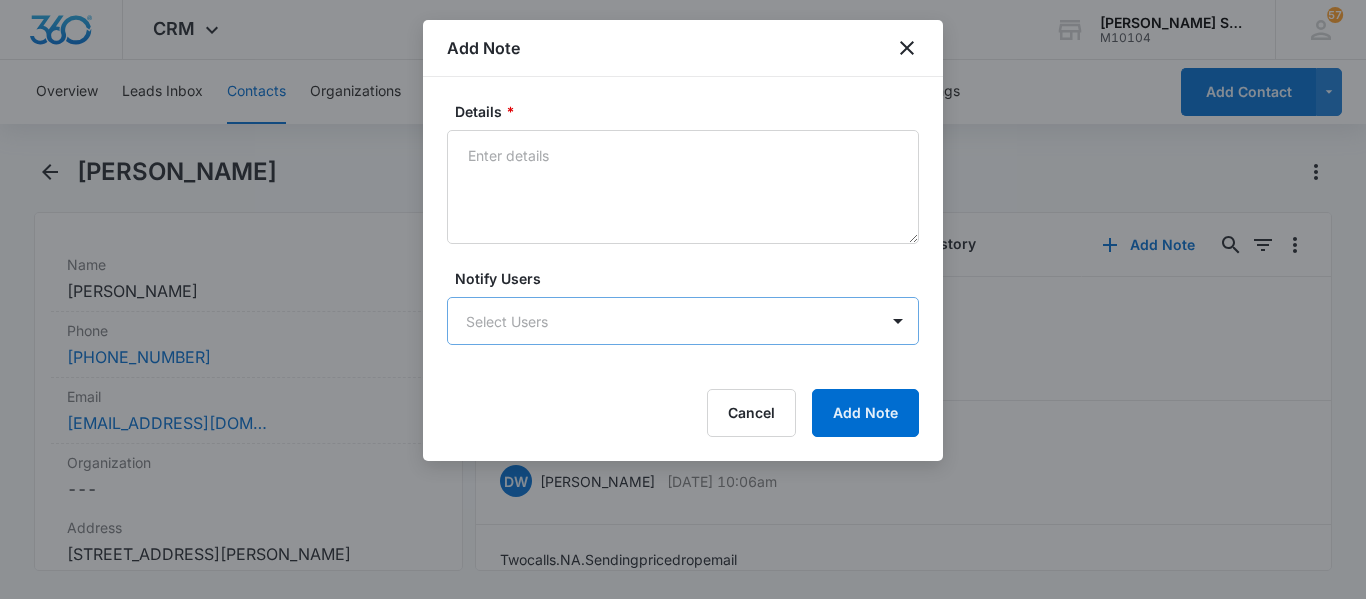 click on "CRM Apps Reputation Websites Forms CRM Email Social Content Ads Intelligence Files Brand Settings Dr. Green Services M10104 Your Accounts View All 57 DW Dominique Winters dominique@drgreenservices.com My Profile 57 Notifications Support Logout Terms & Conditions   •   Privacy Policy Overview Leads Inbox Contacts Organizations History Deals Projects Tasks Calendar Lists Reports Settings Add Contact Parth Dave Remove PD Parth Dave Contact Info Name Cancel Save Changes Parth Dave Phone Cancel Save Changes (414) 306-1725 Email Cancel Save Changes parthdave.83@gmail.com Organization Cancel Save Changes --- Address Cancel Save Changes 2014 Whitethorn Dr Aurora IL 60503 Details Lead Source Cancel Save Changes Contact Form Contact Type Cancel Save Changes Lead Contact Status Cancel Save Changes Quoted Assigned To Cancel Save Changes Dominique Winters Tags Cancel Save Changes --- Next Contact Date Cancel Save Changes --- Color Tag Current Color: Cancel Save Changes Payments ID ID 4569 Created Size Cancel 7 Cancel" at bounding box center [683, 299] 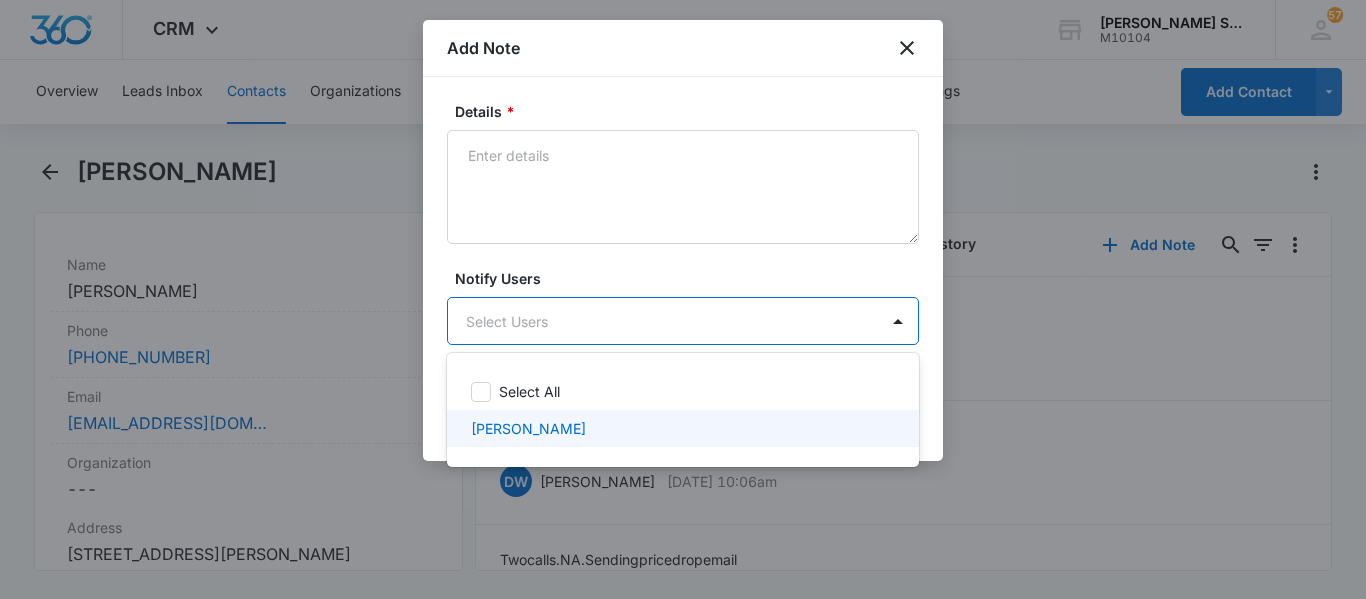 click on "[PERSON_NAME]" at bounding box center [683, 428] 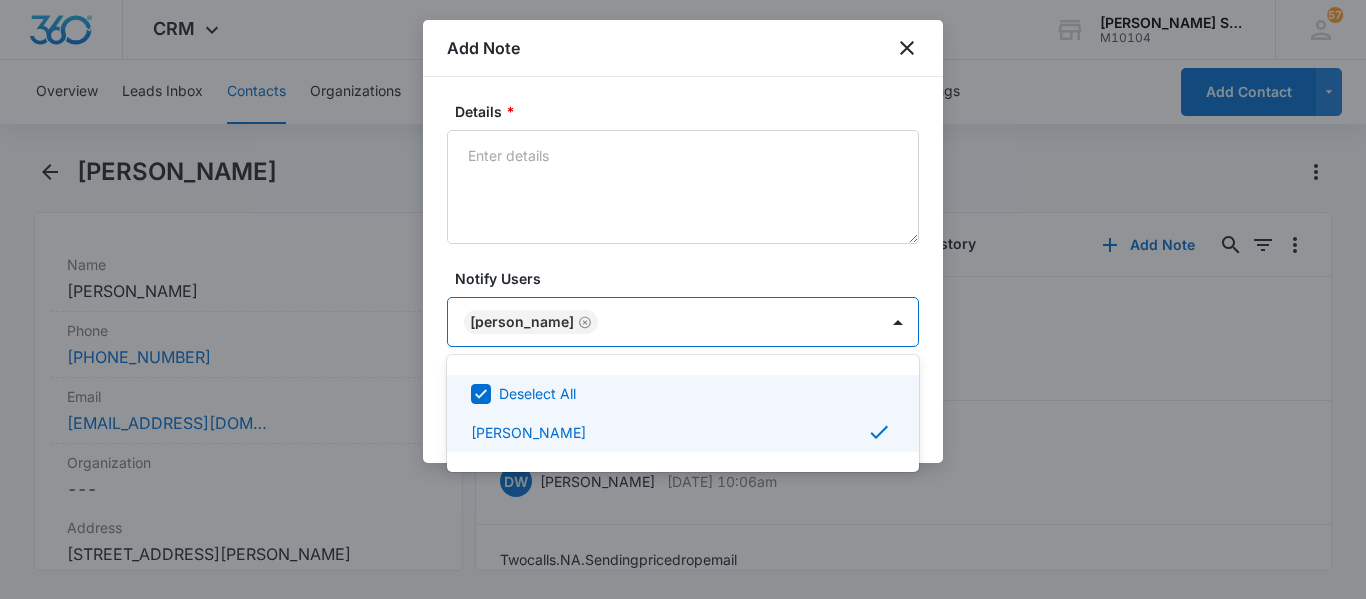 click at bounding box center (683, 299) 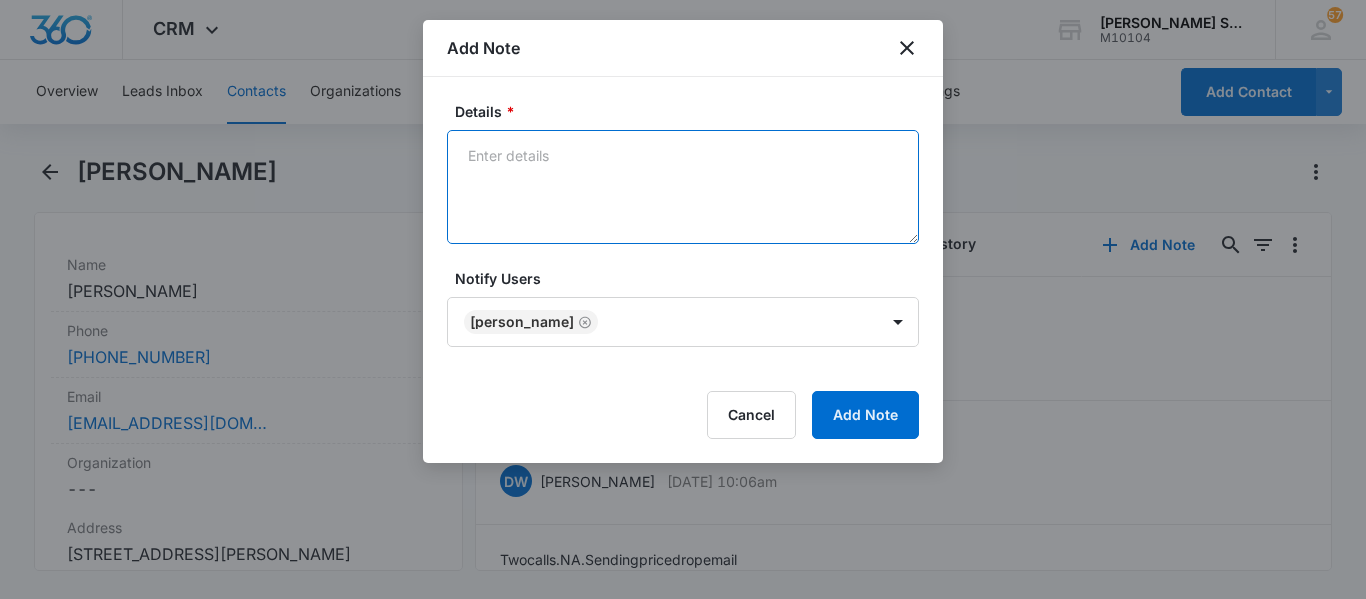 click on "Details *" at bounding box center [683, 187] 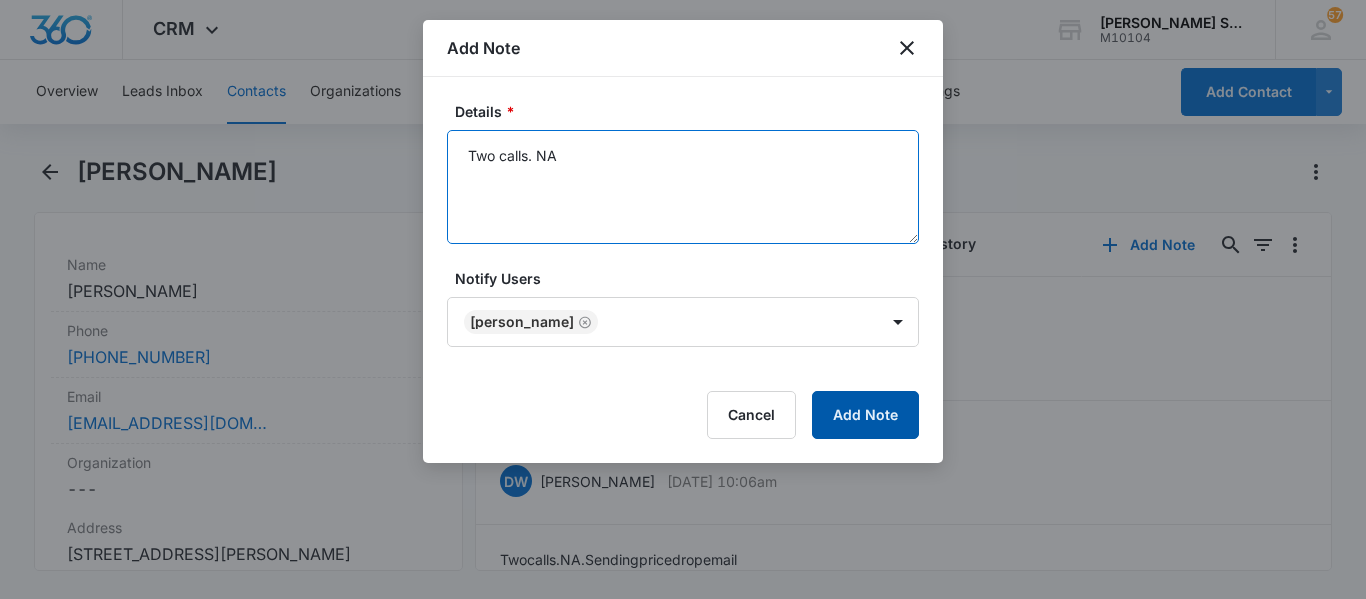type on "Two calls. NA" 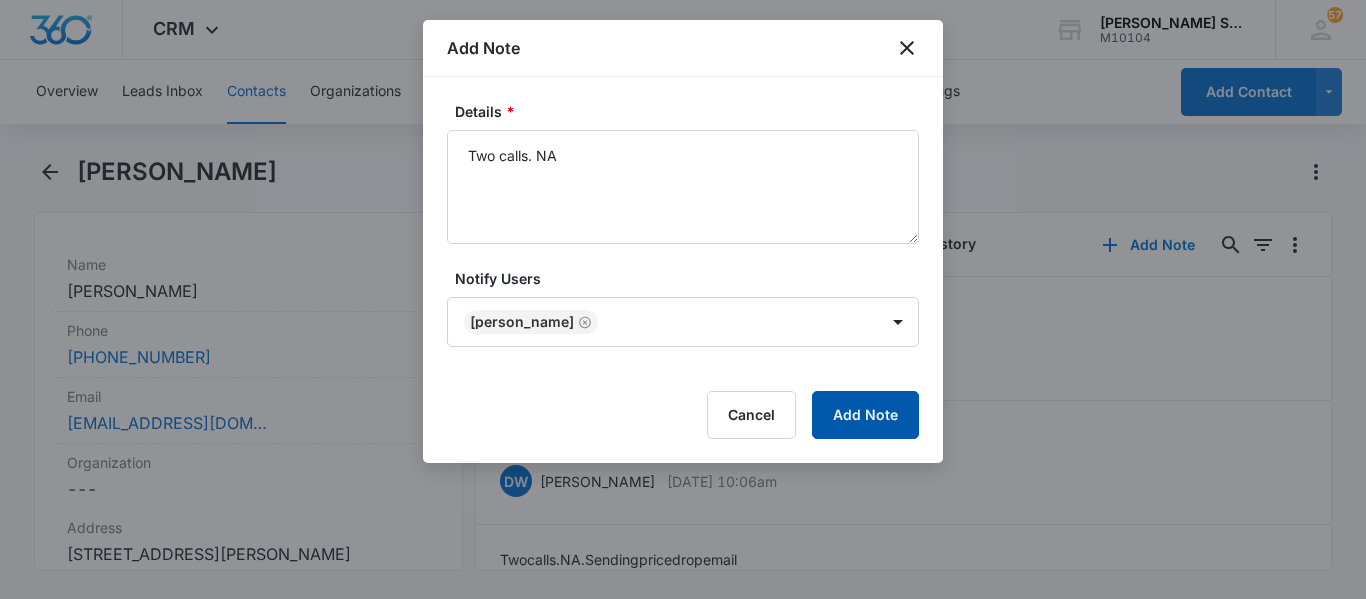 click on "Add Note" at bounding box center [865, 415] 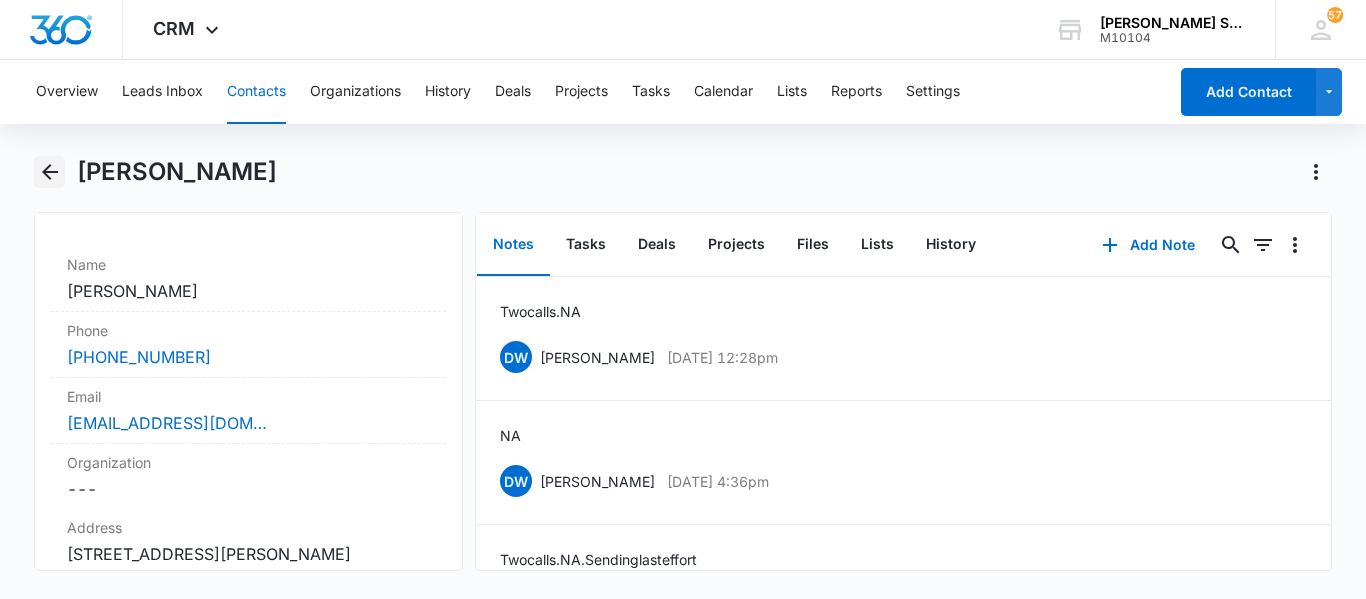 click 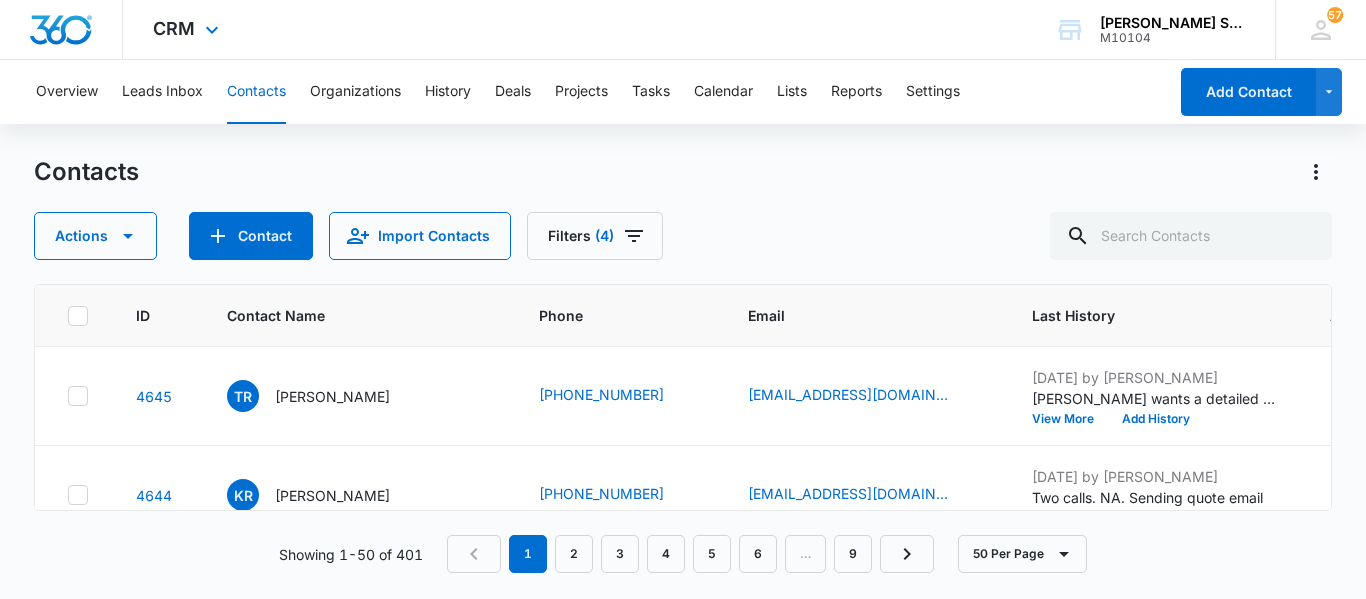 scroll, scrollTop: 955, scrollLeft: 0, axis: vertical 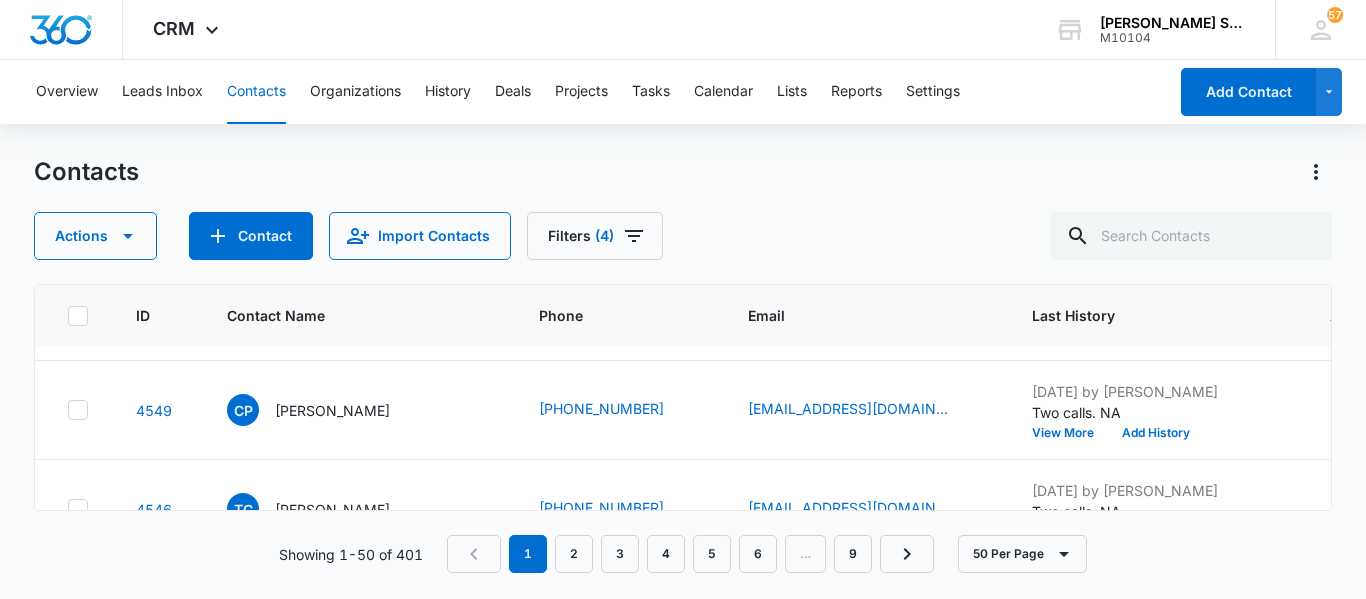 click on "Nish Foote" at bounding box center (332, 212) 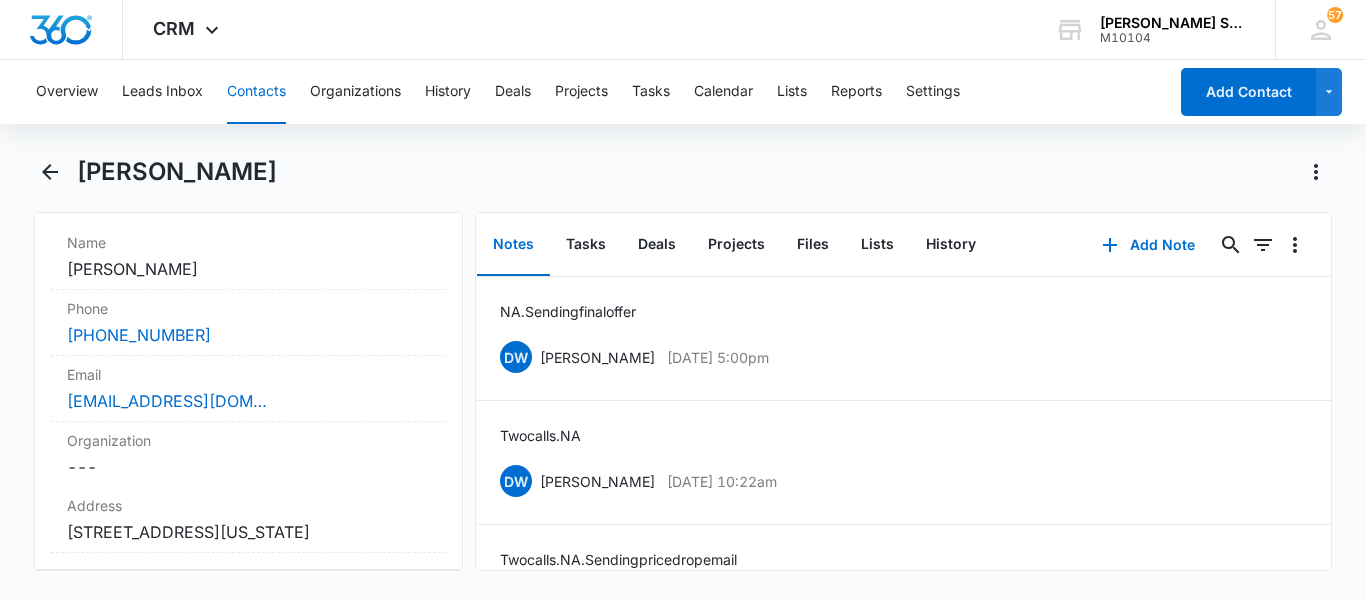scroll, scrollTop: 400, scrollLeft: 0, axis: vertical 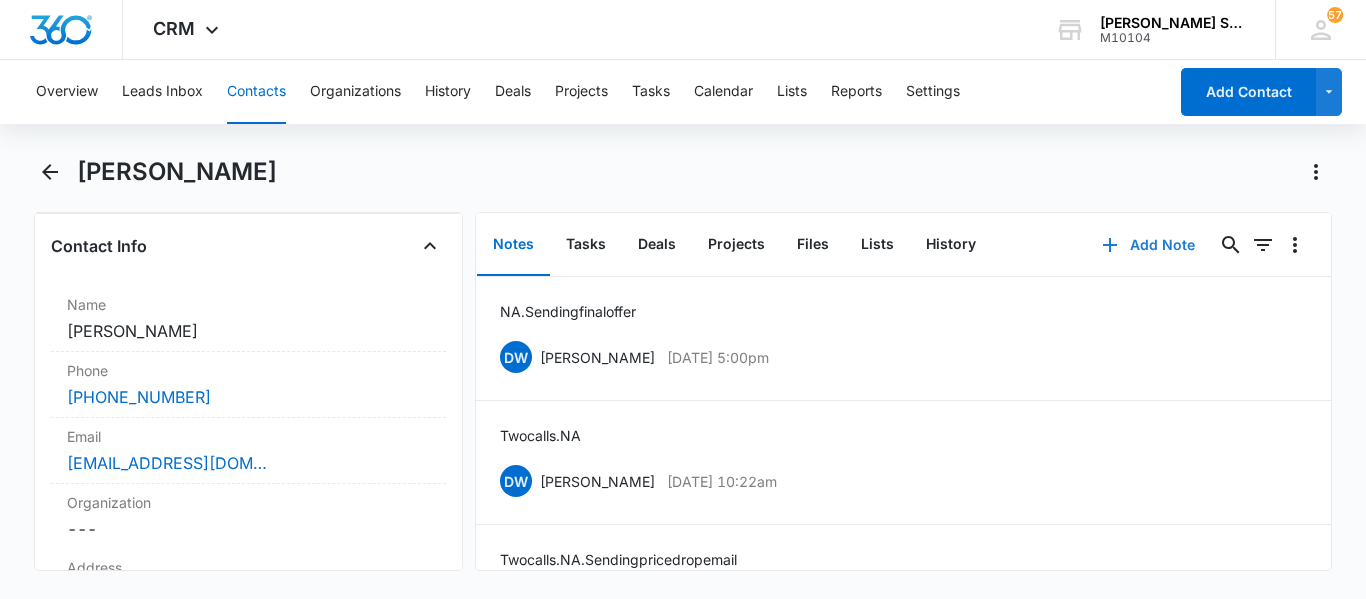 click on "Add Note" at bounding box center (1148, 245) 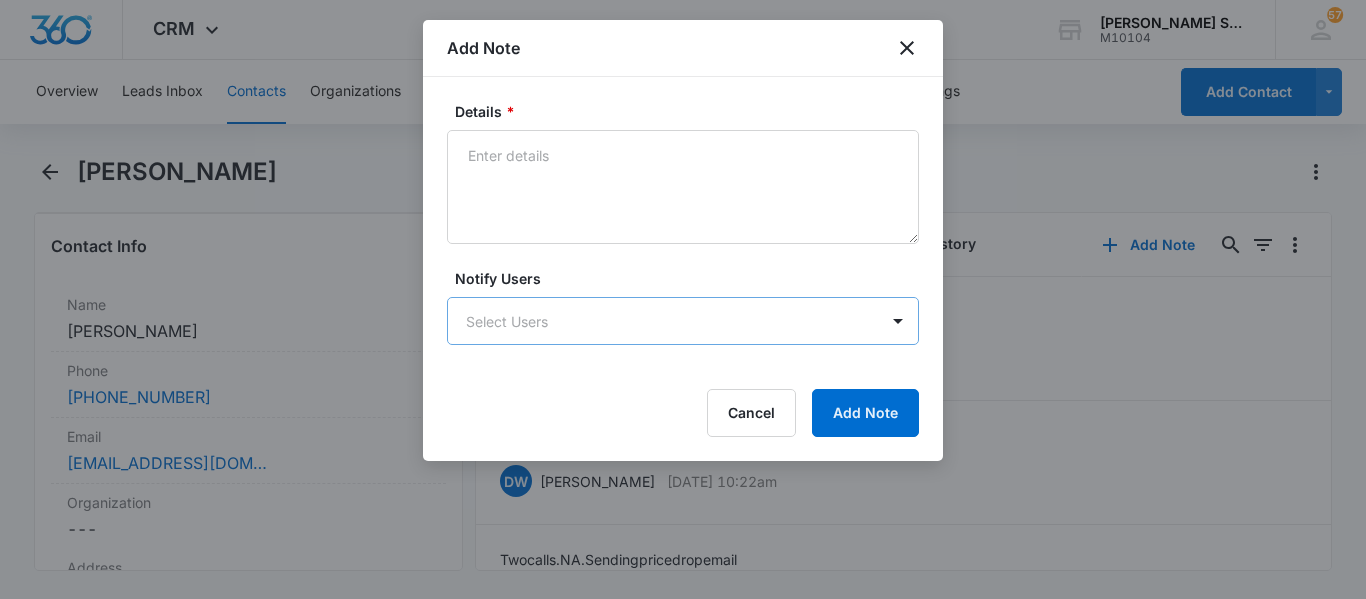 click on "CRM Apps Reputation Websites Forms CRM Email Social Content Ads Intelligence Files Brand Settings Dr. Green Services M10104 Your Accounts View All 57 DW Dominique Winters dominique@drgreenservices.com My Profile 57 Notifications Support Logout Terms & Conditions   •   Privacy Policy Overview Leads Inbox Contacts Organizations History Deals Projects Tasks Calendar Lists Reports Settings Add Contact Nish Foote Remove NF Nish Foote Contact Info Name Cancel Save Changes Nish Foote Phone Cancel Save Changes (214) 995-8724 Email Cancel Save Changes nqfoote@gmail.com Organization Cancel Save Changes --- Address Cancel Save Changes 6114 Pennsylvania ave Arlington Tx 76017 Details Lead Source Cancel Save Changes Contact Form Contact Type Cancel Save Changes Lead Contact Status Cancel Save Changes Quoted Assigned To Cancel Save Changes Dominique Winters Tags Cancel Save Changes --- Next Contact Date Cancel Save Changes --- Color Tag Current Color: Cancel Save Changes Payments ID ID 4563 Created Size Cancel 7 Cancel" at bounding box center [683, 299] 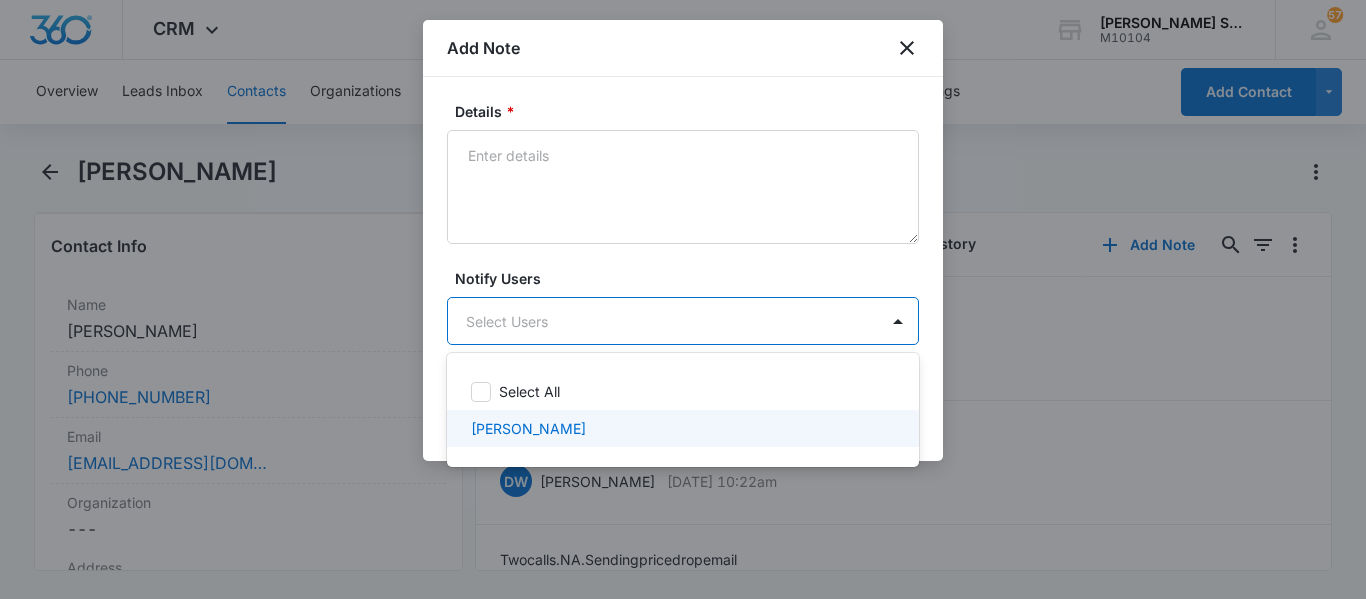 click on "[PERSON_NAME]" at bounding box center [681, 428] 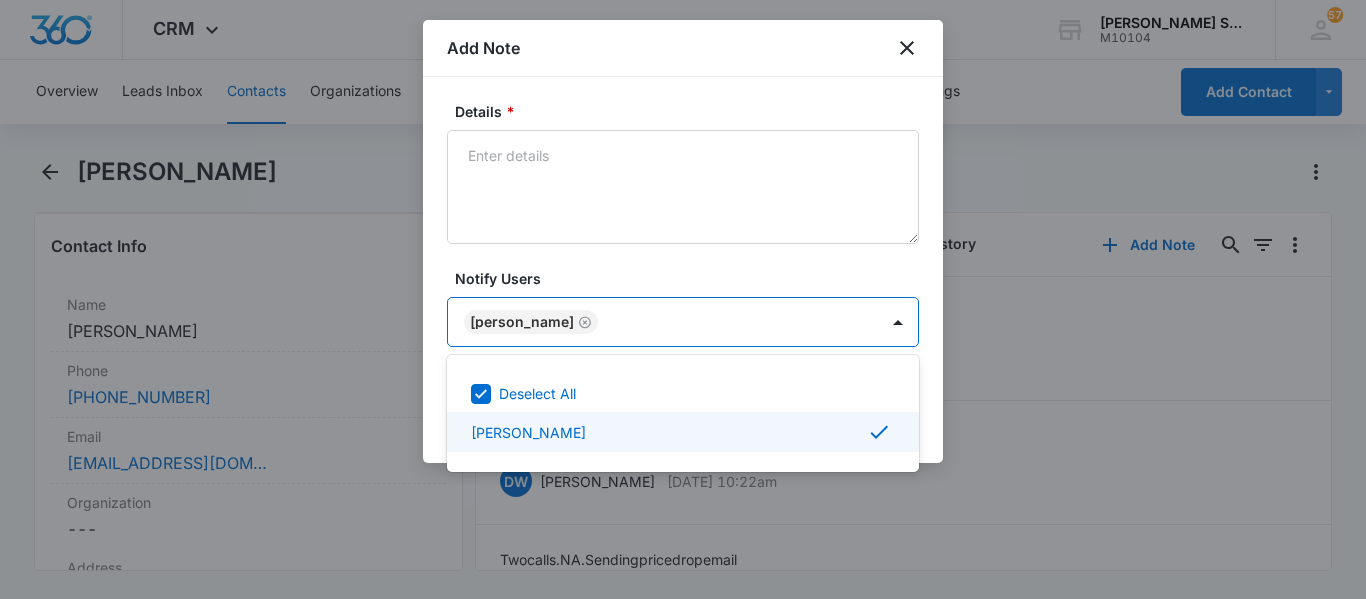 click at bounding box center (683, 299) 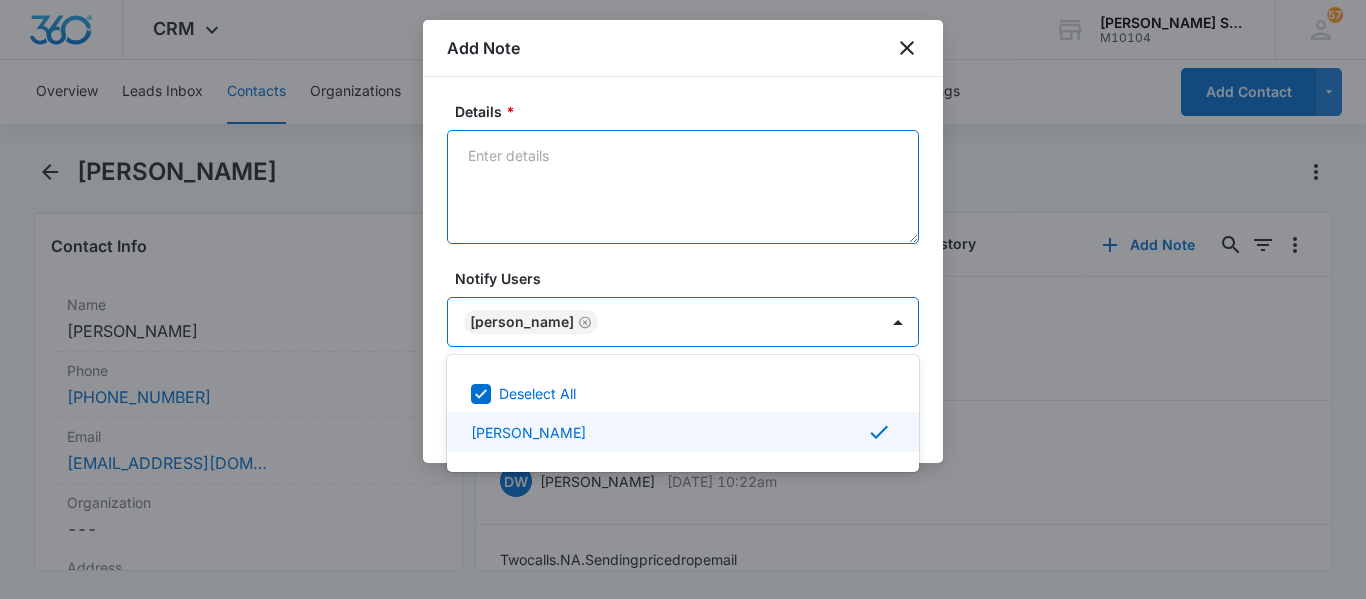 click on "Details *" at bounding box center [683, 187] 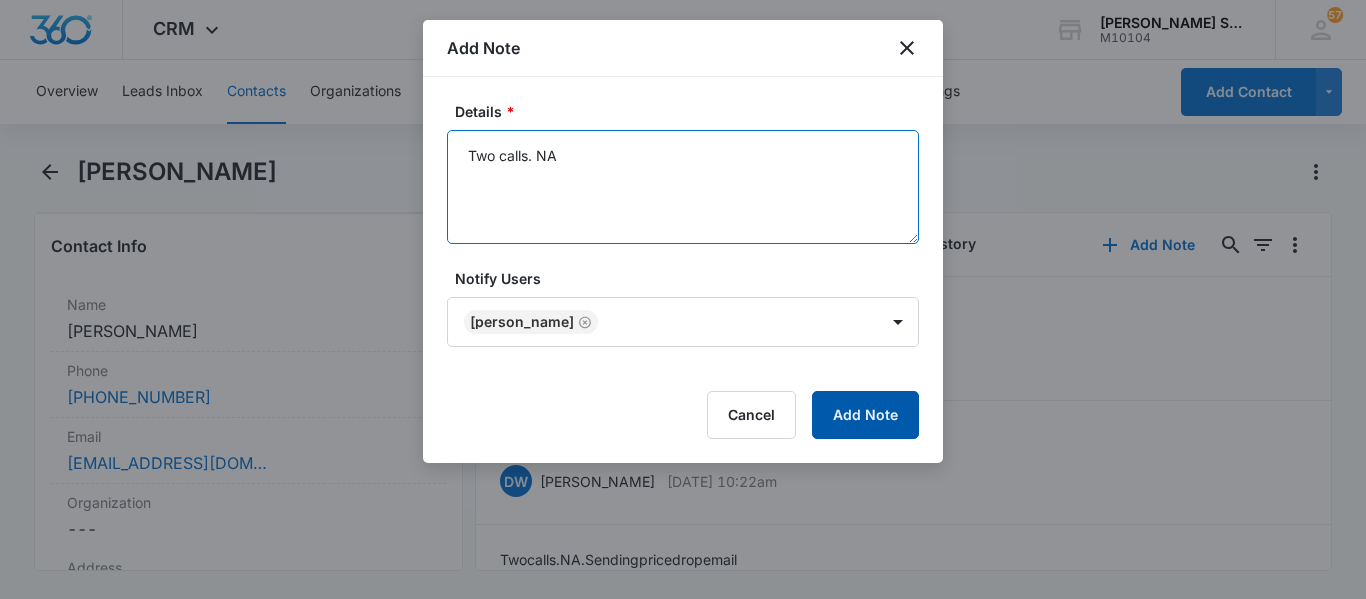 type on "Two calls. NA" 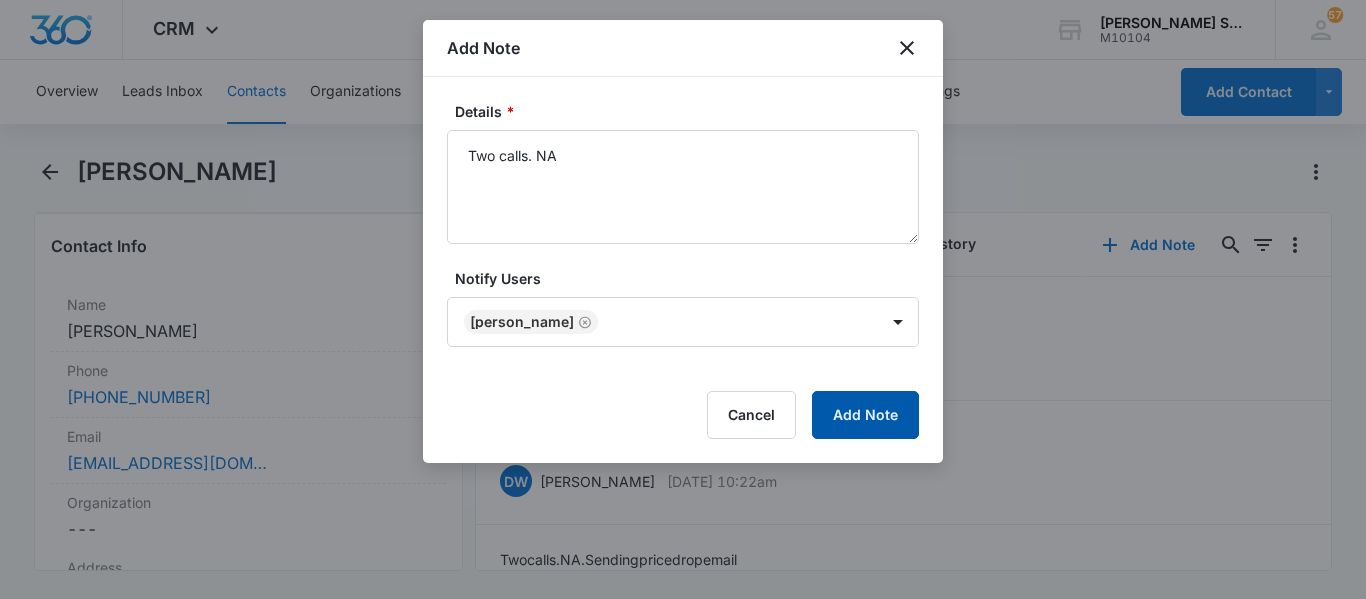click on "Add Note" at bounding box center (865, 415) 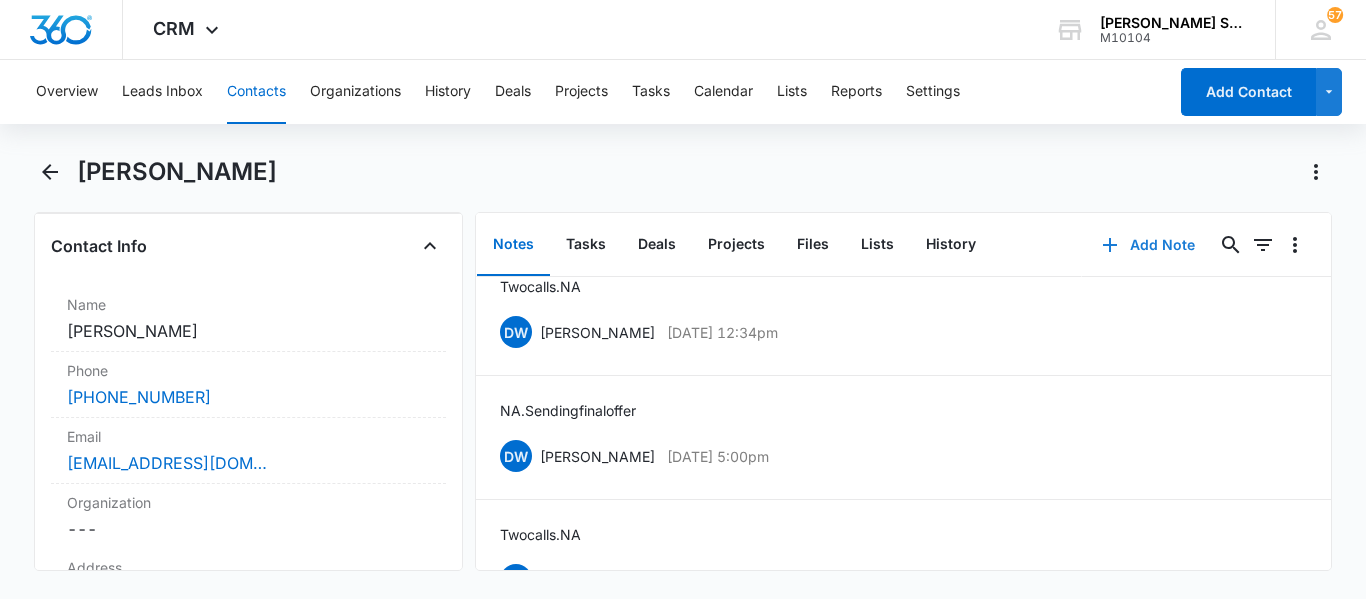 scroll, scrollTop: 0, scrollLeft: 0, axis: both 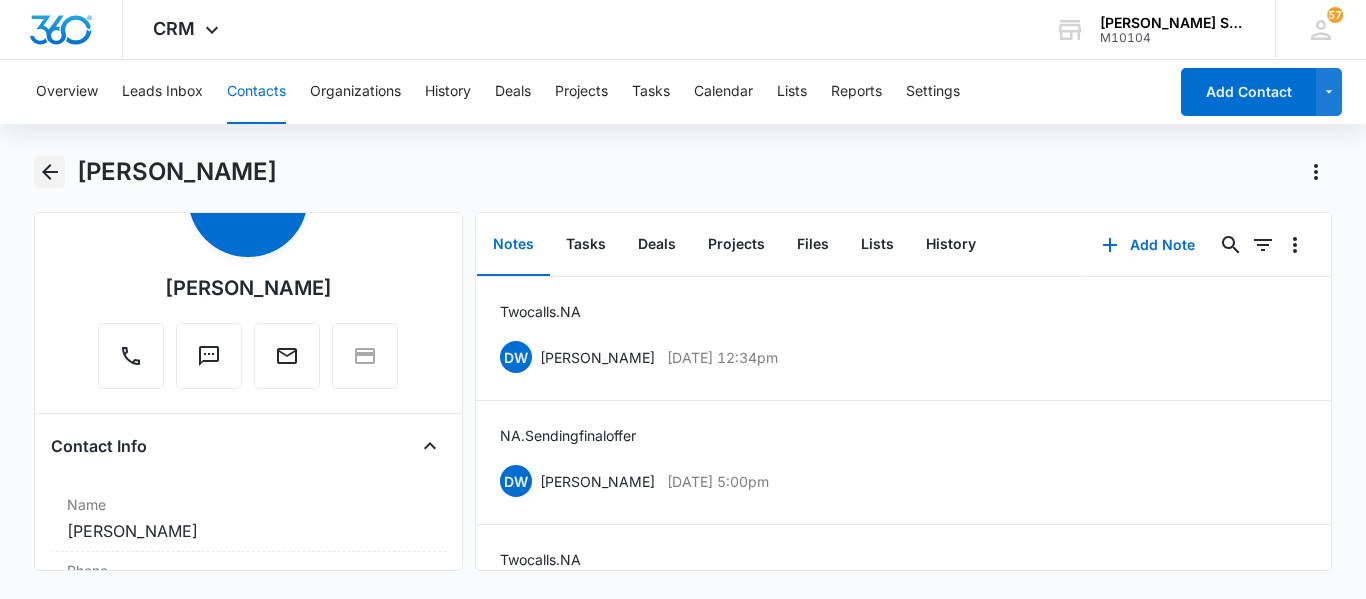 click 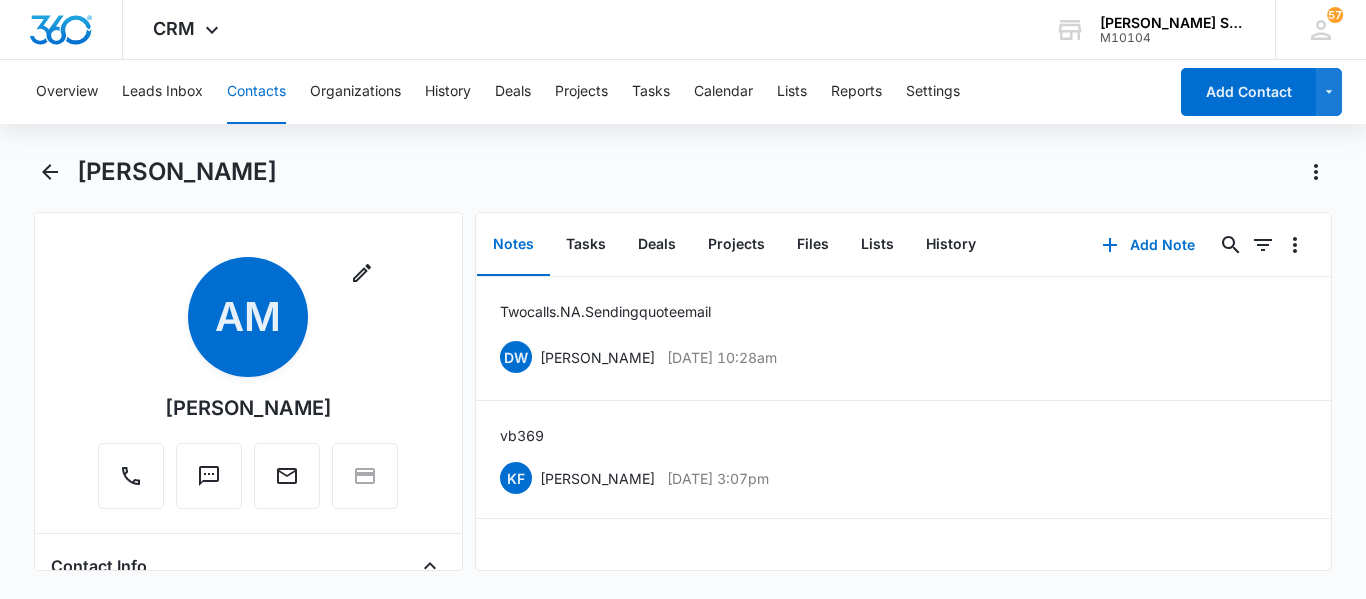 scroll, scrollTop: 0, scrollLeft: 0, axis: both 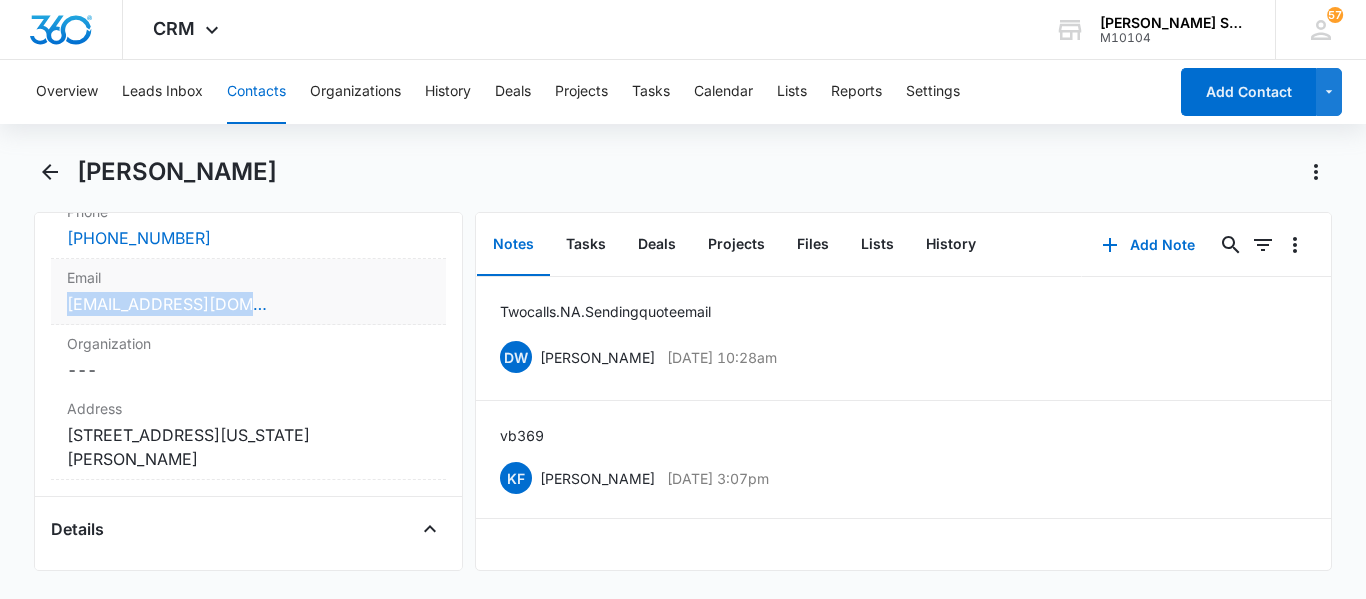 copy on "[EMAIL_ADDRESS][DOMAIN_NAME]" 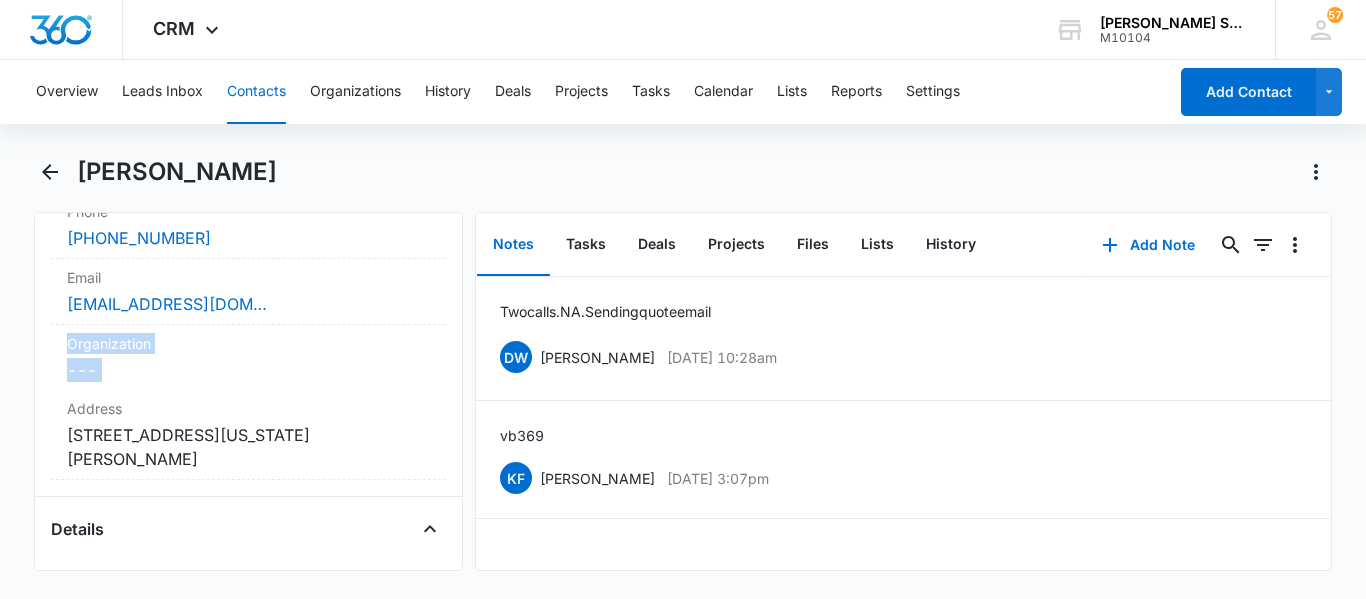 drag, startPoint x: 284, startPoint y: 536, endPoint x: 50, endPoint y: 398, distance: 271.66156 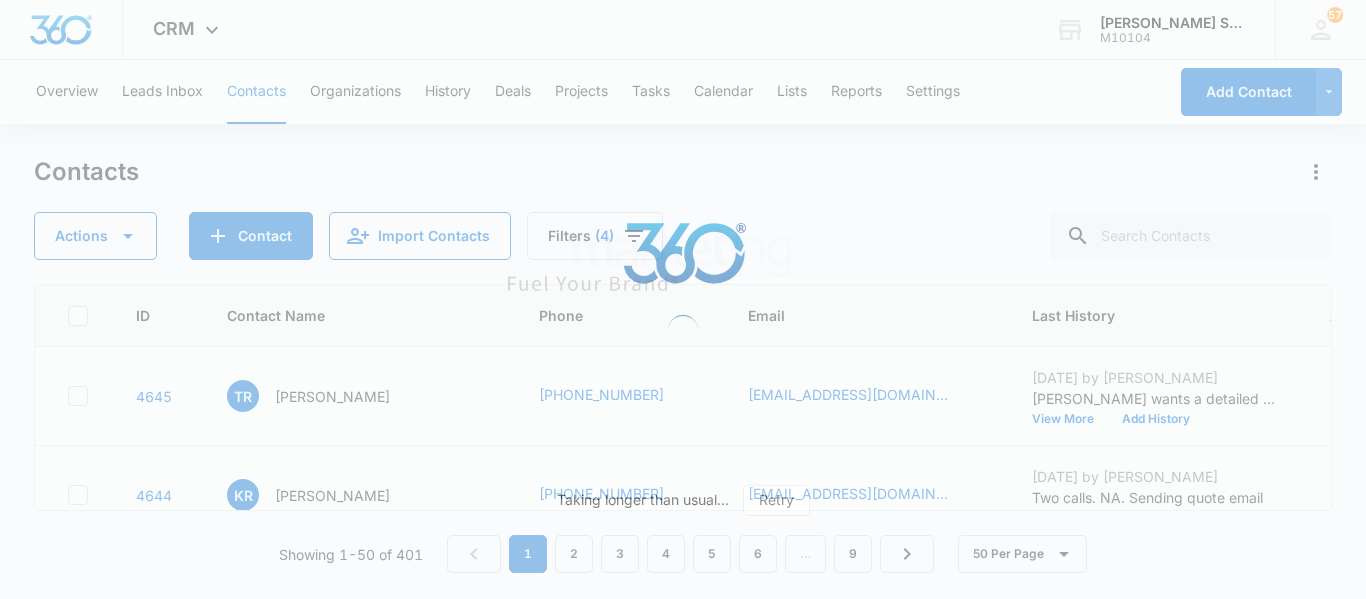 scroll, scrollTop: 0, scrollLeft: 0, axis: both 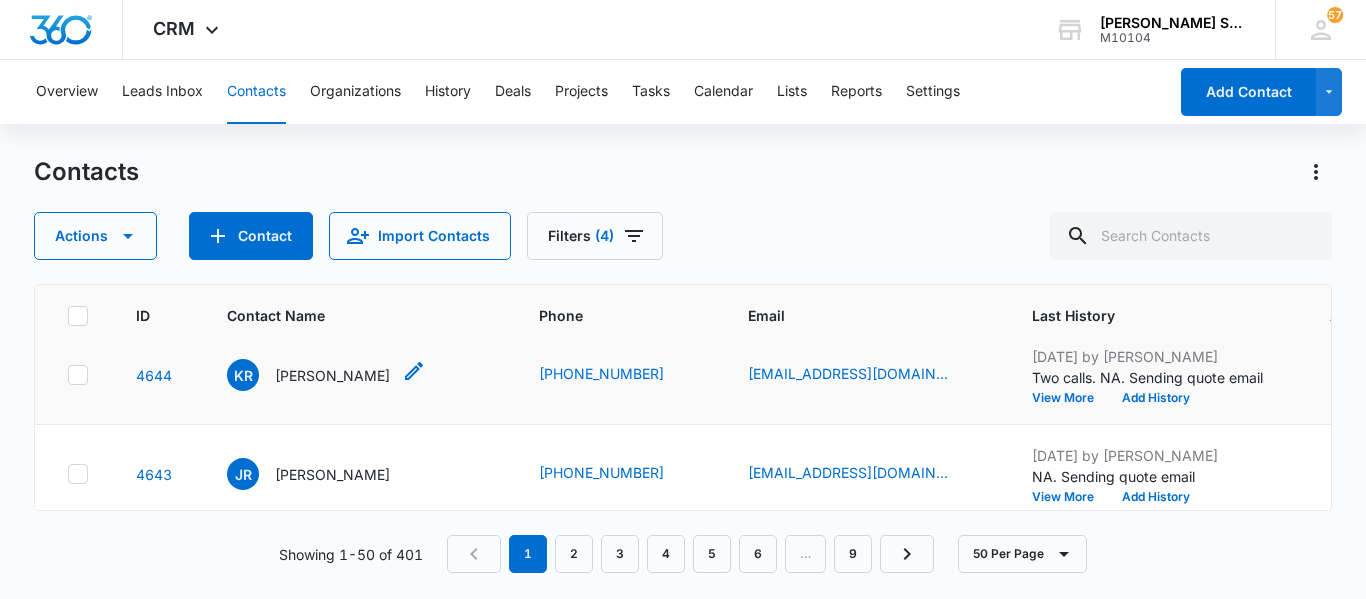 click on "Kailey Robinson" at bounding box center (332, 375) 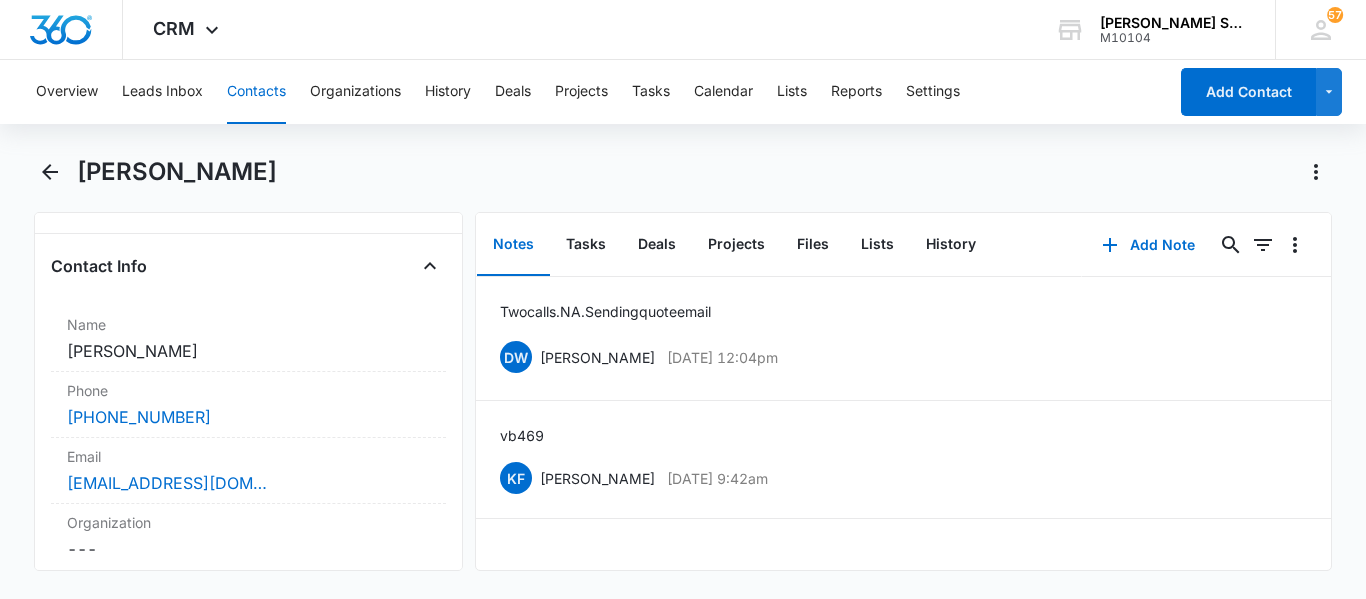 scroll, scrollTop: 320, scrollLeft: 0, axis: vertical 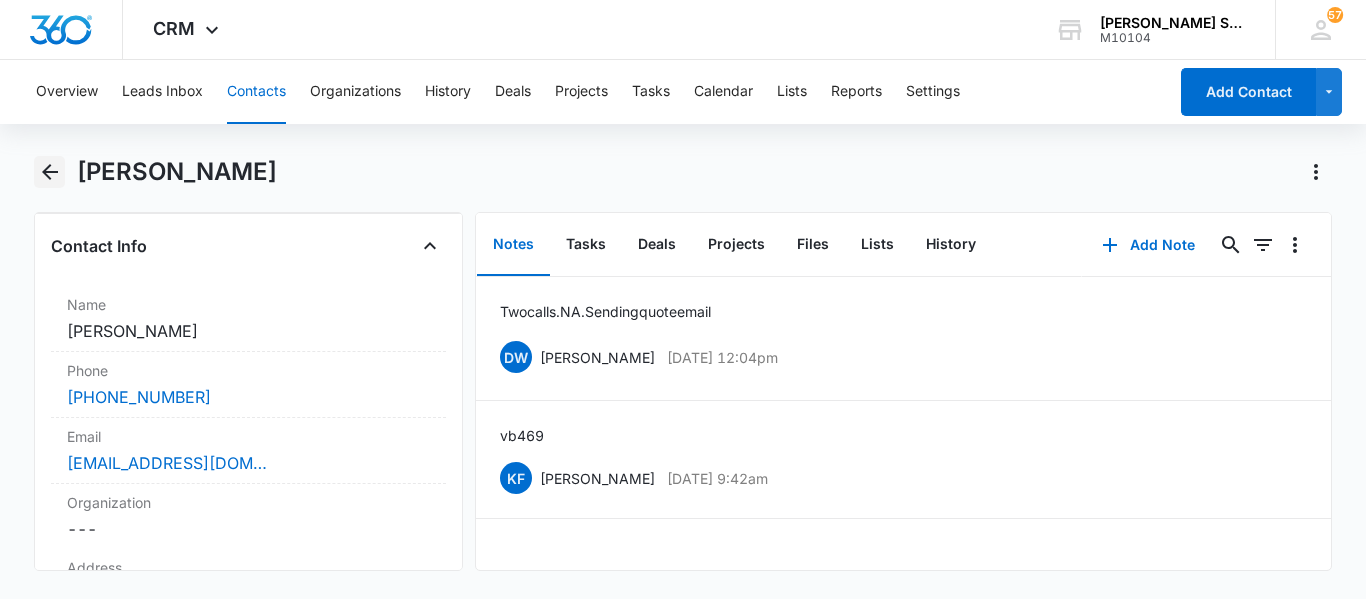 click 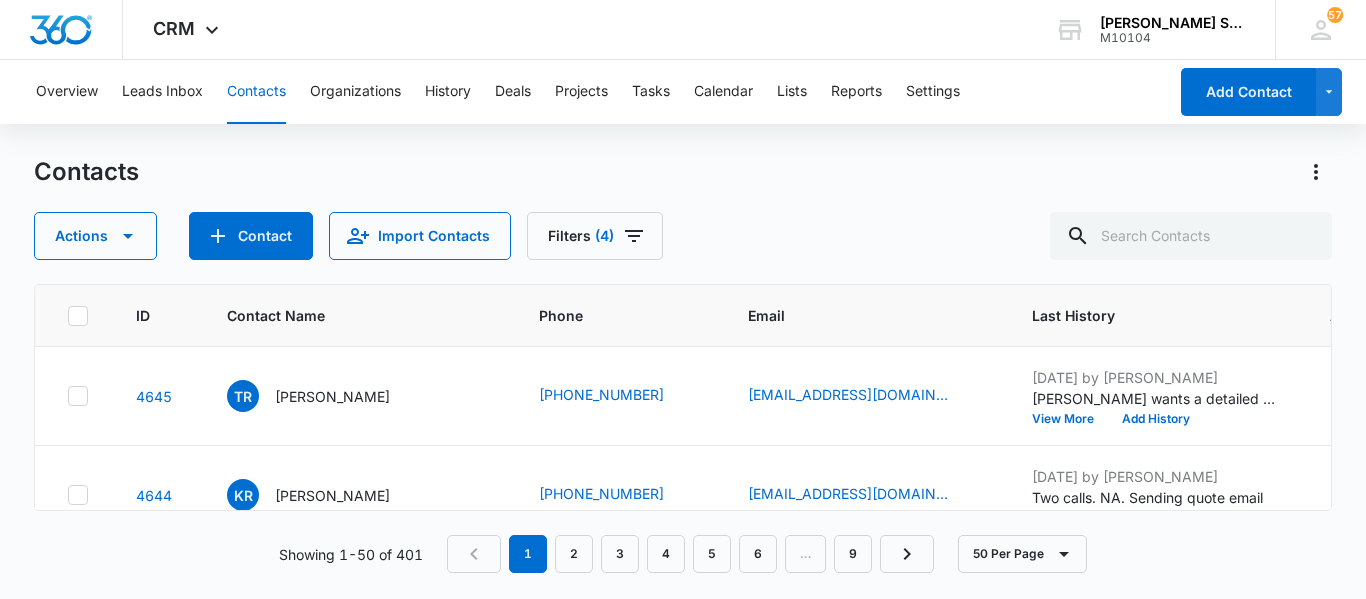 scroll, scrollTop: 120, scrollLeft: 0, axis: vertical 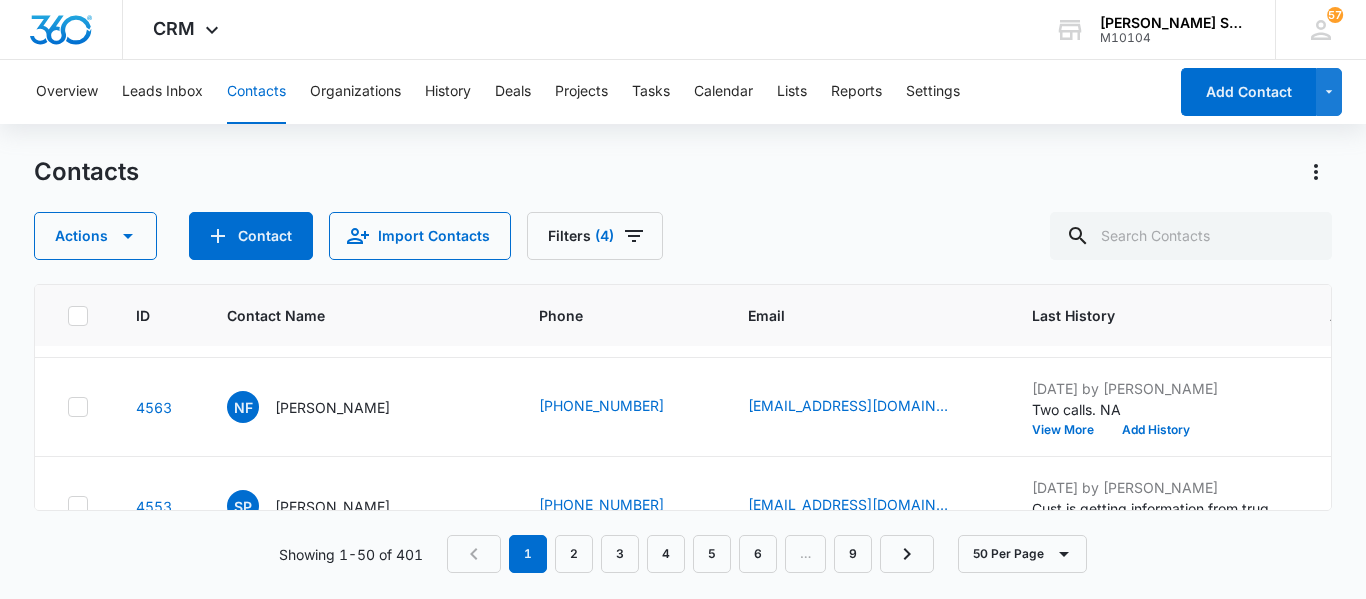click on "Ryan Poh" at bounding box center [332, 209] 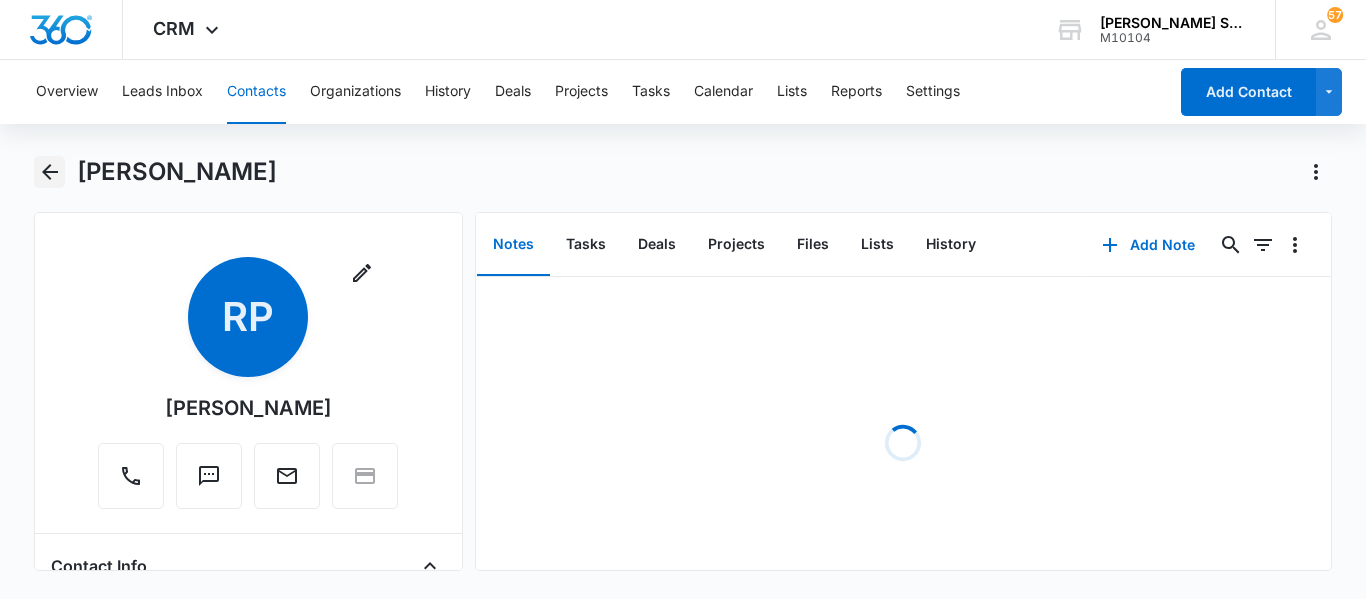 click 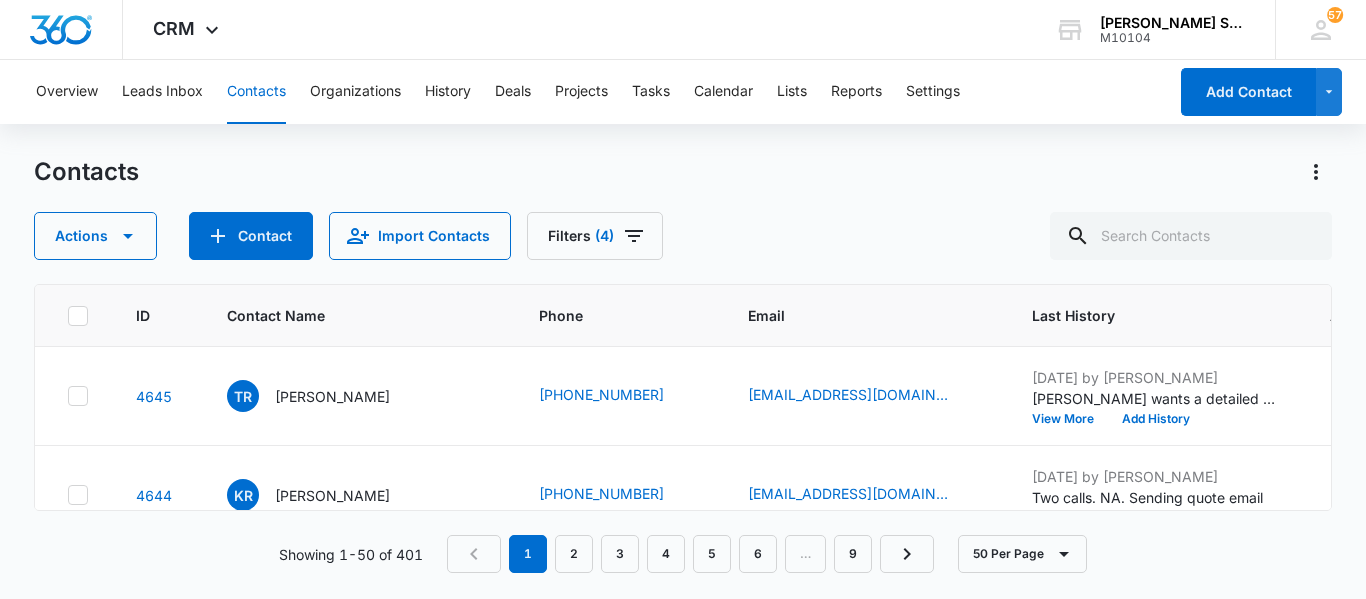scroll, scrollTop: 880, scrollLeft: 0, axis: vertical 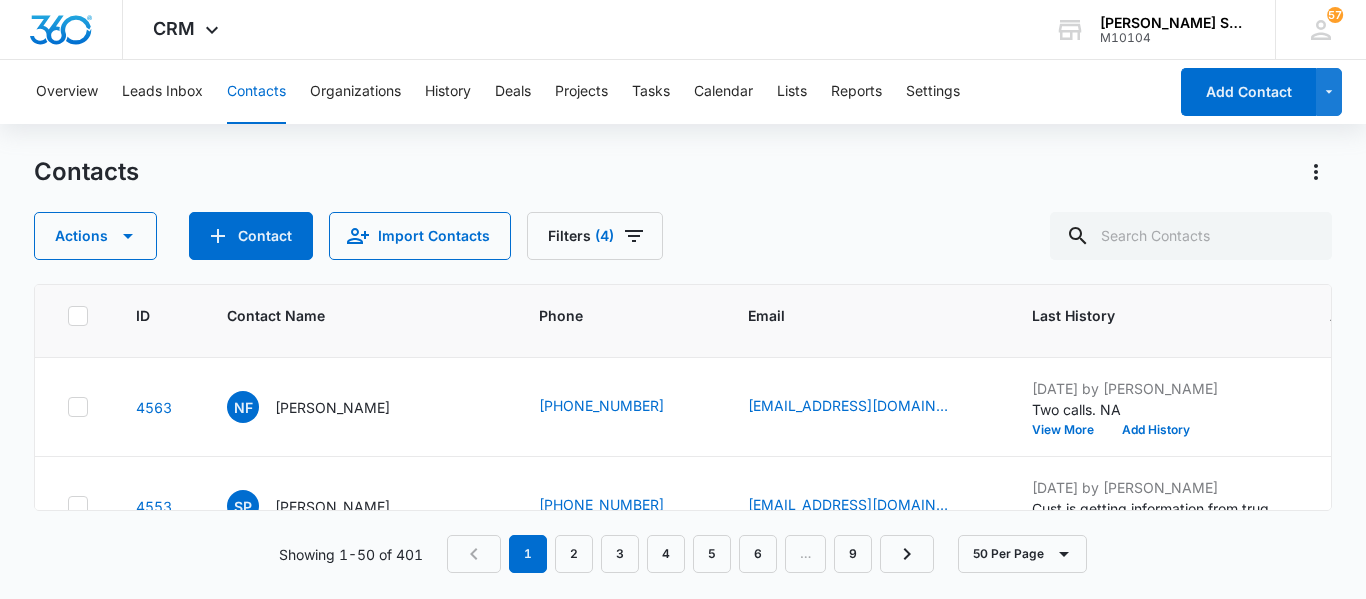 click on "[PERSON_NAME]" at bounding box center [1405, 308] 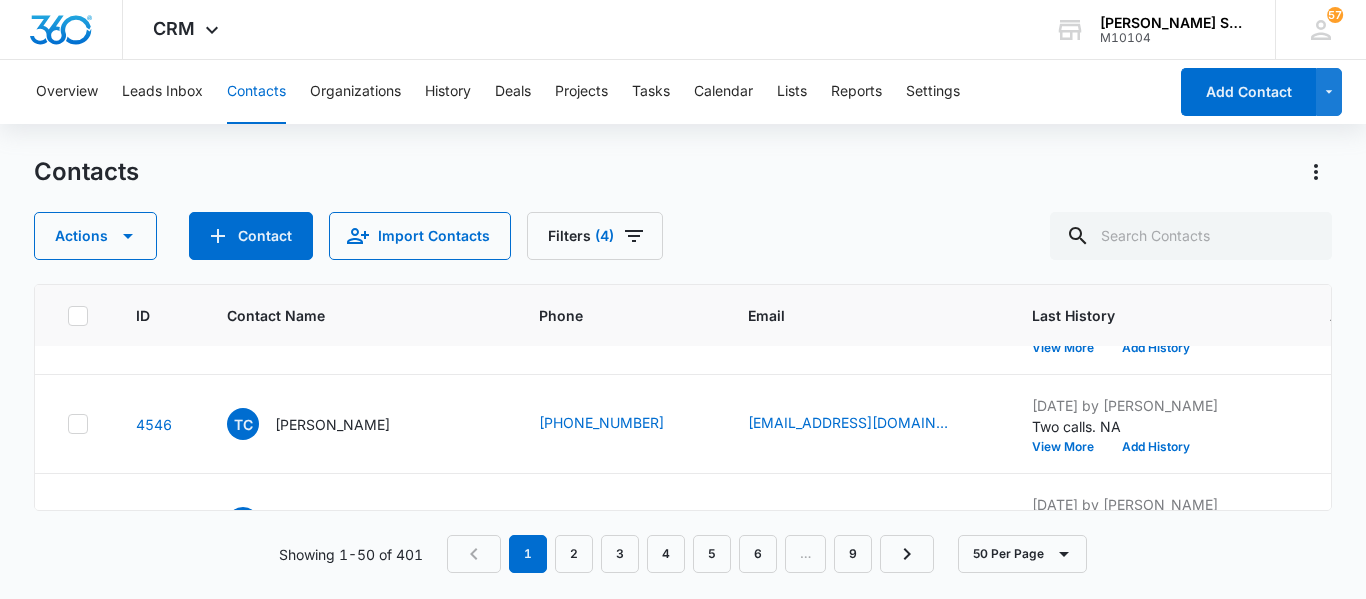 scroll, scrollTop: 1200, scrollLeft: 0, axis: vertical 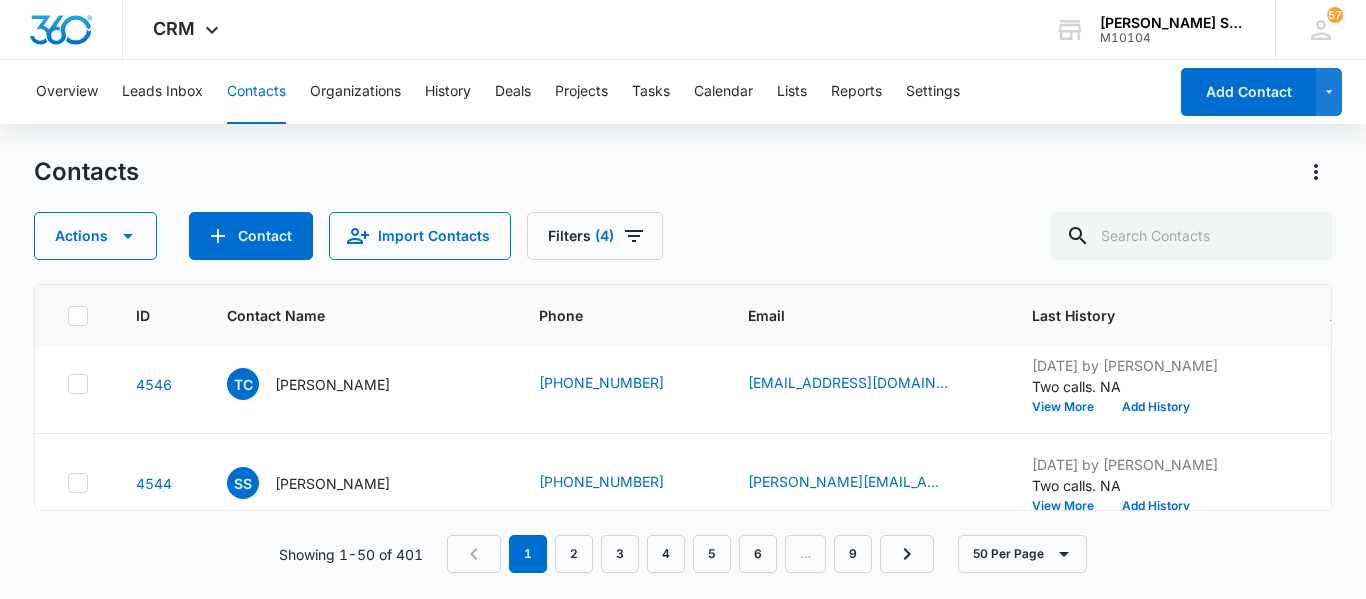 click on "Sudhakar Palety" at bounding box center (332, 186) 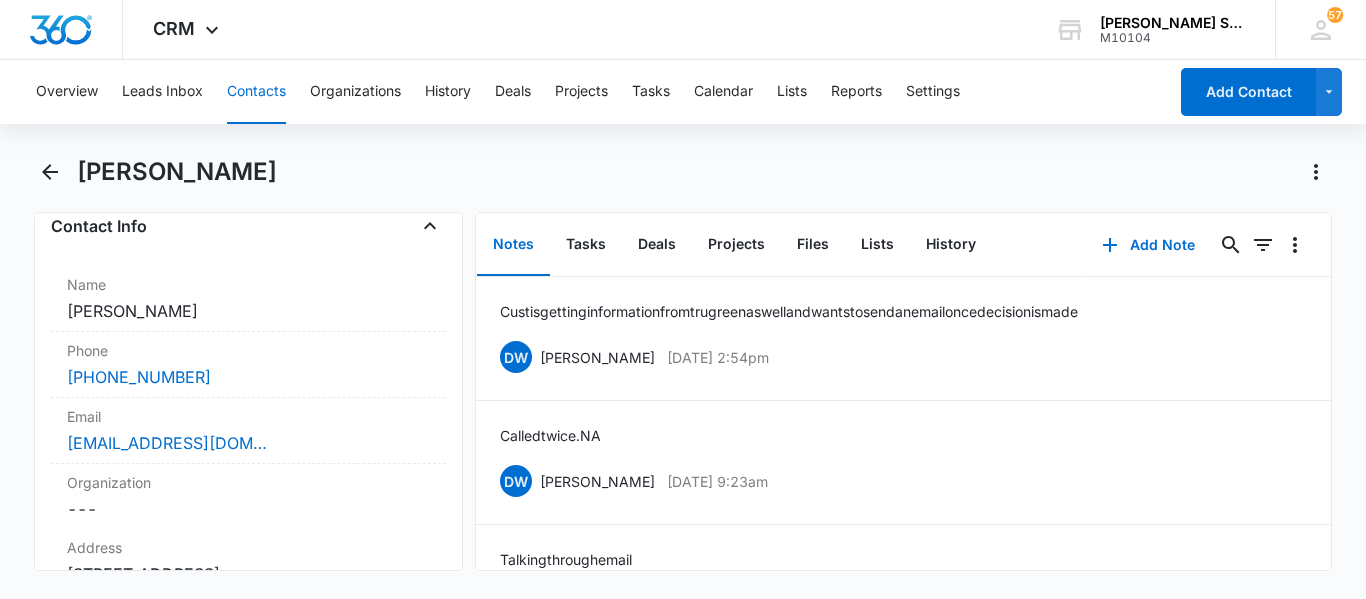 scroll, scrollTop: 360, scrollLeft: 0, axis: vertical 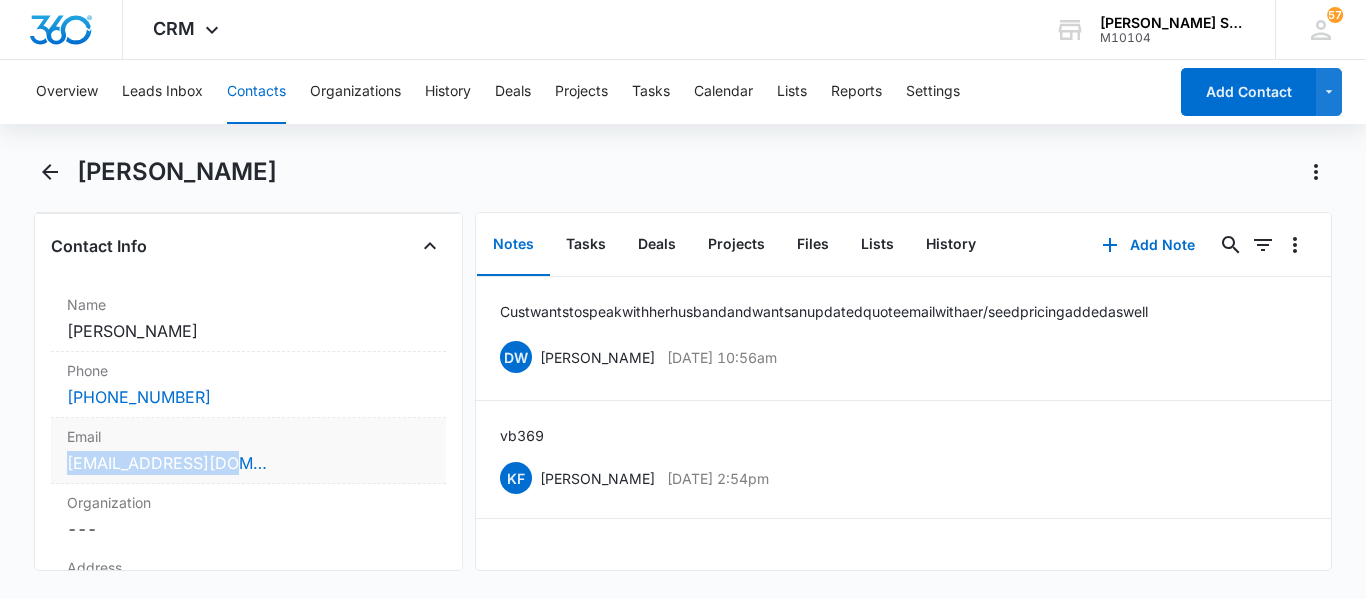 copy on "[EMAIL_ADDRESS][DOMAIN_NAME]" 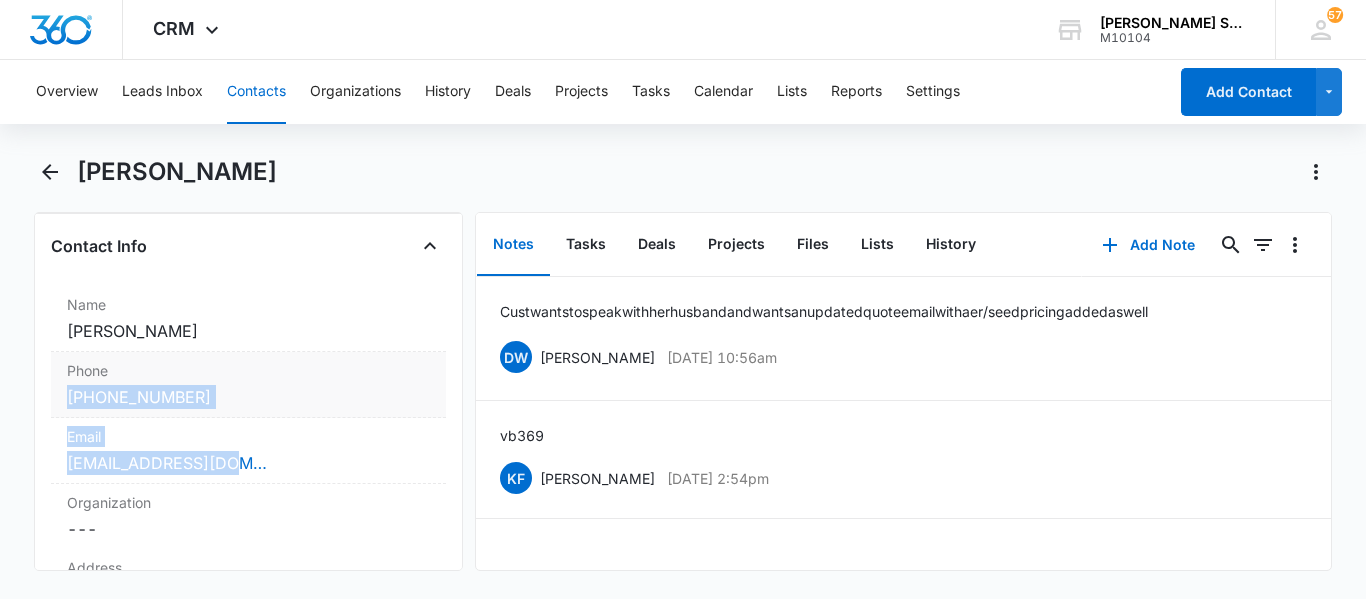 drag, startPoint x: 246, startPoint y: 476, endPoint x: 52, endPoint y: 398, distance: 209.09328 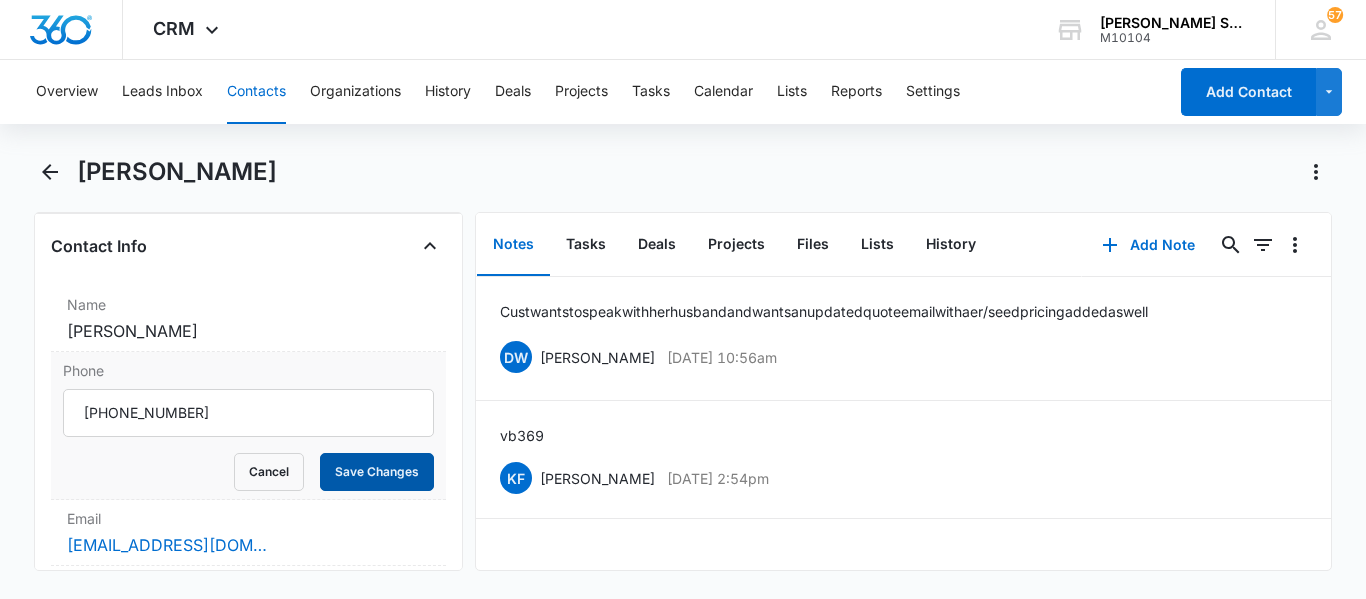 click on "Save Changes" at bounding box center [377, 472] 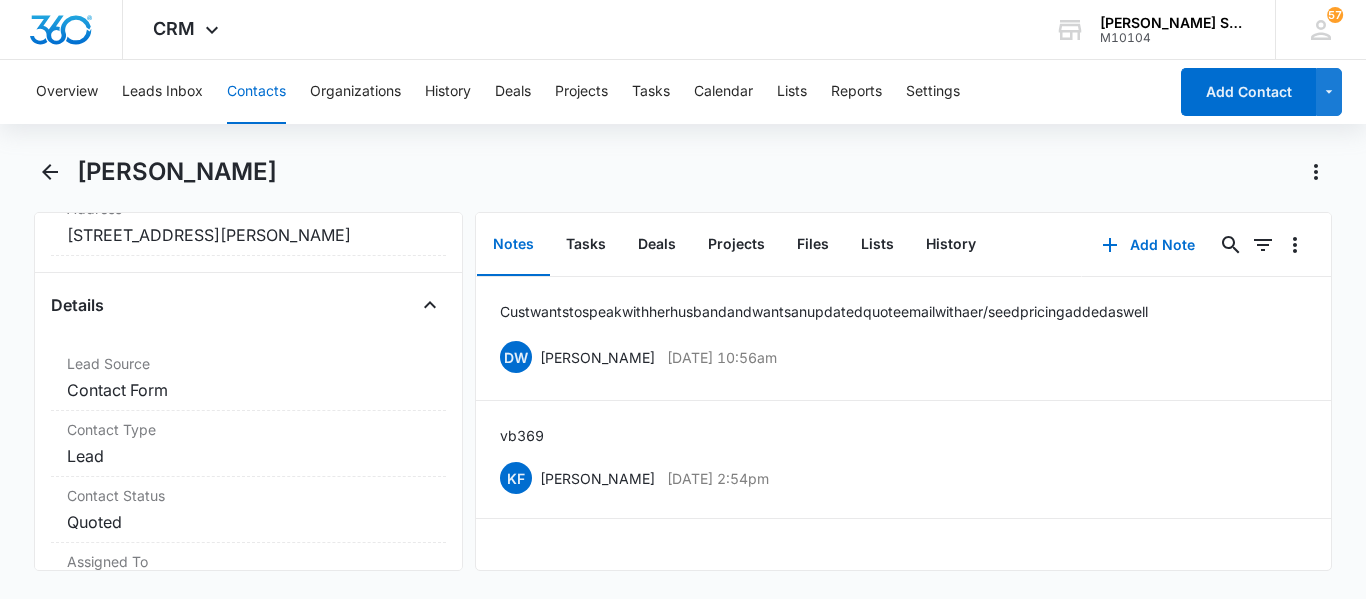 scroll, scrollTop: 680, scrollLeft: 0, axis: vertical 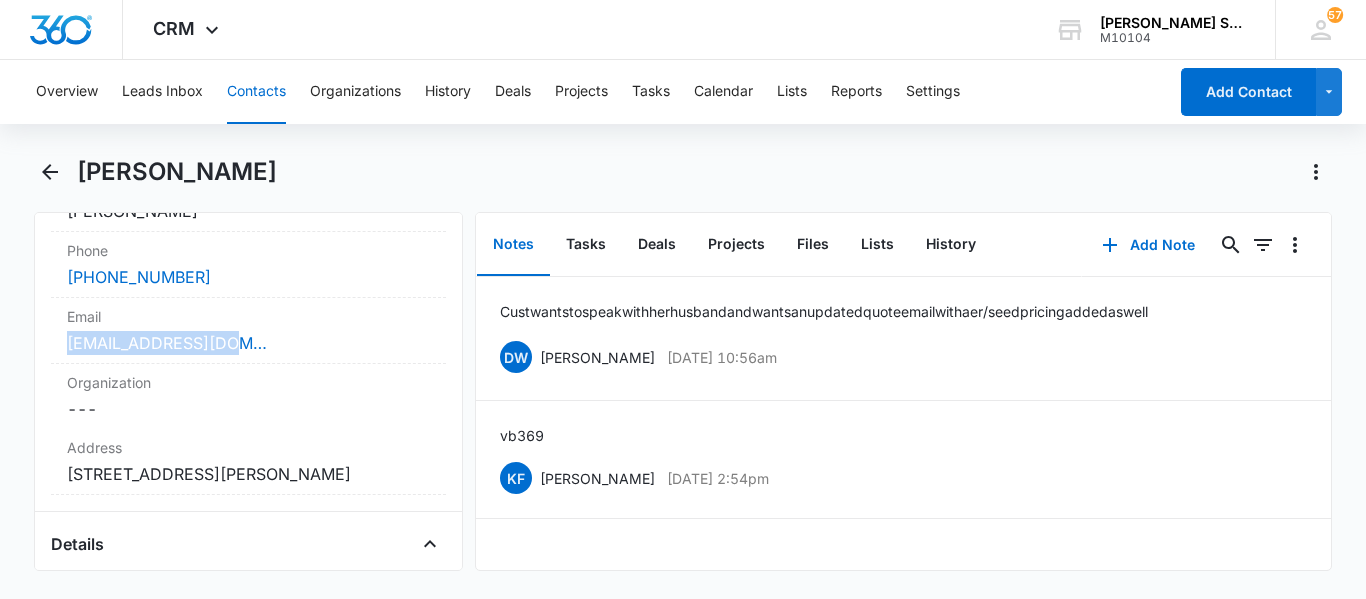 copy on "[EMAIL_ADDRESS][DOMAIN_NAME]" 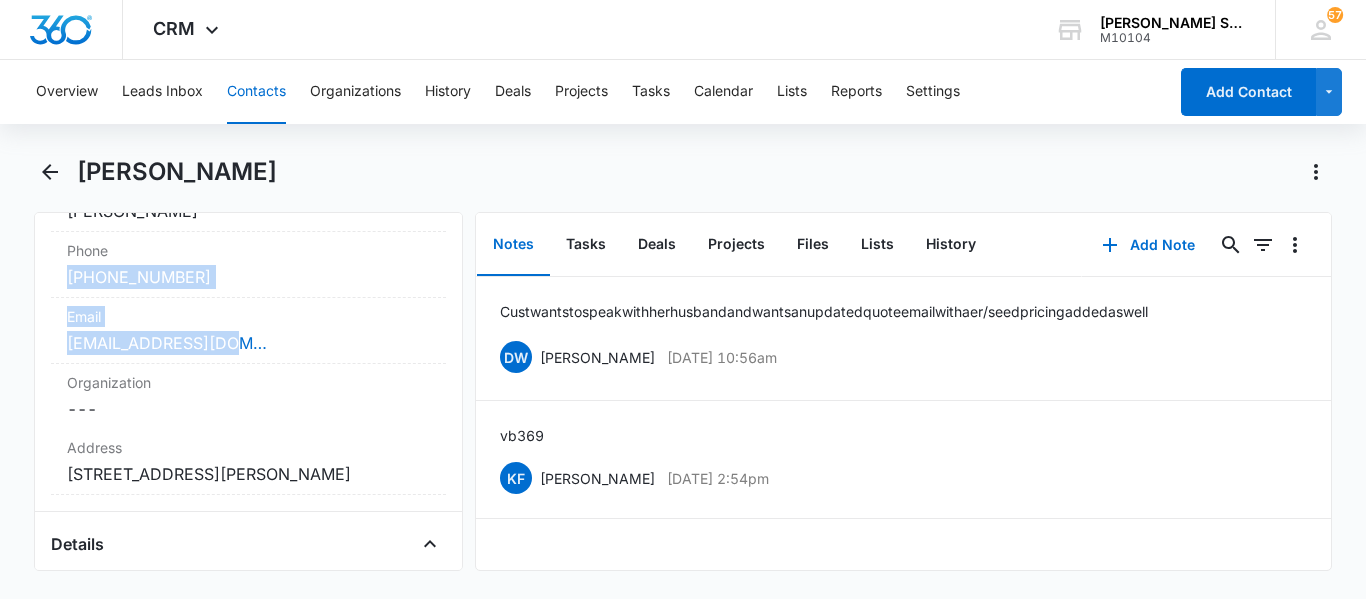 drag, startPoint x: 255, startPoint y: 346, endPoint x: 41, endPoint y: 269, distance: 227.4313 